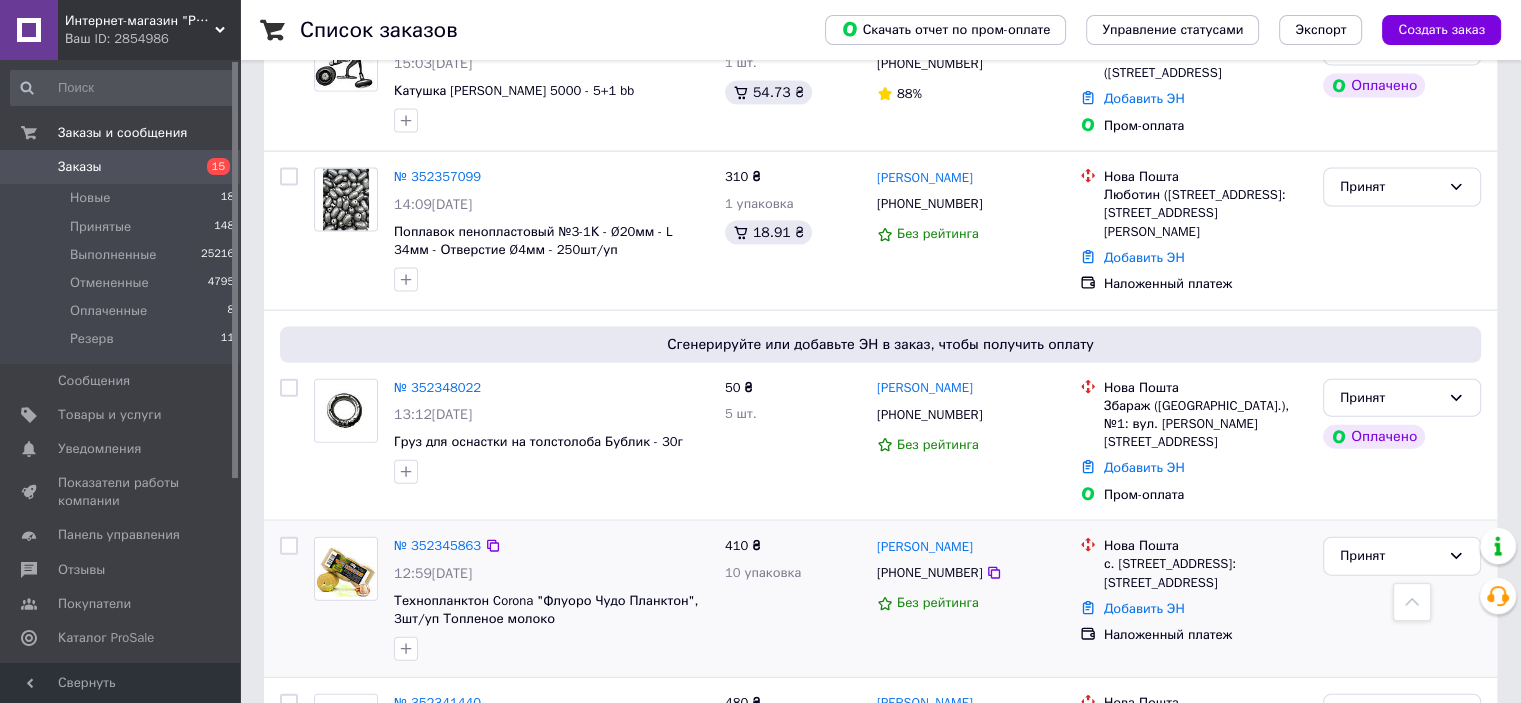 scroll, scrollTop: 4400, scrollLeft: 0, axis: vertical 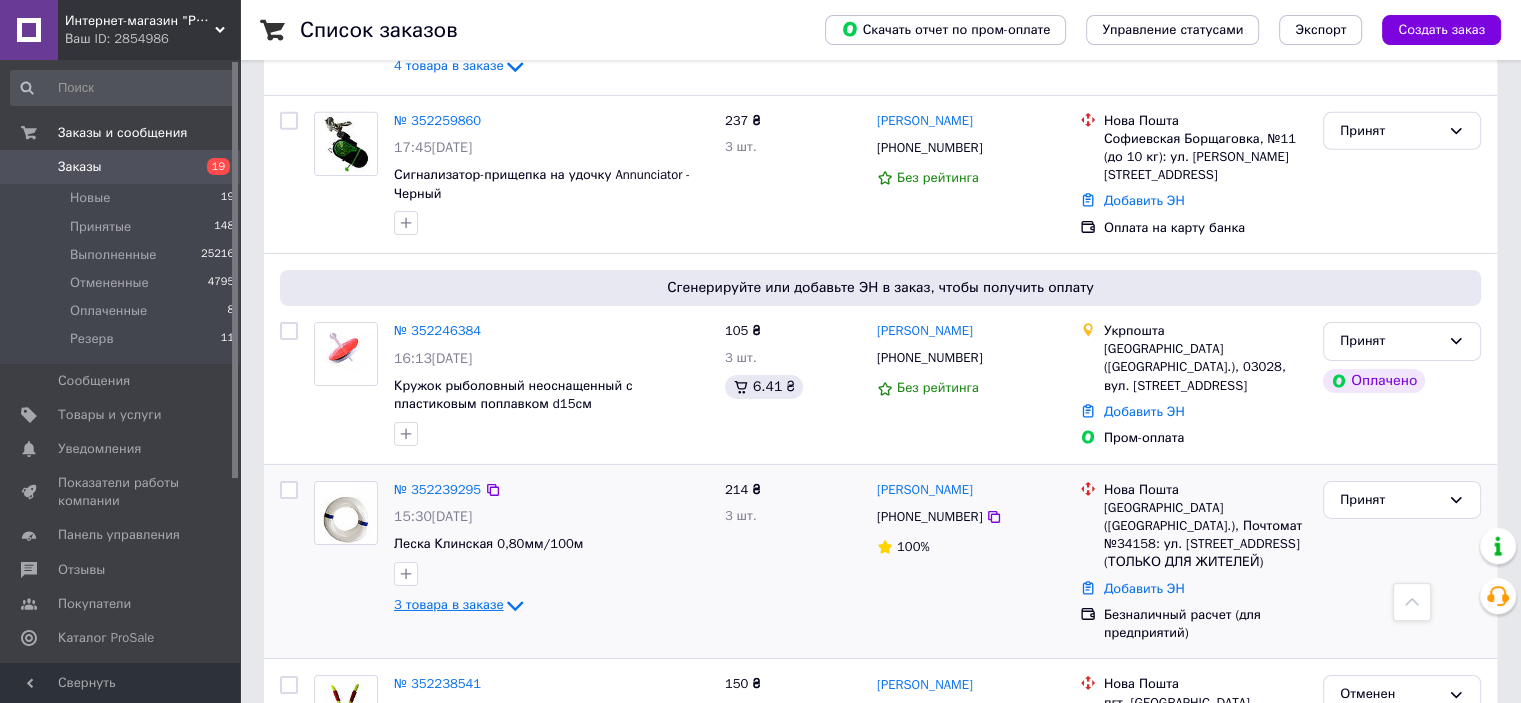 click on "3 товара в заказе" at bounding box center [448, 604] 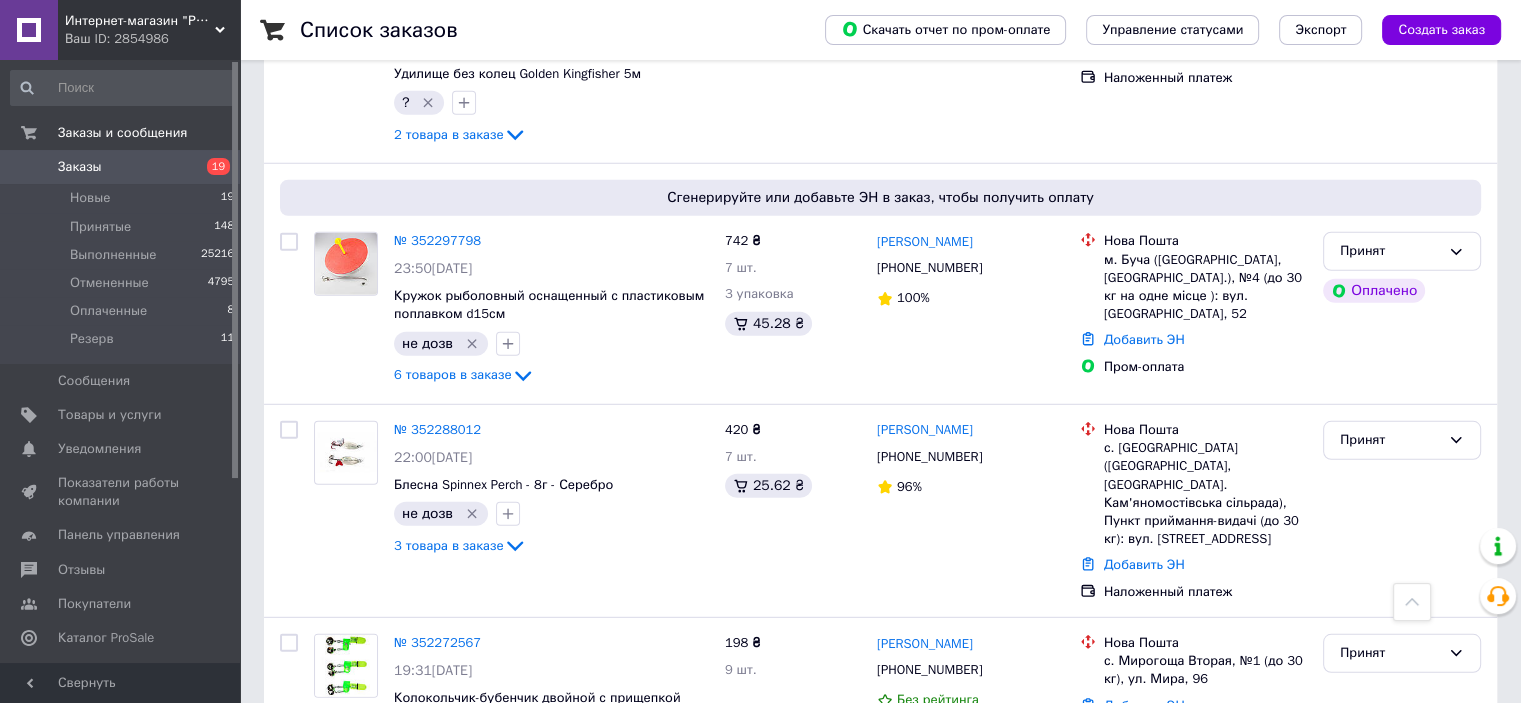 scroll, scrollTop: 5600, scrollLeft: 0, axis: vertical 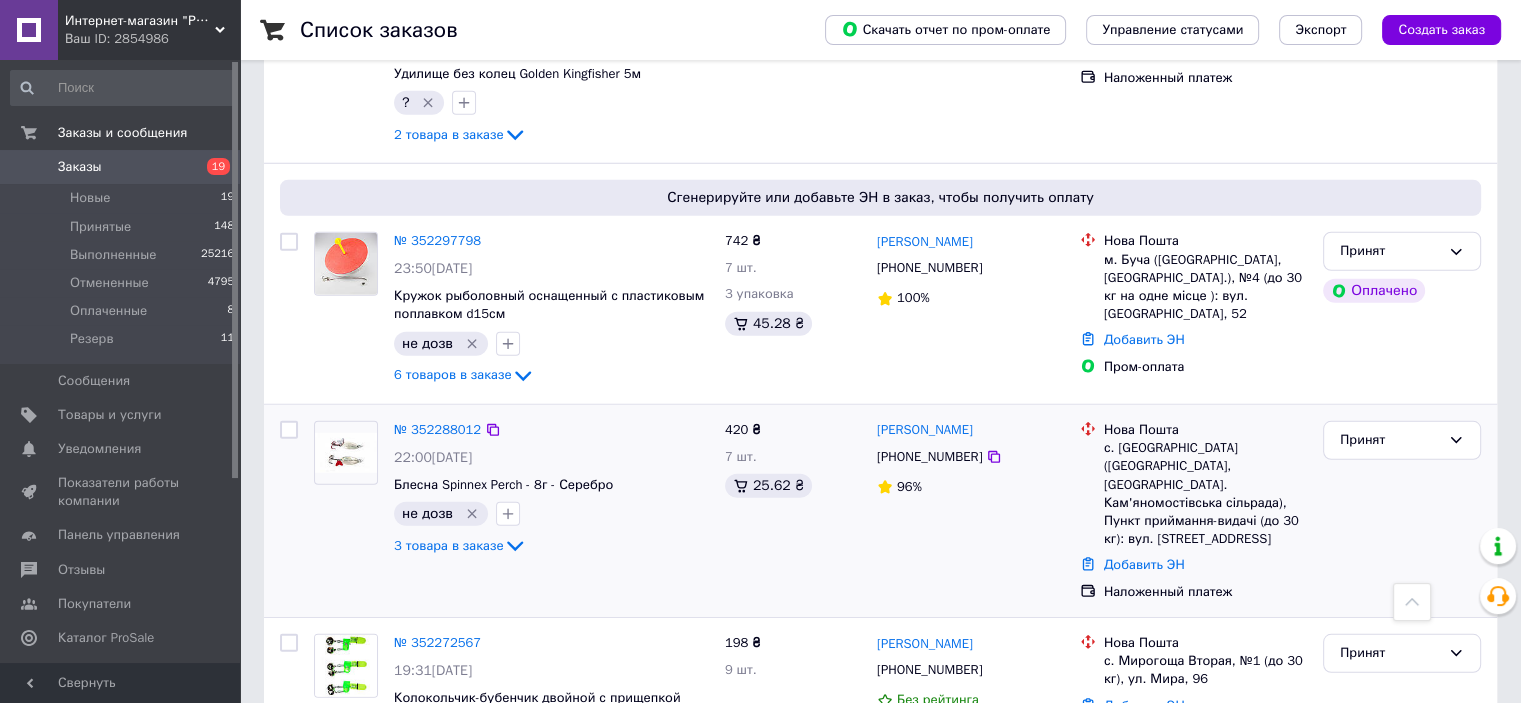 click 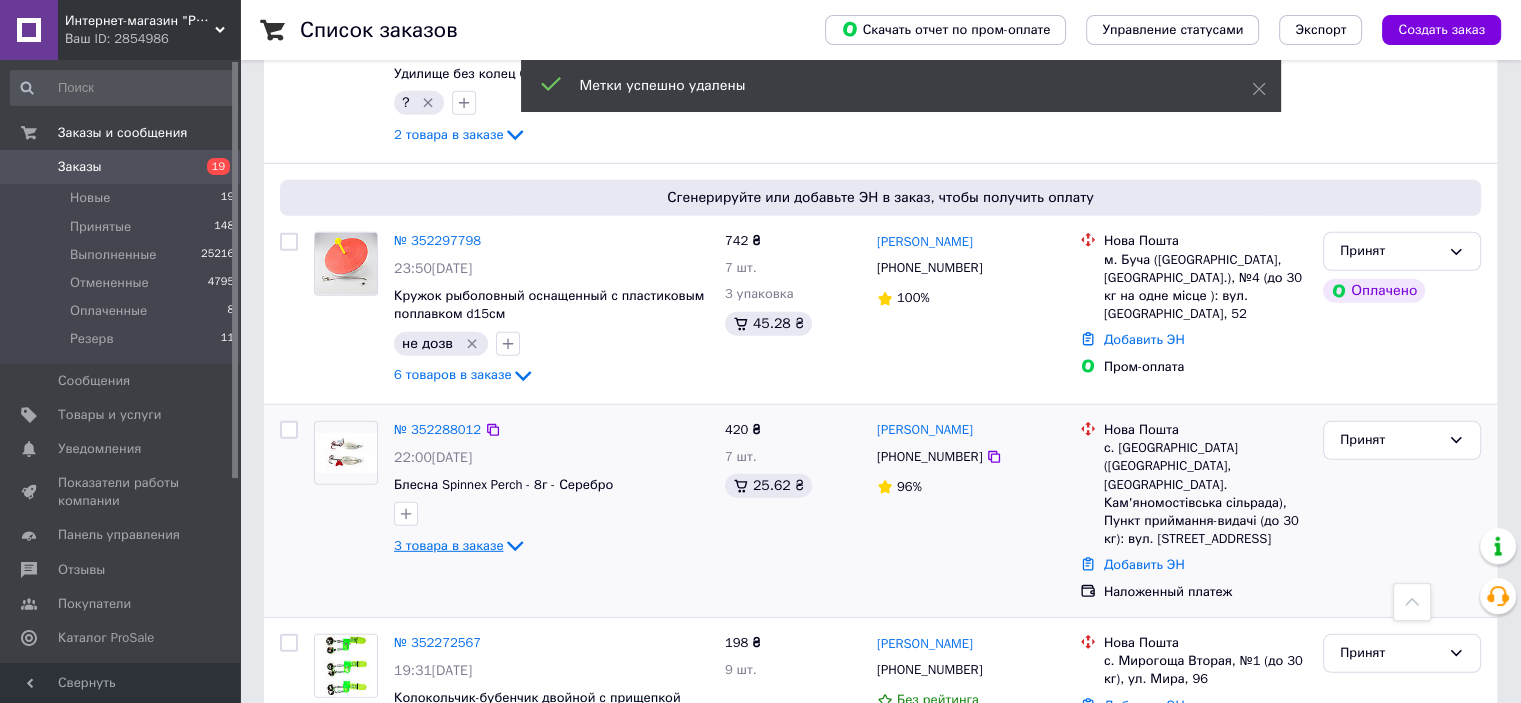 click on "3 товара в заказе" at bounding box center (448, 545) 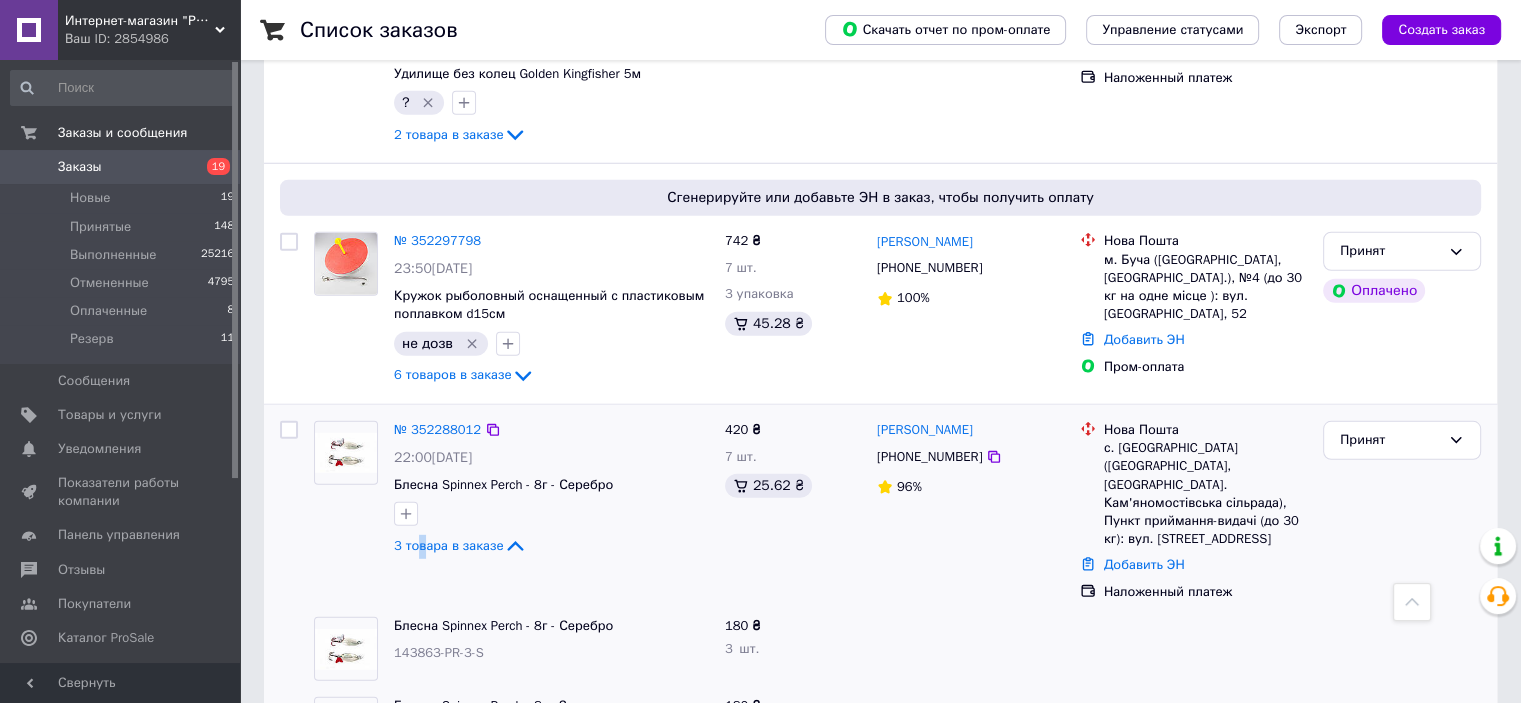 drag, startPoint x: 470, startPoint y: 304, endPoint x: 421, endPoint y: 336, distance: 58.5235 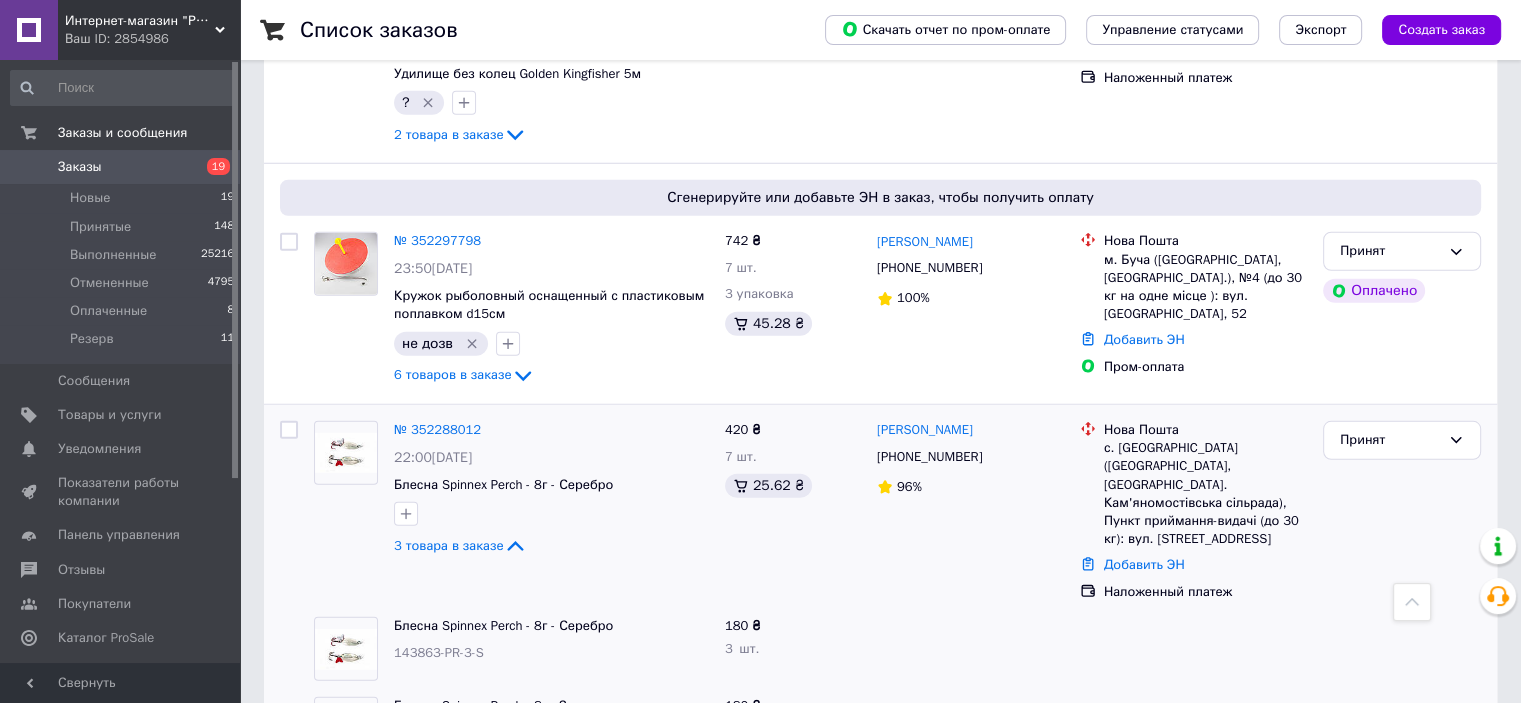 drag, startPoint x: 421, startPoint y: 336, endPoint x: 631, endPoint y: 275, distance: 218.68013 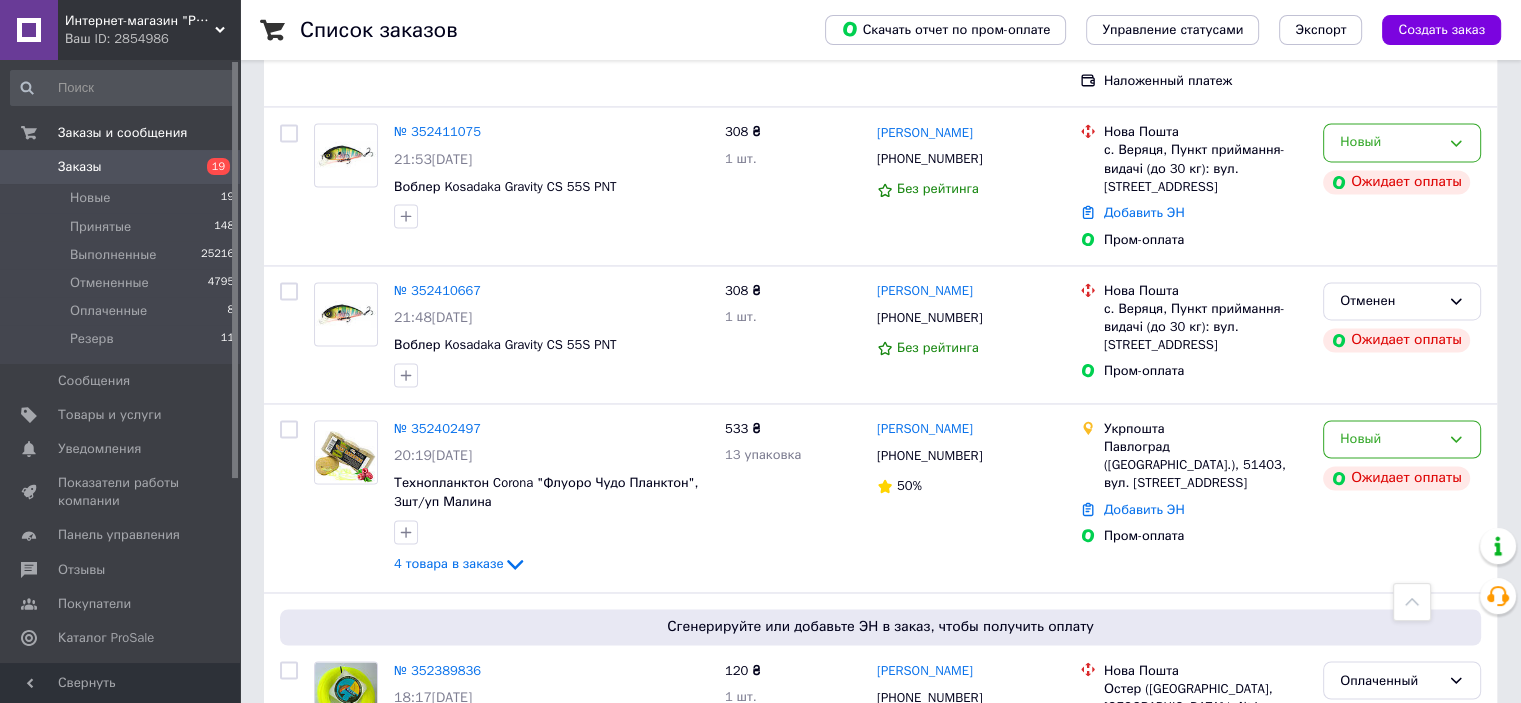scroll, scrollTop: 3200, scrollLeft: 0, axis: vertical 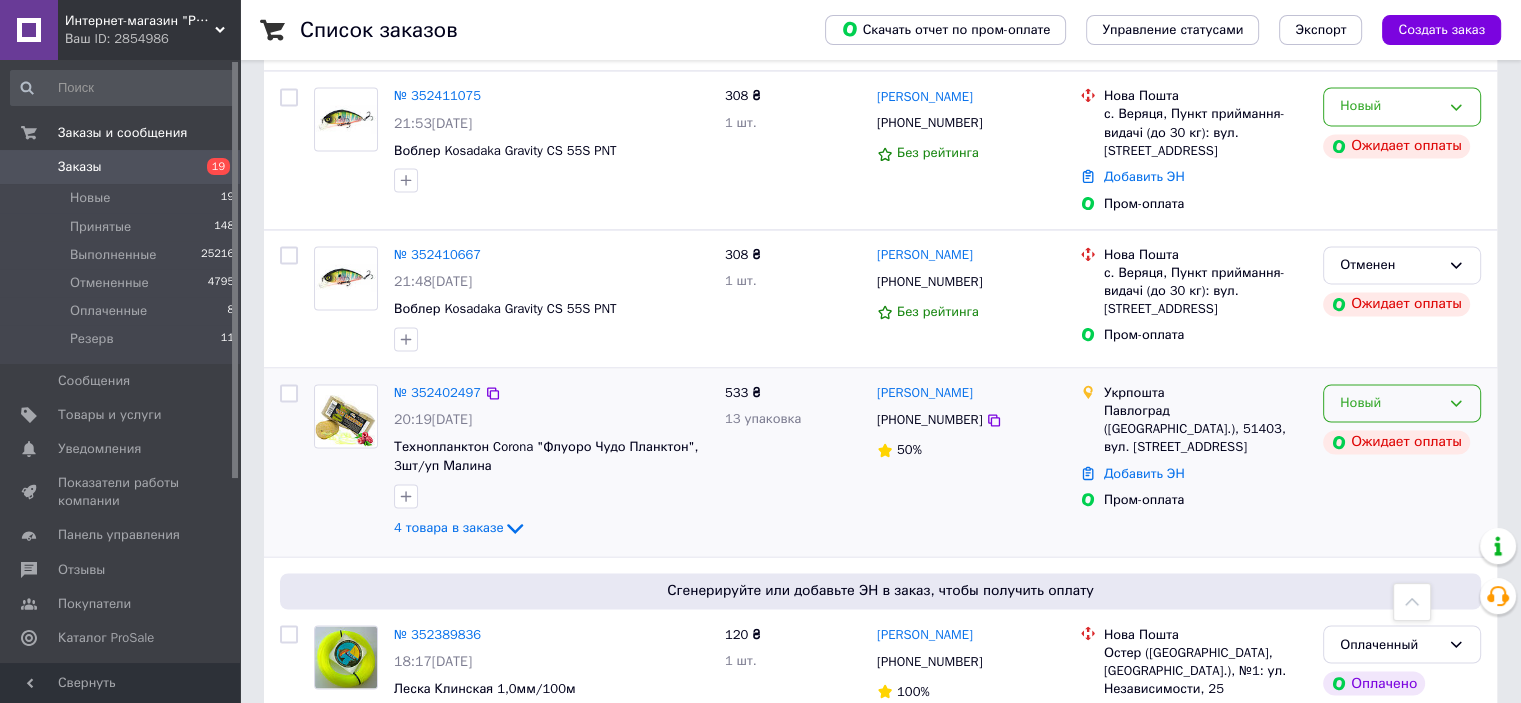 click on "Новый" at bounding box center (1402, 403) 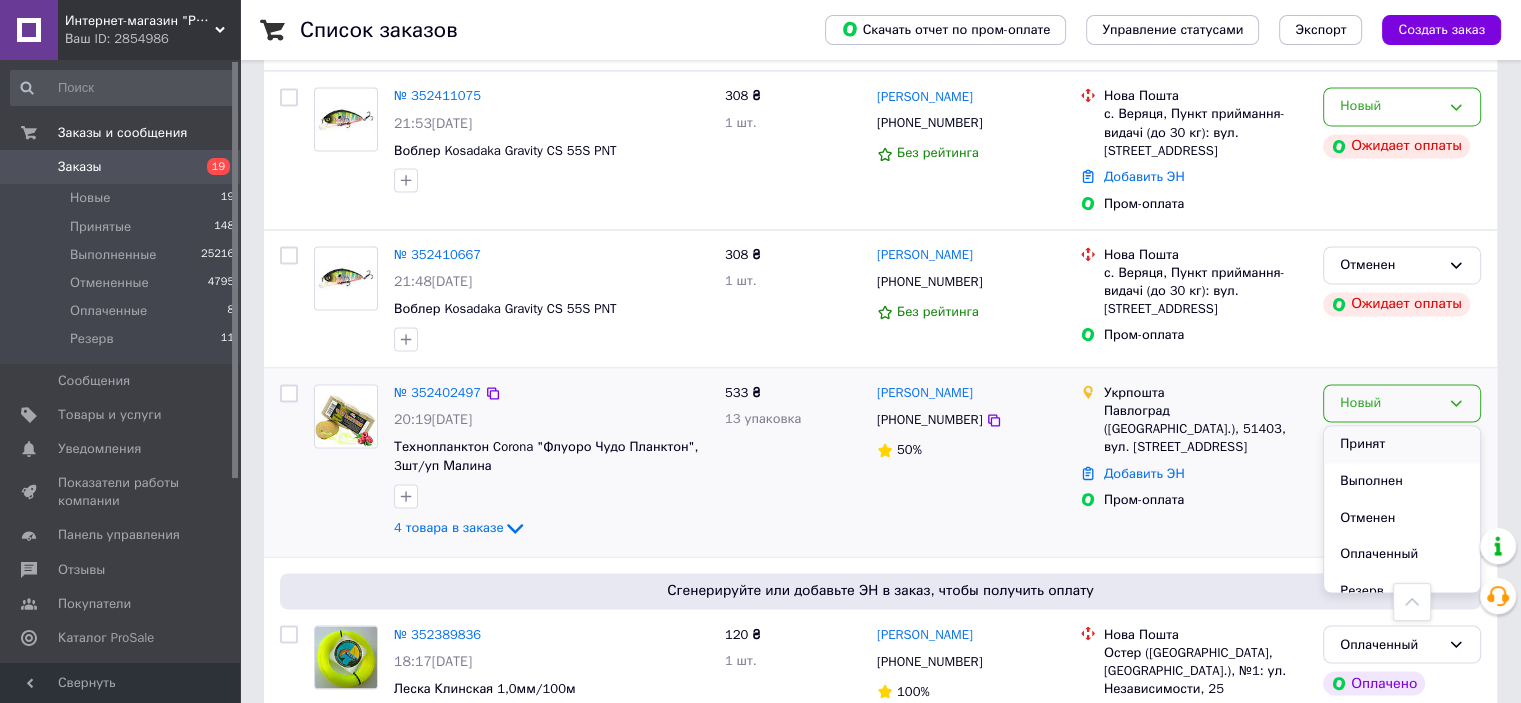 click on "Принят" at bounding box center [1402, 444] 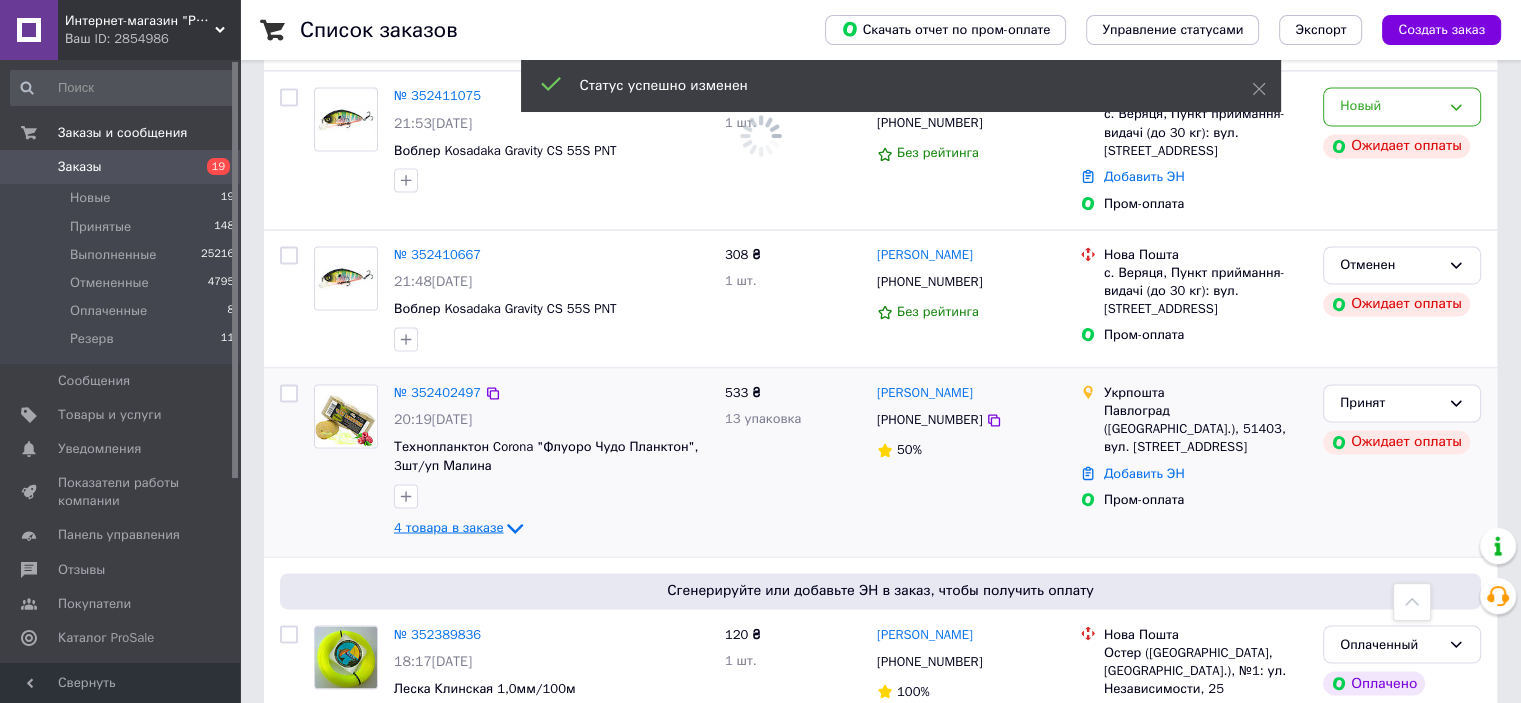 click on "4 товара в заказе" at bounding box center (448, 526) 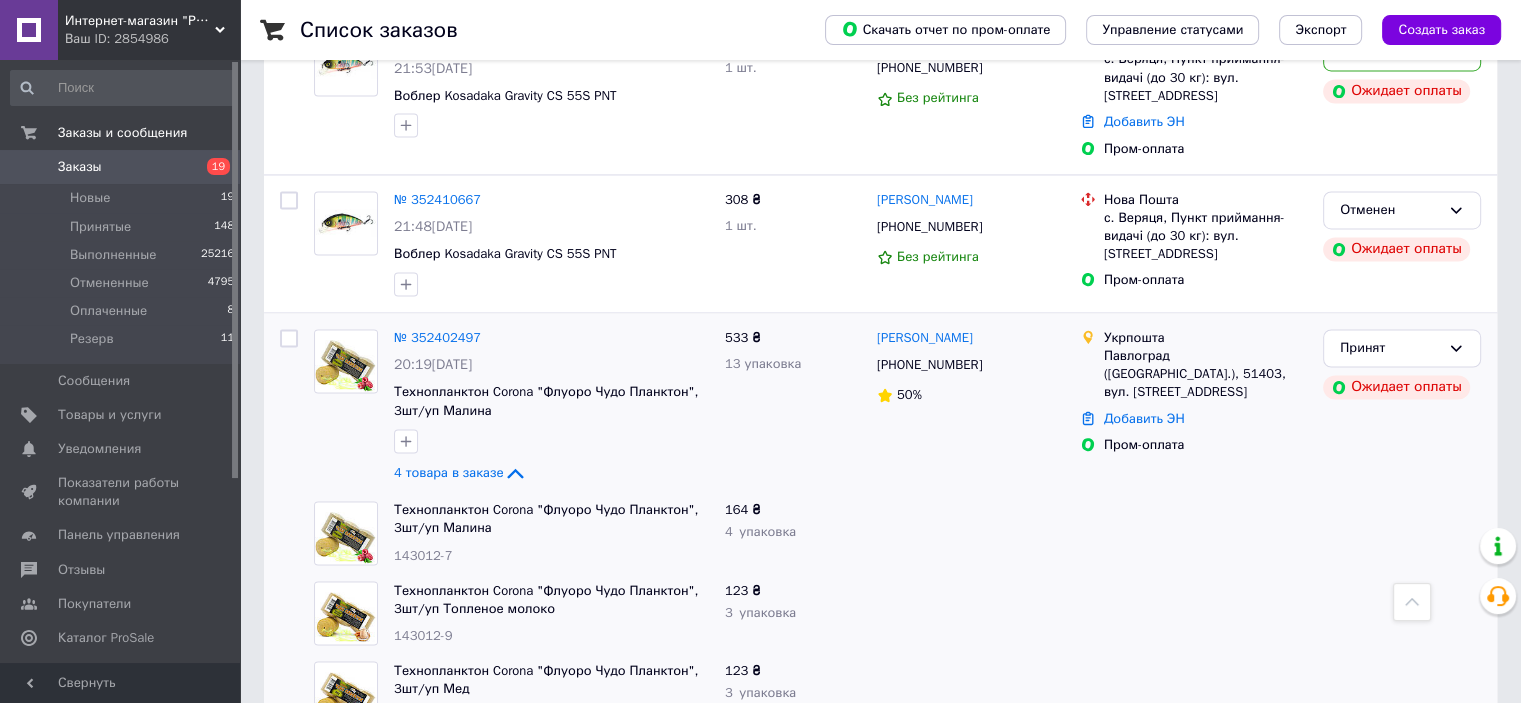 scroll, scrollTop: 3300, scrollLeft: 0, axis: vertical 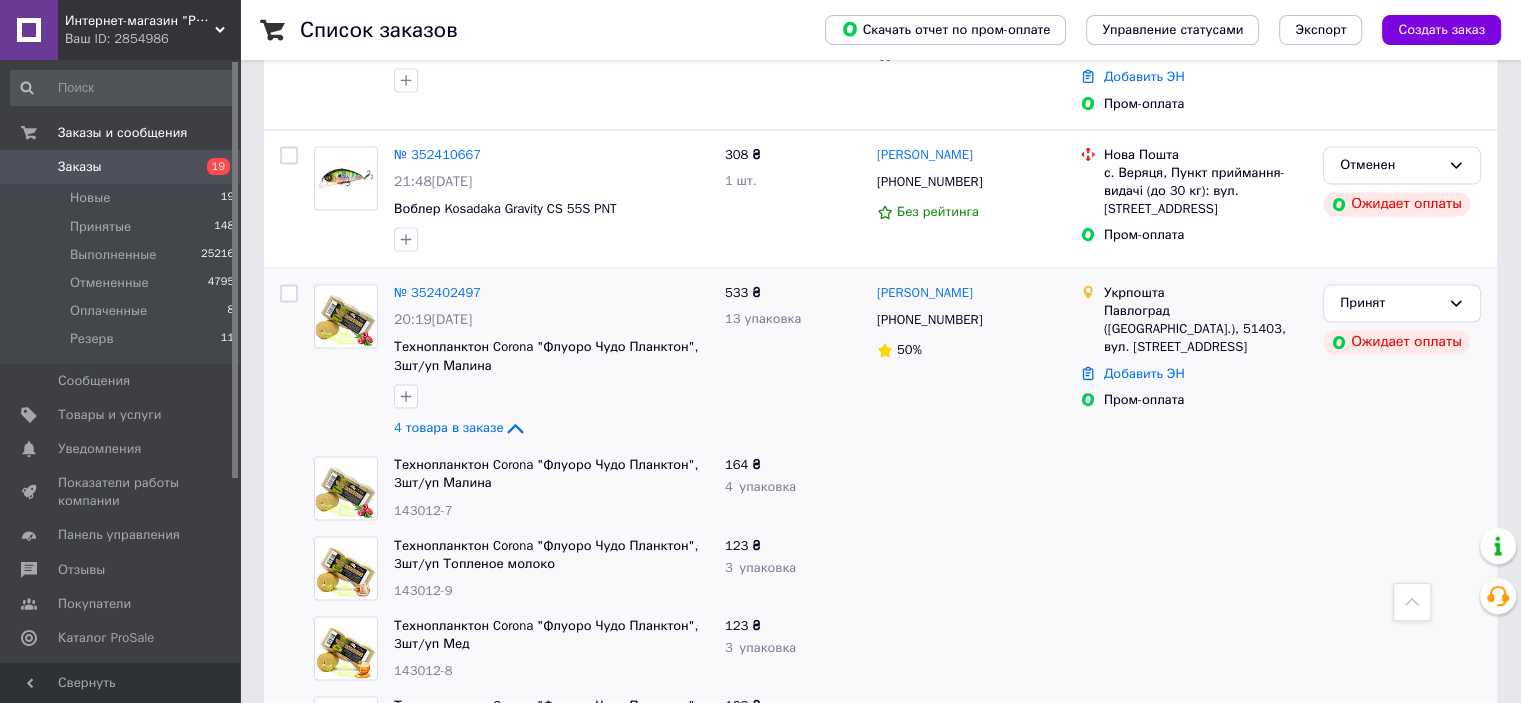 click on "Технопланктон Corona "Флуоро Чудо Планктон", 3шт/уп Топленое молоко" at bounding box center [551, 554] 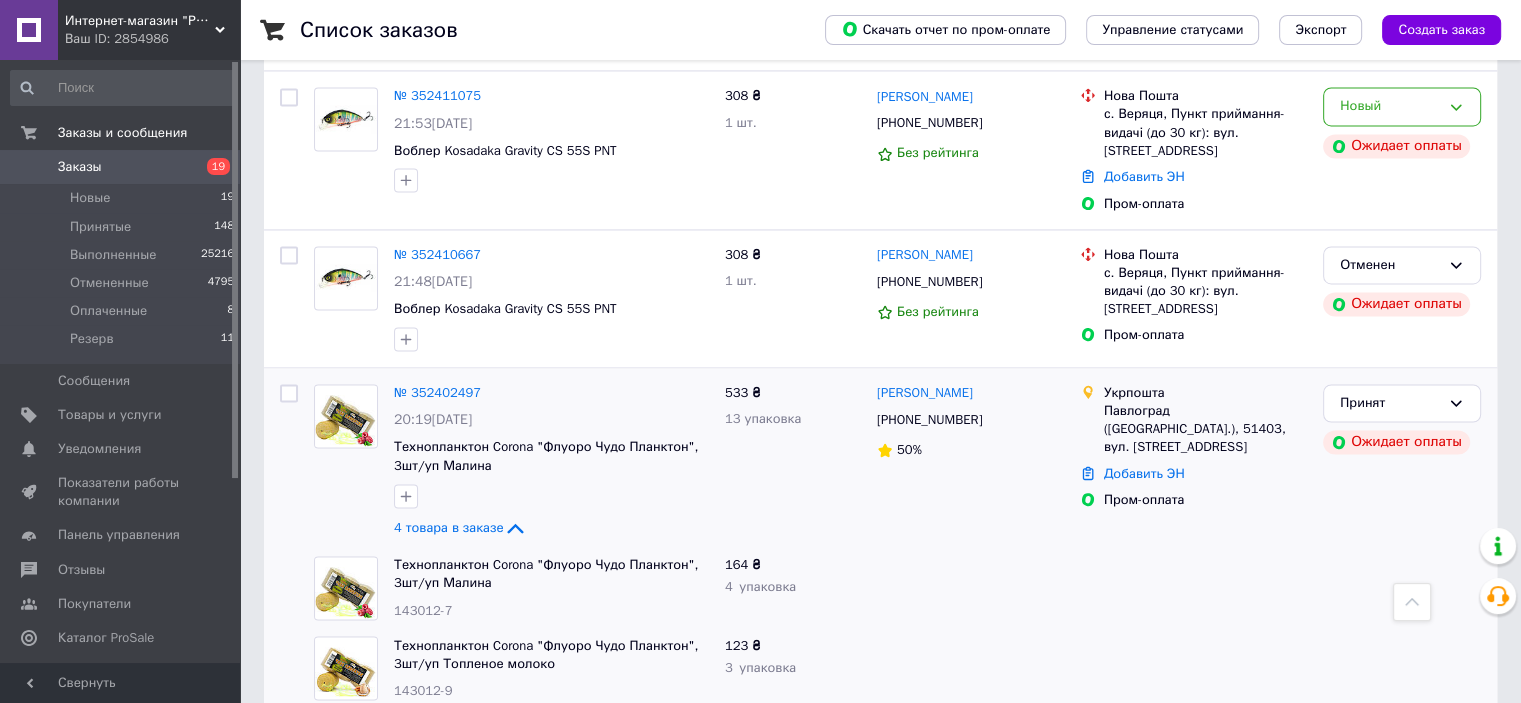 scroll, scrollTop: 3200, scrollLeft: 0, axis: vertical 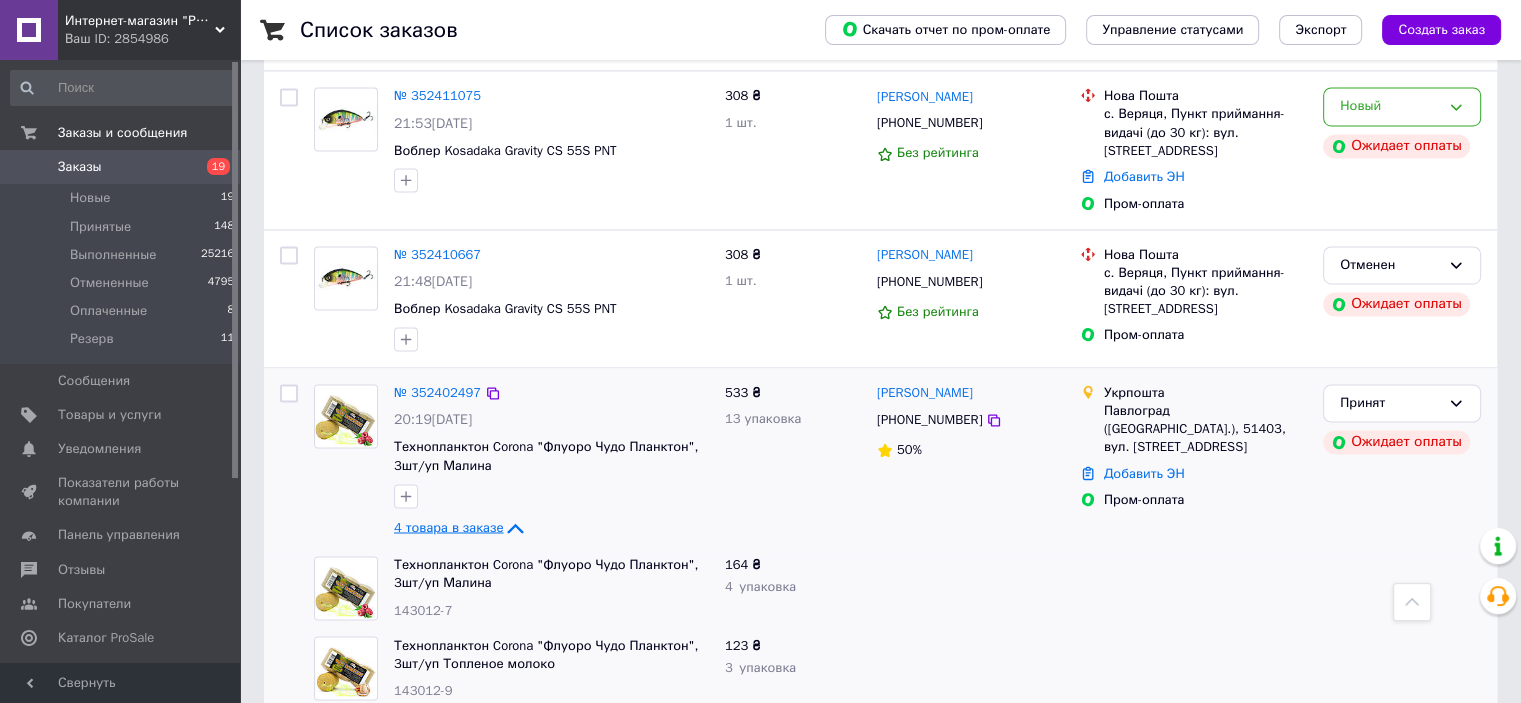 click on "4 товара в заказе" at bounding box center [448, 526] 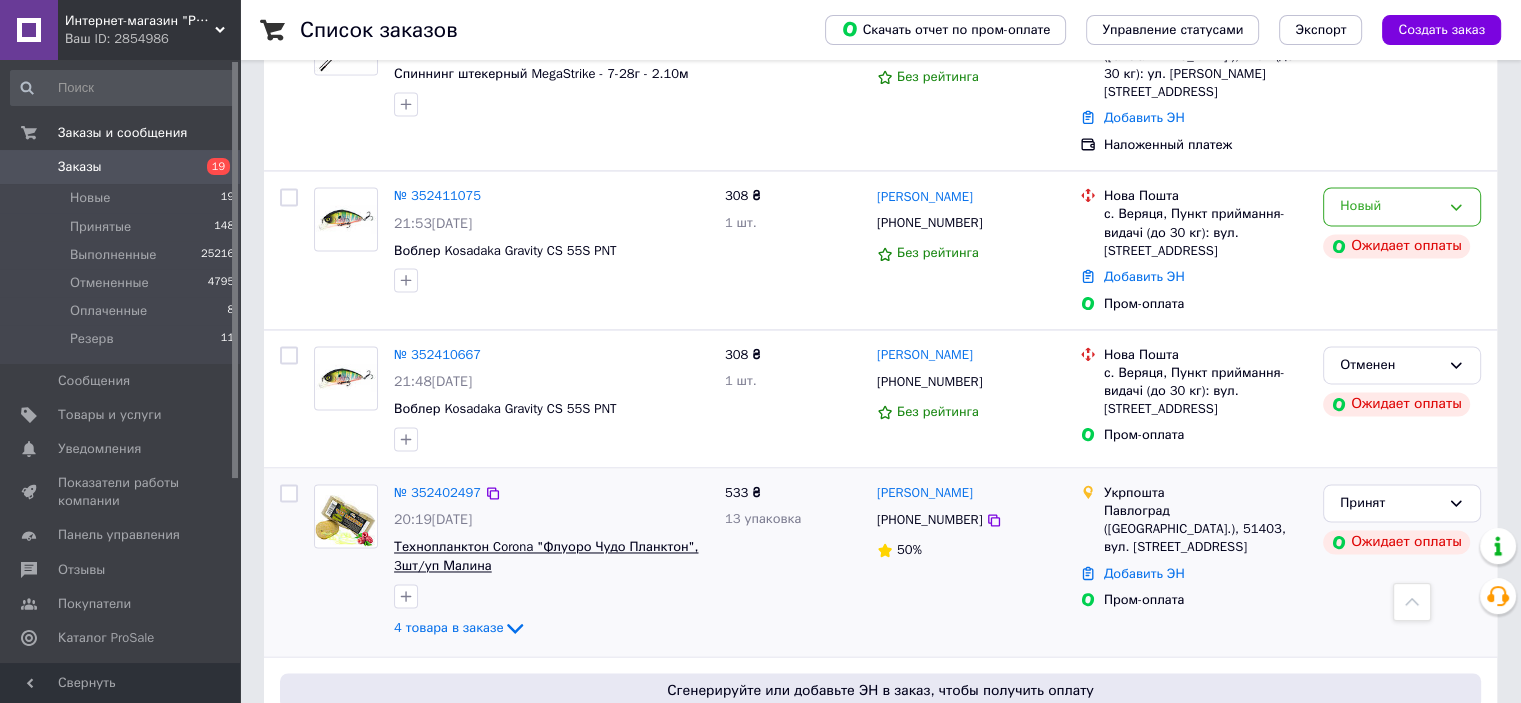 scroll, scrollTop: 2900, scrollLeft: 0, axis: vertical 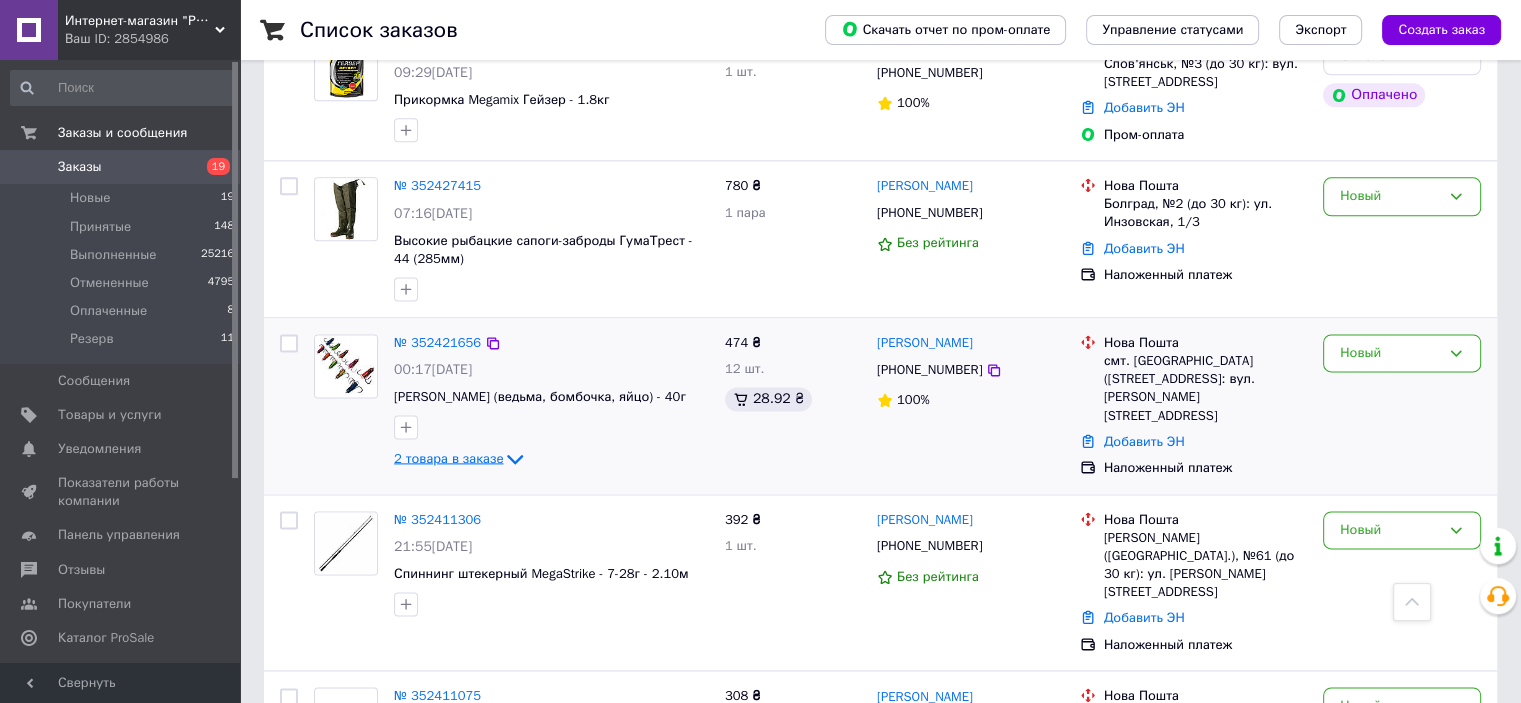 click on "2 товара в заказе" at bounding box center (448, 458) 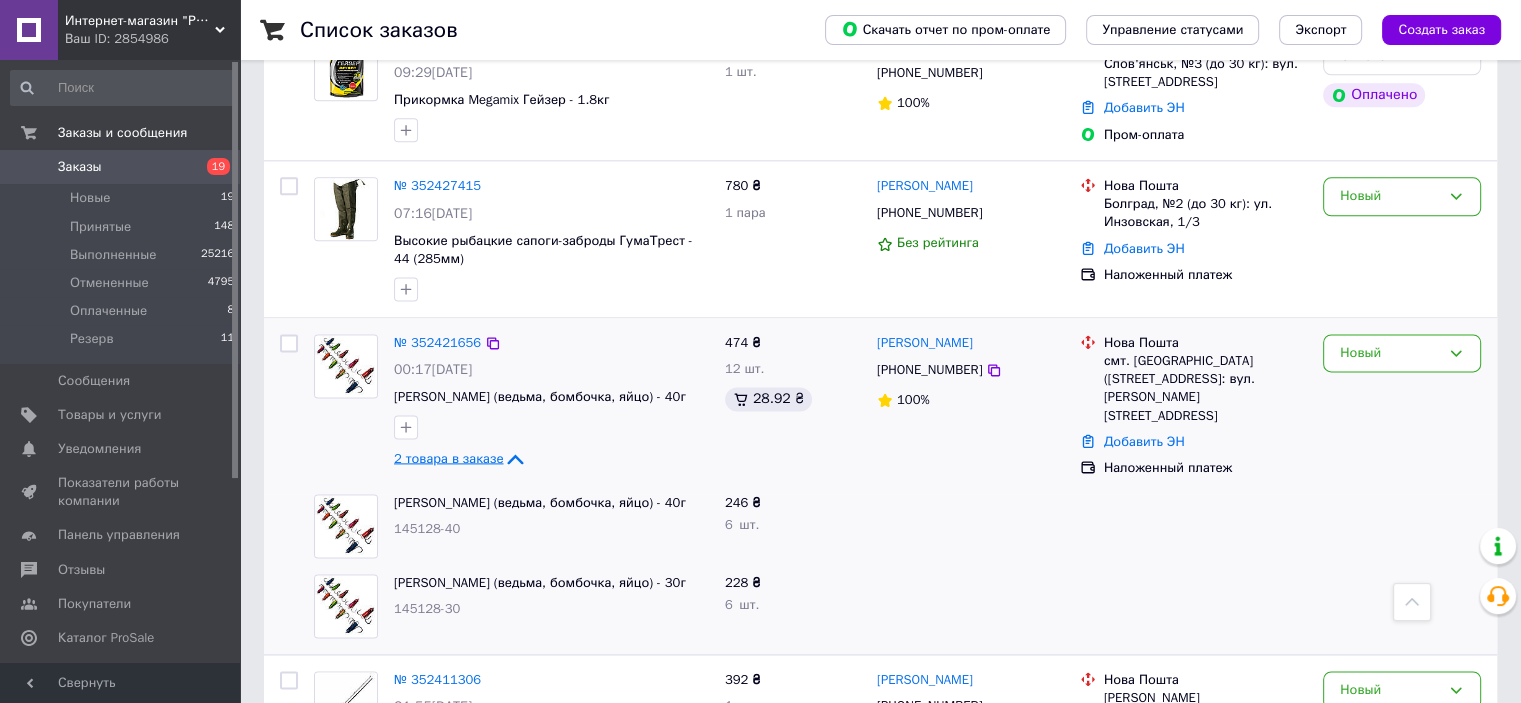 click on "2 товара в заказе" at bounding box center (448, 458) 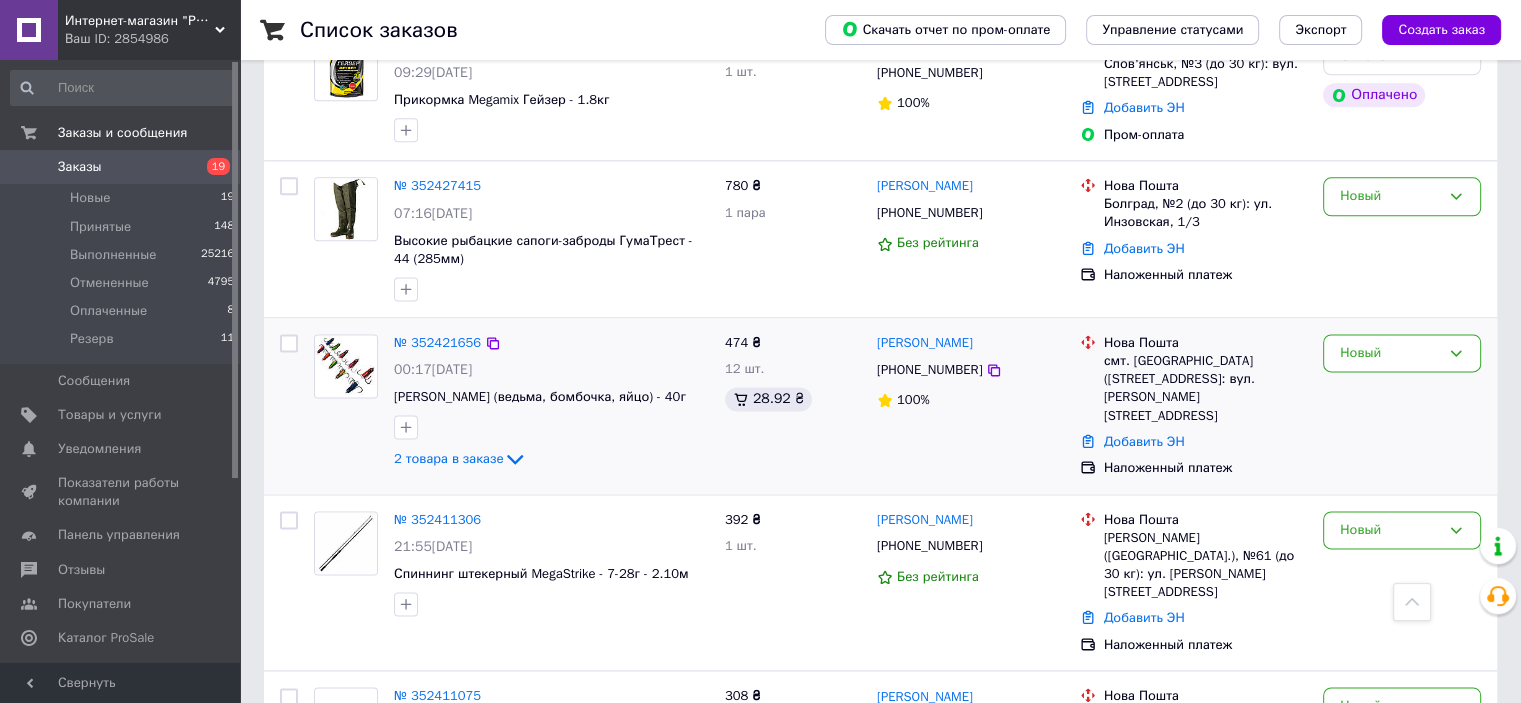 scroll, scrollTop: 2400, scrollLeft: 0, axis: vertical 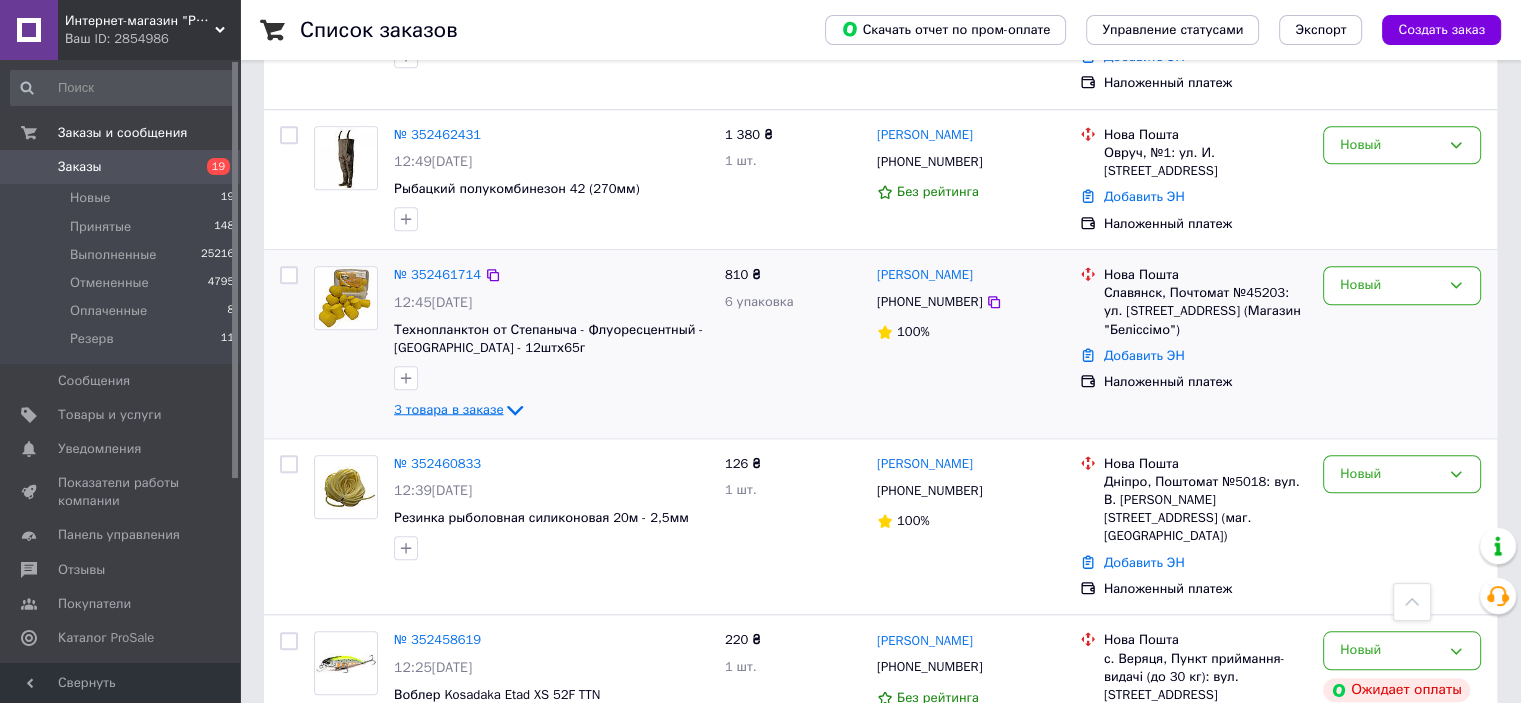 click on "3 товара в заказе" at bounding box center [448, 408] 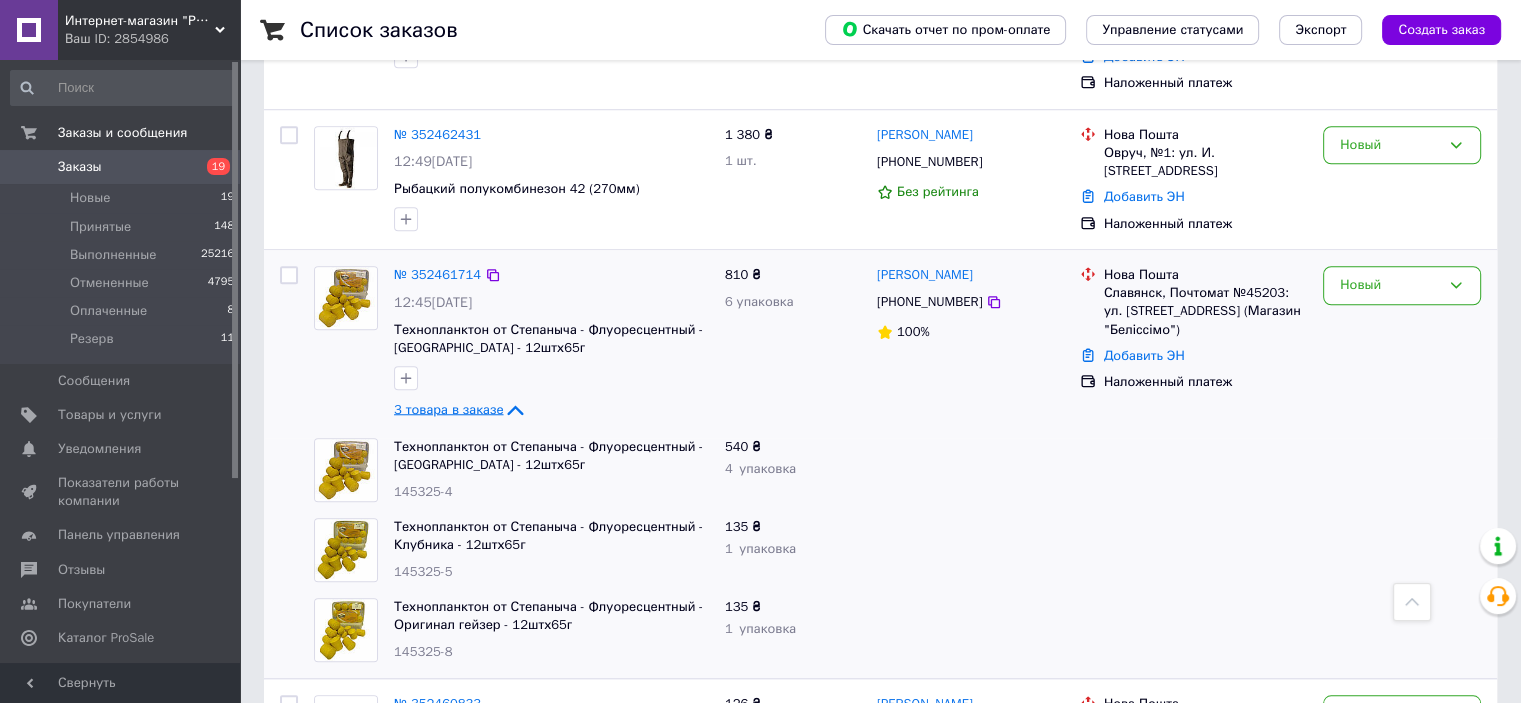 click on "3 товара в заказе" at bounding box center (448, 408) 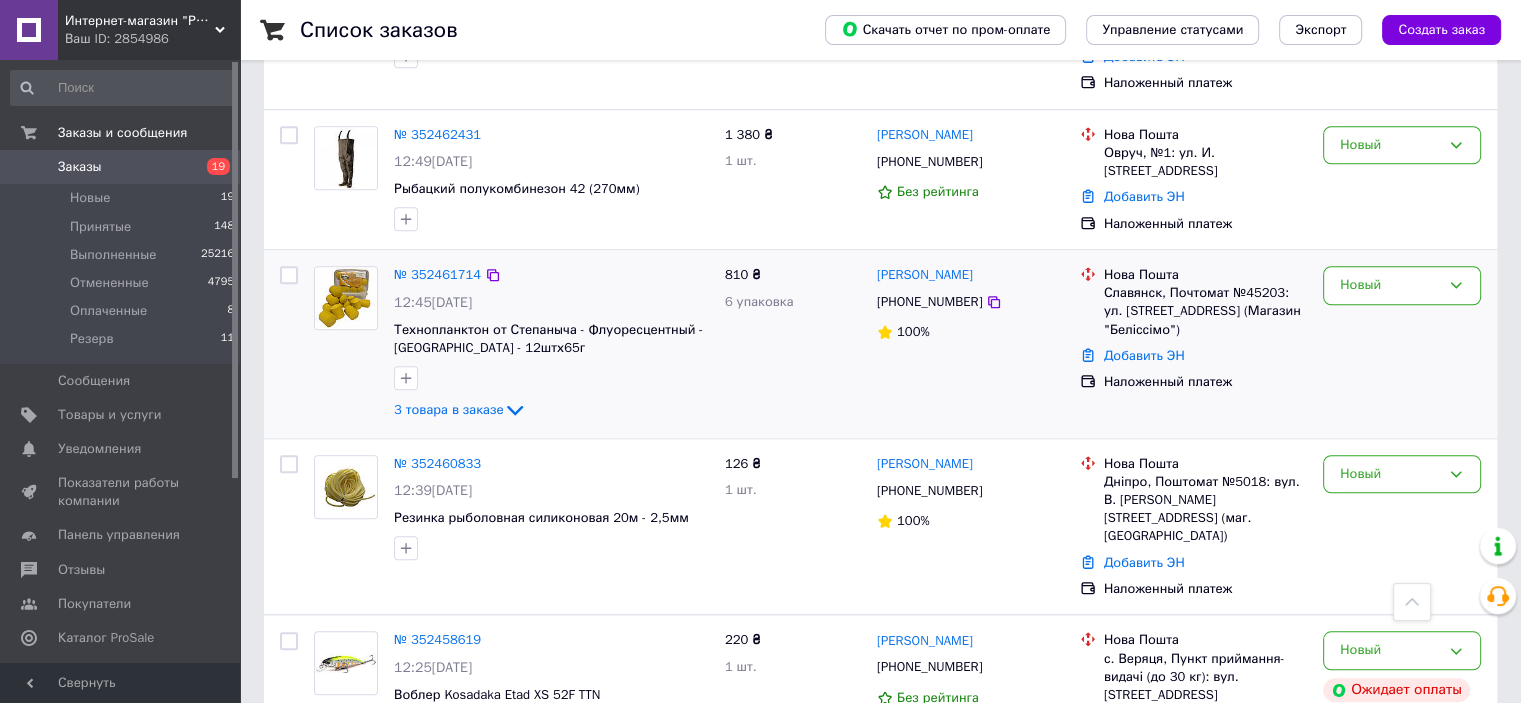 scroll, scrollTop: 1400, scrollLeft: 0, axis: vertical 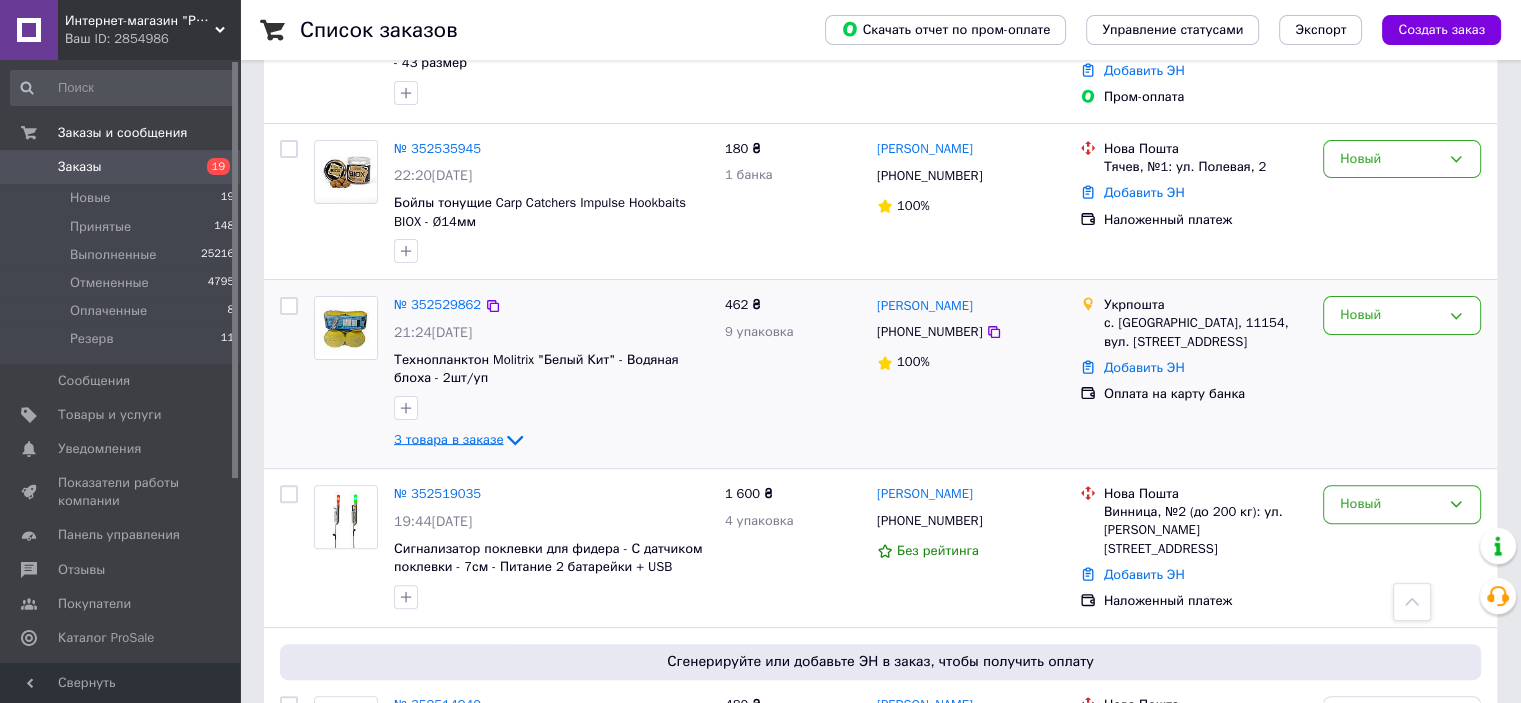 click on "3 товара в заказе" at bounding box center (448, 439) 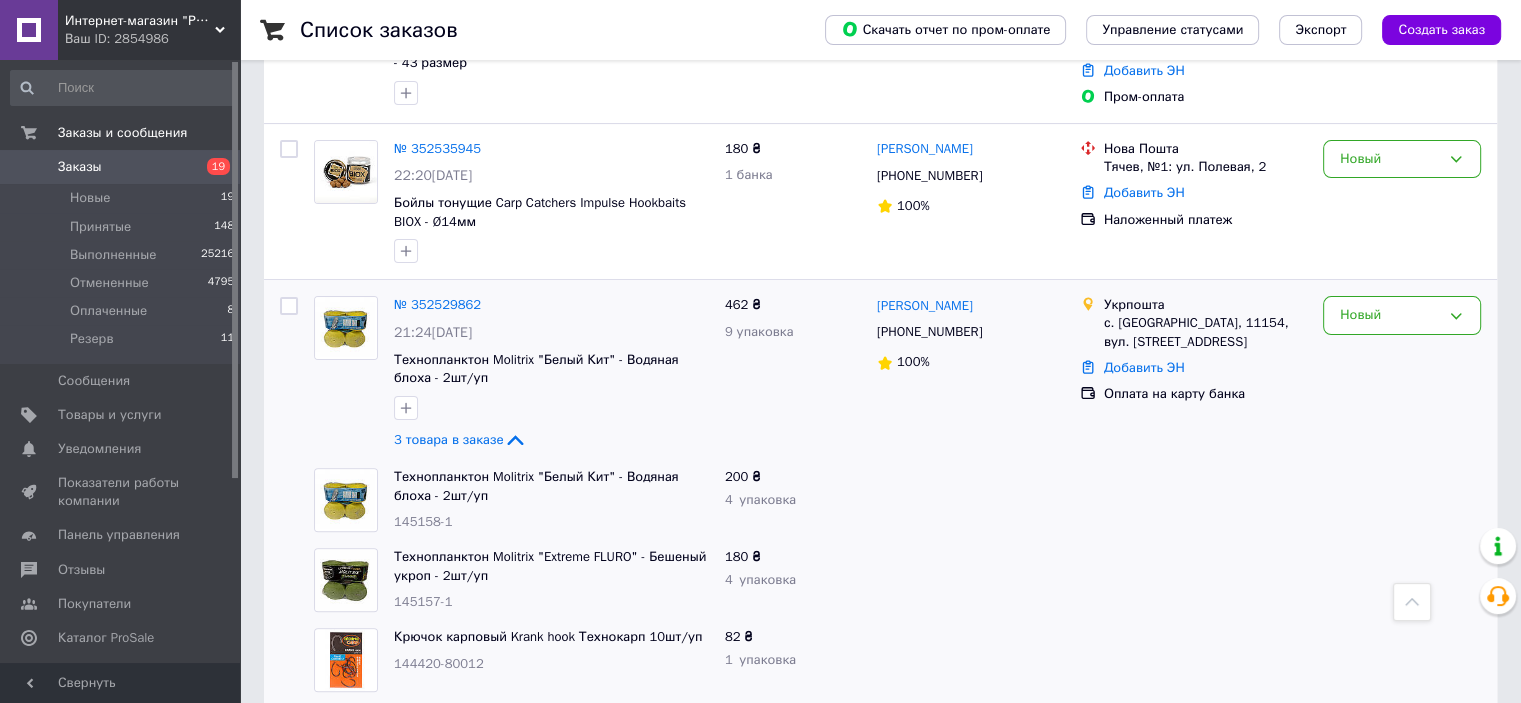 scroll, scrollTop: 300, scrollLeft: 0, axis: vertical 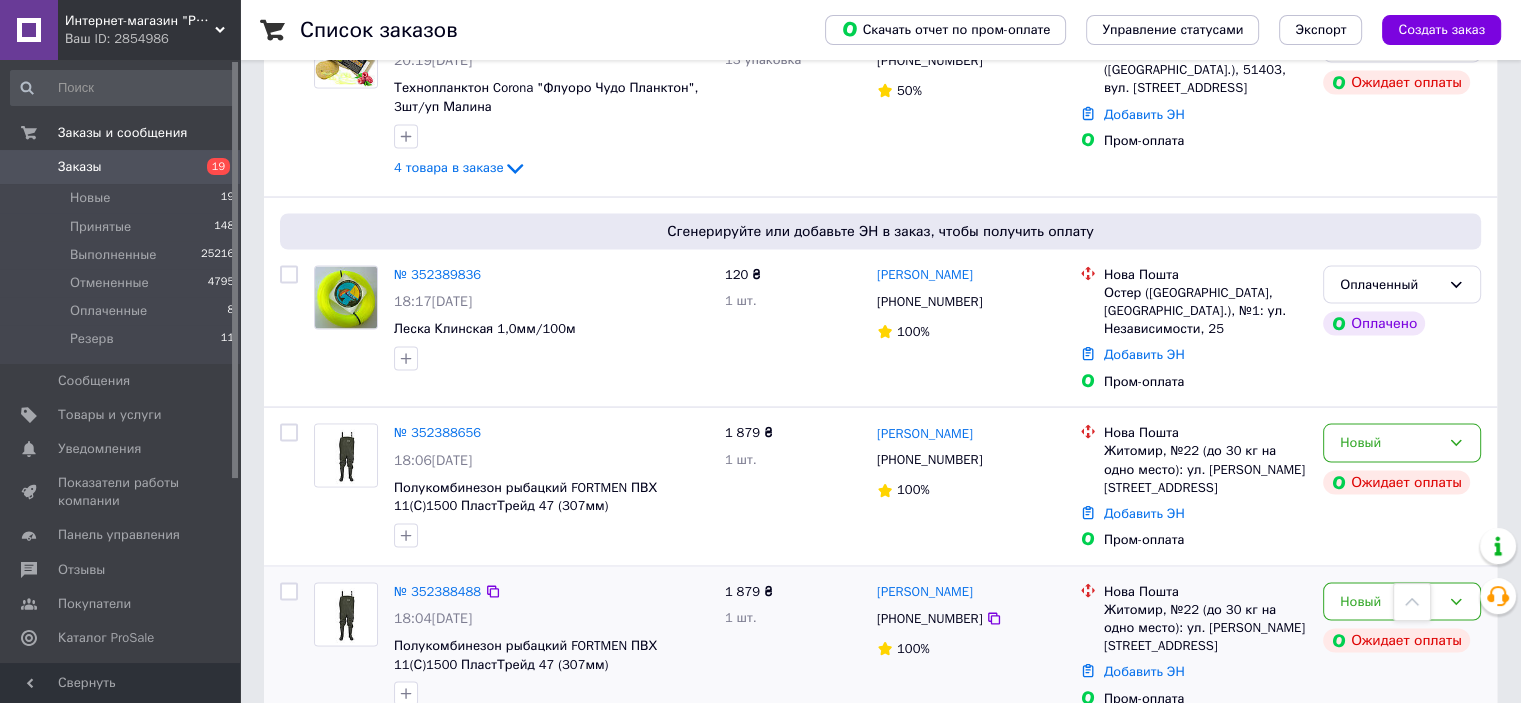 click on "№ 352388488 18:04, 12.07.2025 Полукомбинезон рыбацкий FORTMEN ПВХ 11(С)1500 ПластТрейд 47 (307мм)" at bounding box center (551, 644) 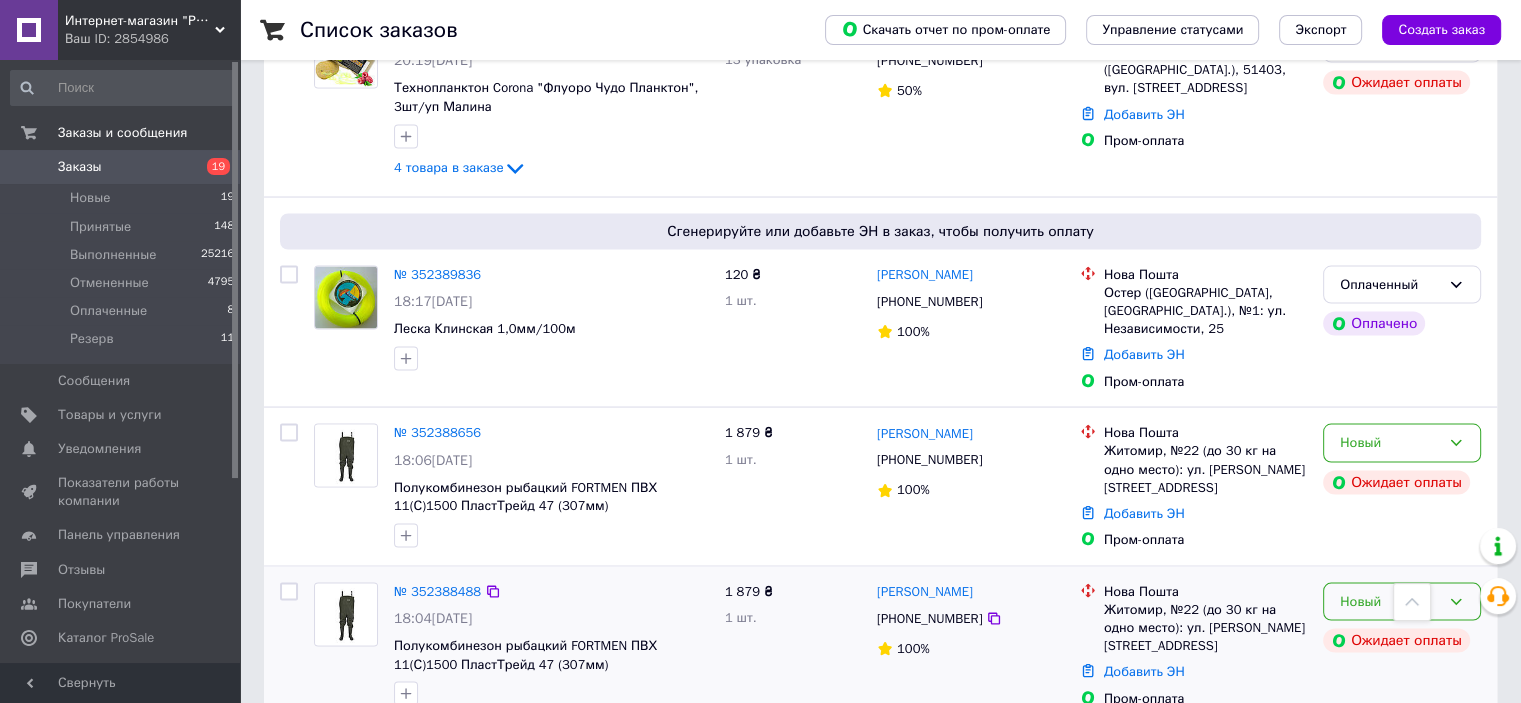 click on "Новый" at bounding box center (1402, 601) 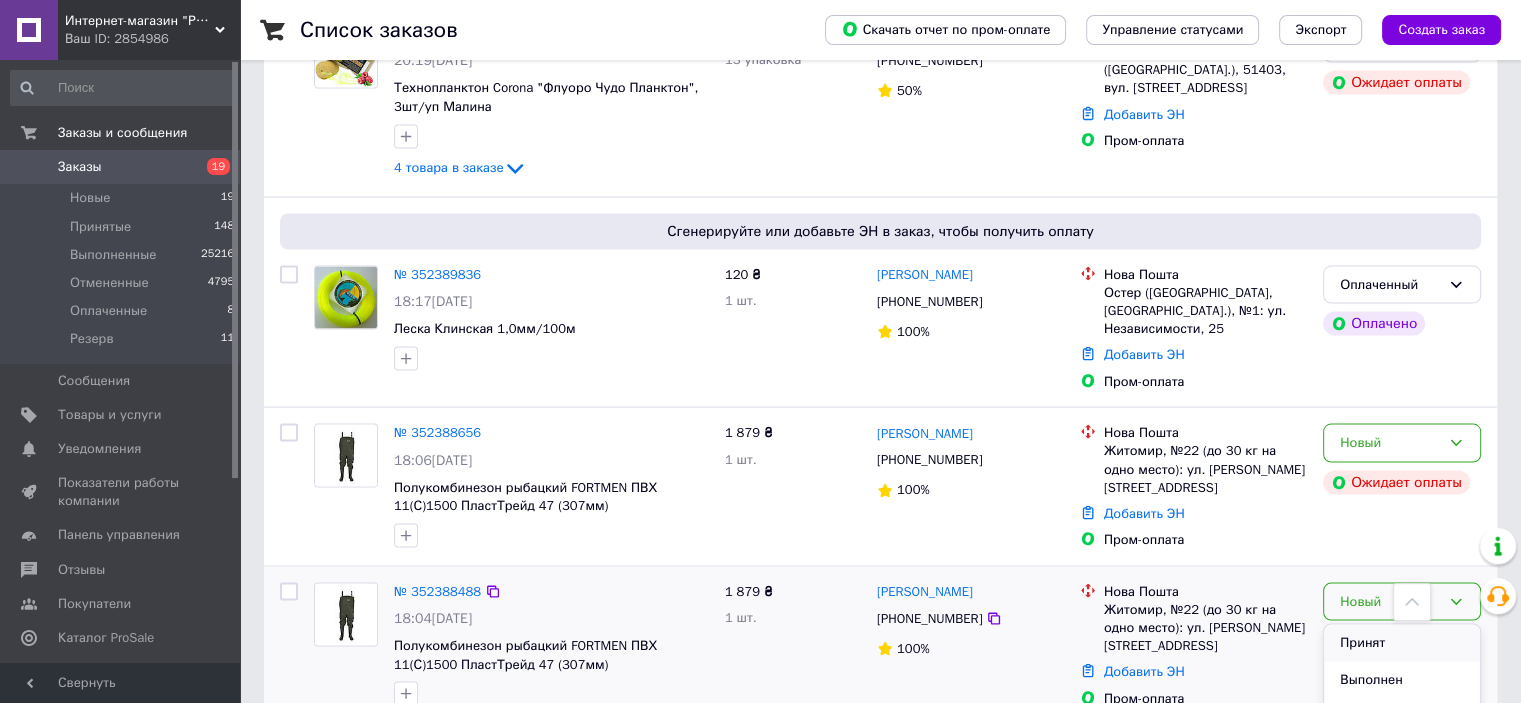 click on "Принят" at bounding box center [1402, 642] 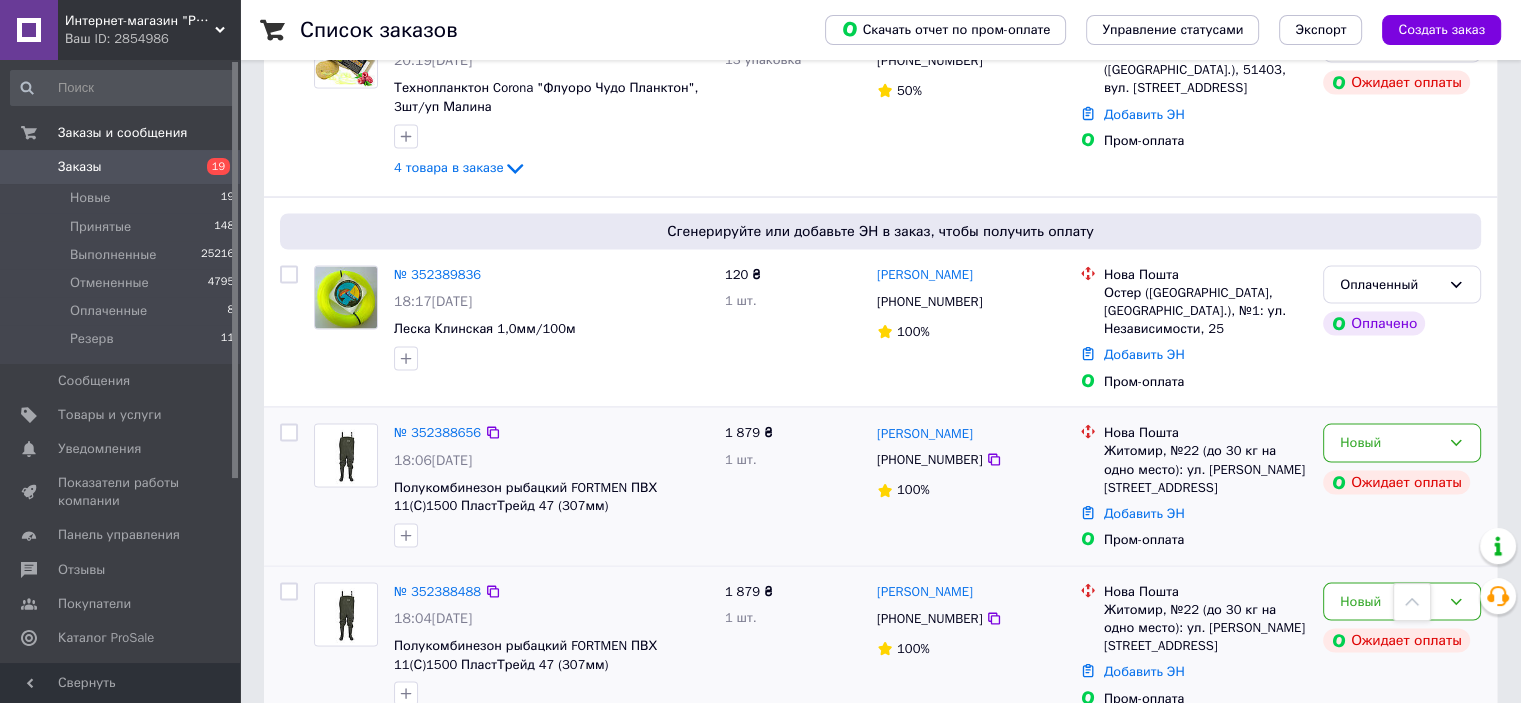 click on "Полукомбинезон рыбацкий FORTMEN ПВХ 11(С)1500 ПластТрейд 47 (307мм)" at bounding box center (551, 496) 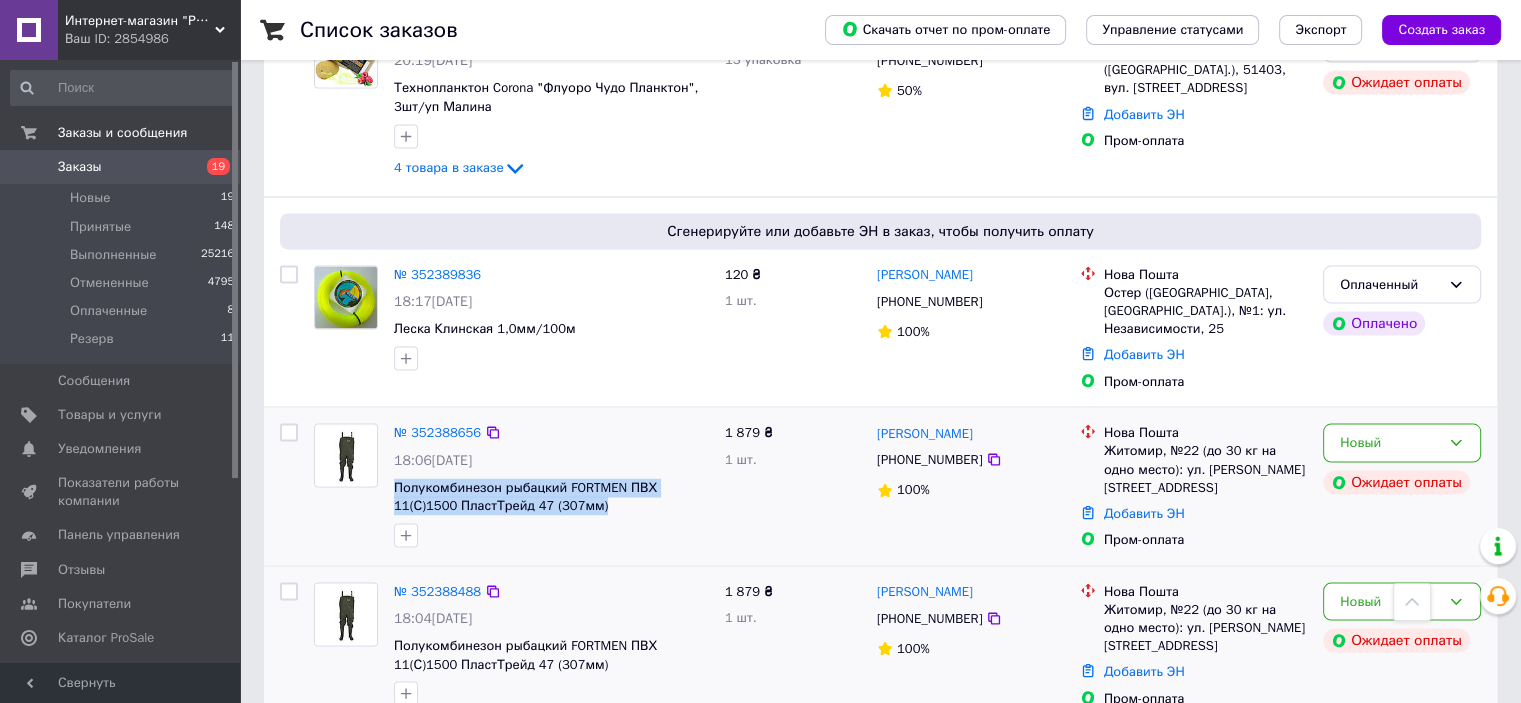 click on "Полукомбинезон рыбацкий FORTMEN ПВХ 11(С)1500 ПластТрейд 47 (307мм)" at bounding box center (551, 496) 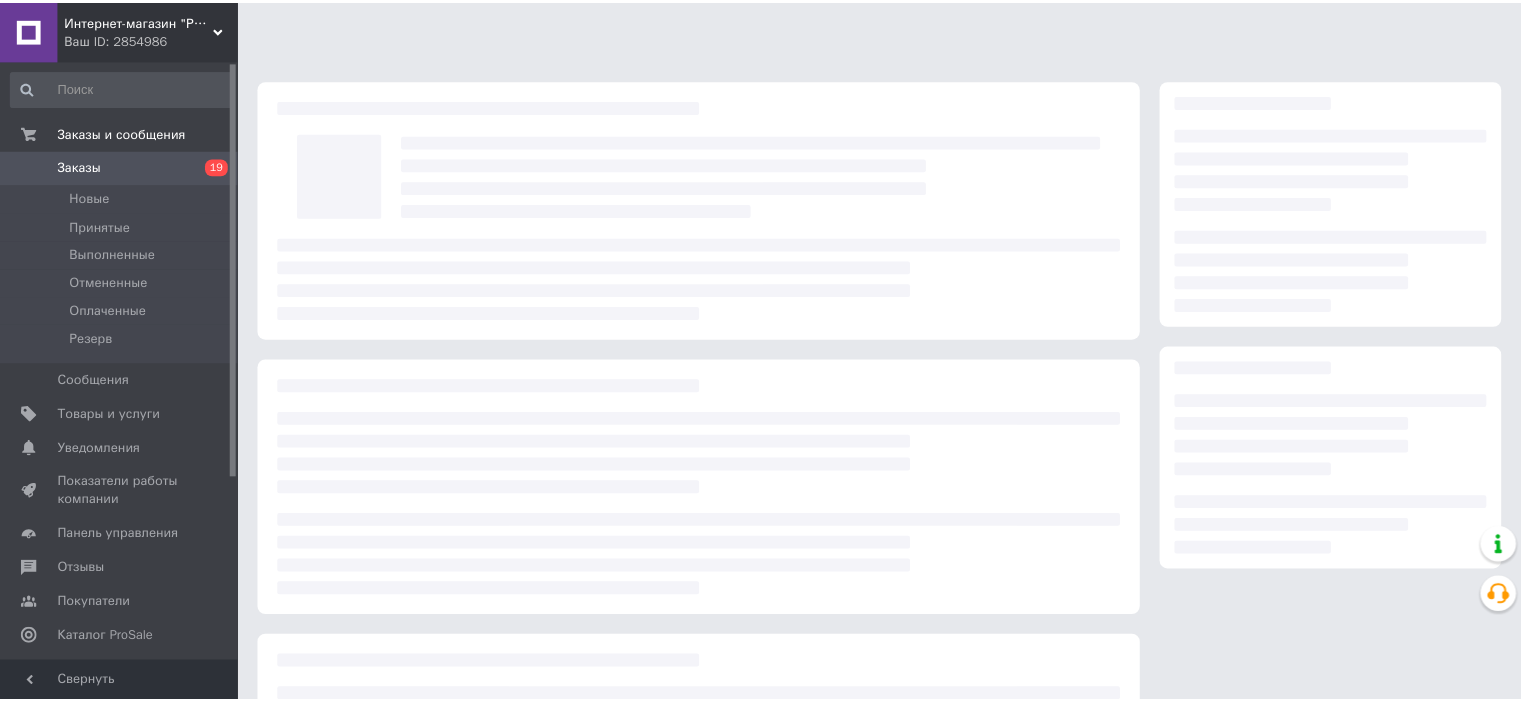 scroll, scrollTop: 0, scrollLeft: 0, axis: both 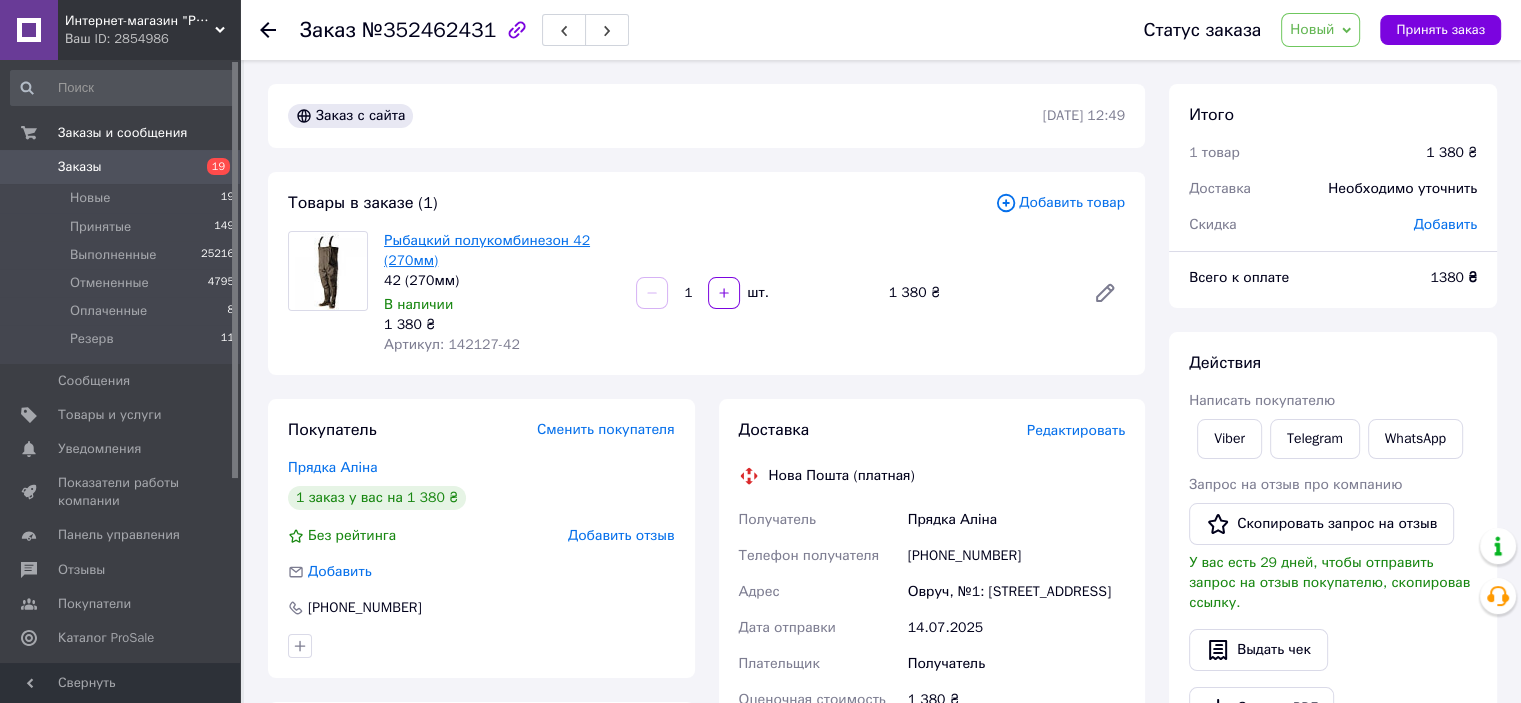 click on "Рыбацкий полукомбинезон 42 (270мм)" at bounding box center (487, 250) 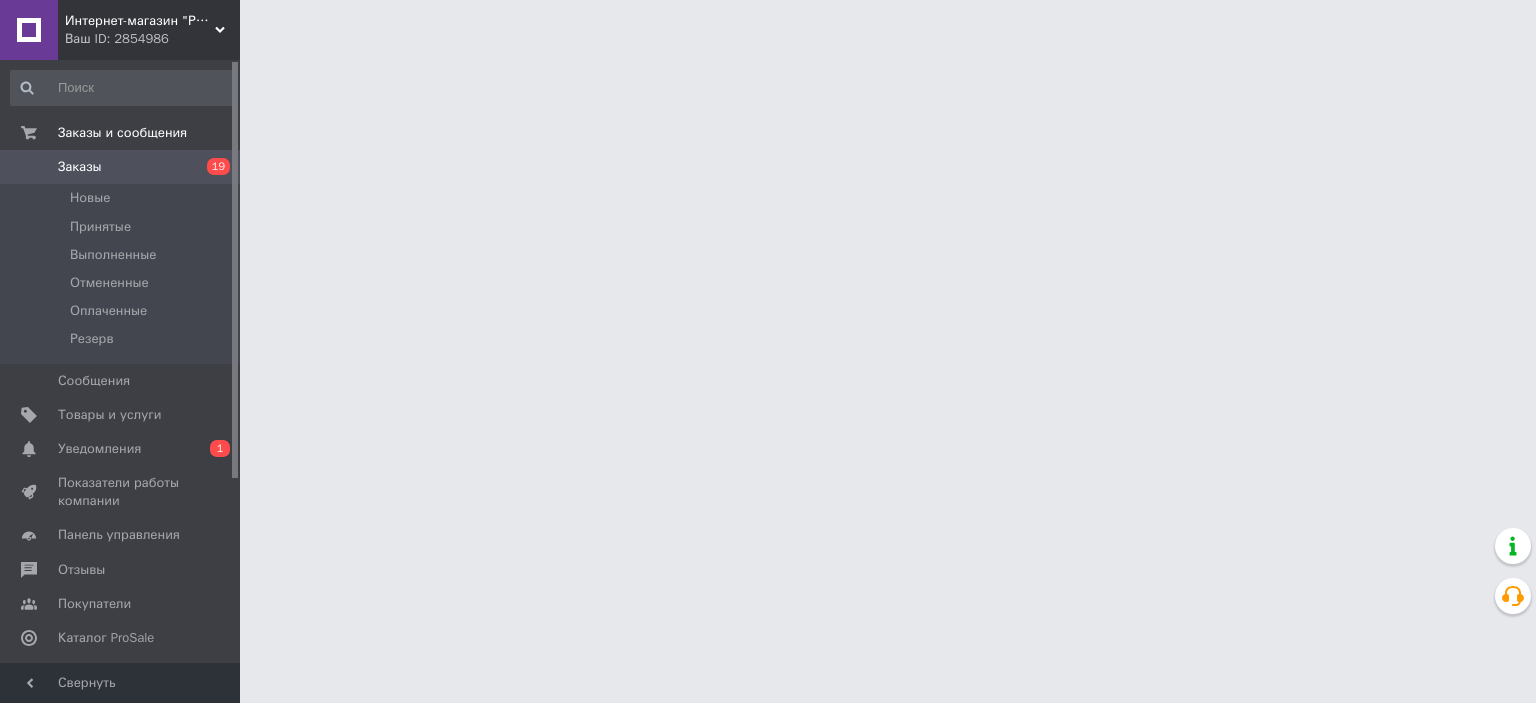 scroll, scrollTop: 0, scrollLeft: 0, axis: both 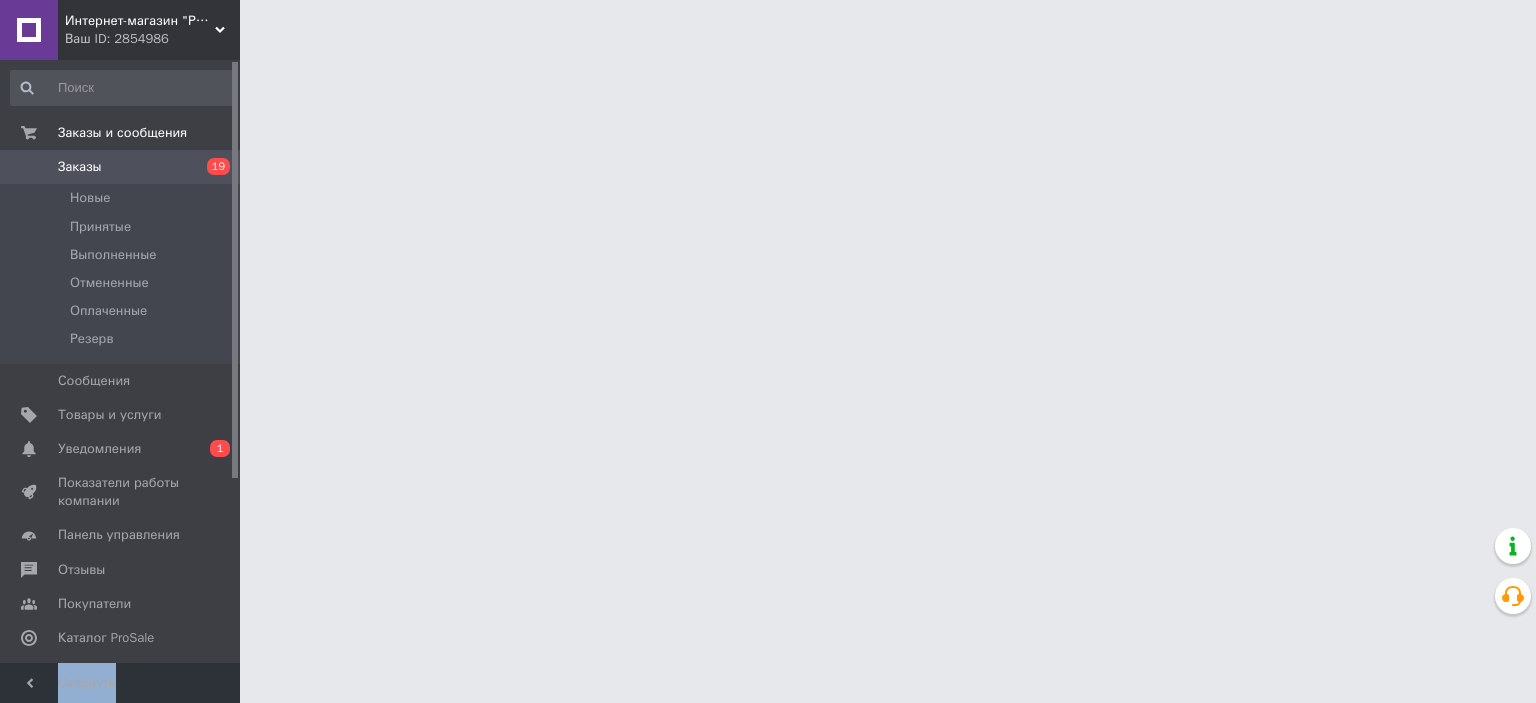 click on "Интернет-магазин "РыбаКит" Ваш ID: 2854986 Сайт Интернет-магазин "РыбаКит" Кабинет покупателя Проверить состояние системы Страница на портале Справка Выйти Заказы и сообщения Заказы 19 Новые Принятые Выполненные Отмененные Оплаченные Резерв Сообщения 0 Товары и услуги Уведомления 0 1 Показатели работы компании Панель управления Отзывы Покупатели Каталог ProSale Аналитика Инструменты вебмастера и SEO Управление сайтом Кошелек компании Маркет Настройки Тарифы и счета Prom топ Свернуть" at bounding box center [768, 25] 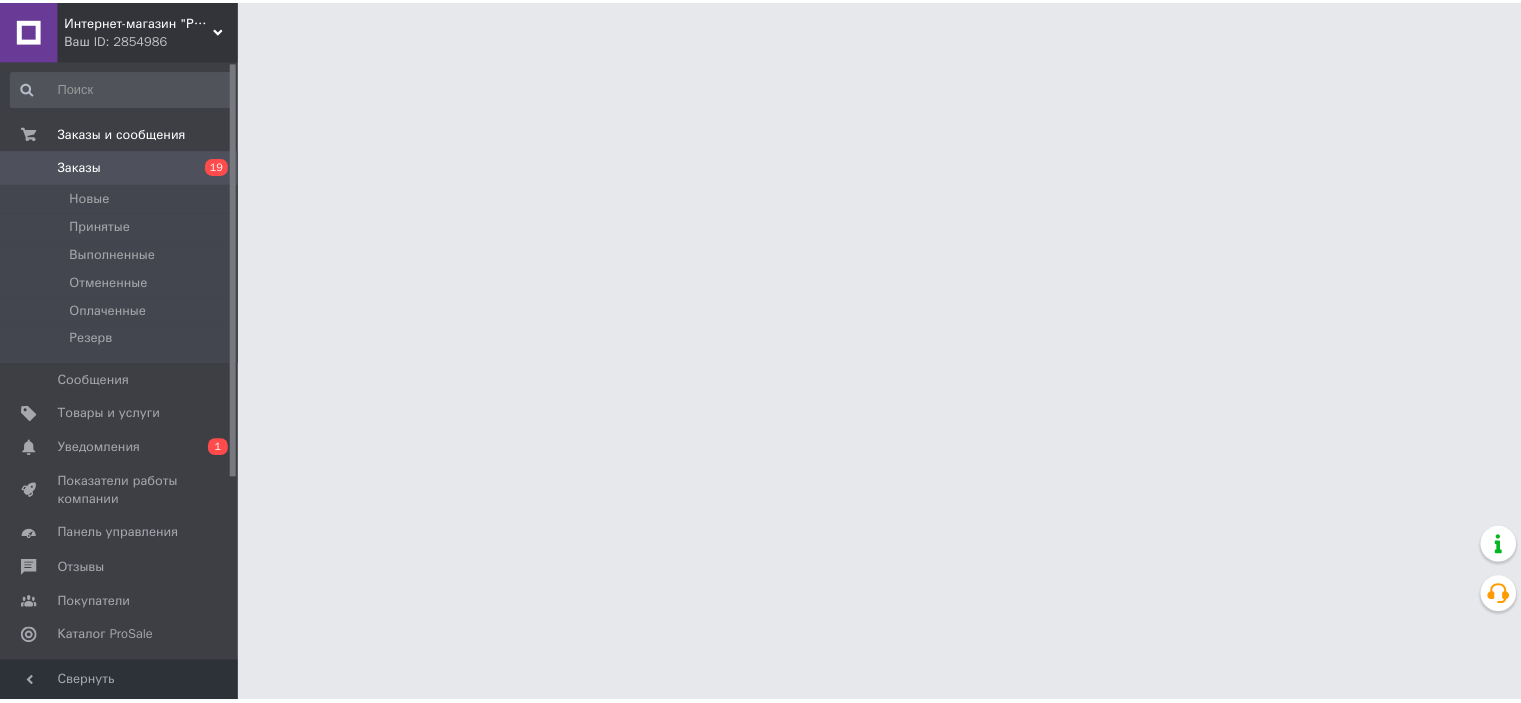 scroll, scrollTop: 0, scrollLeft: 0, axis: both 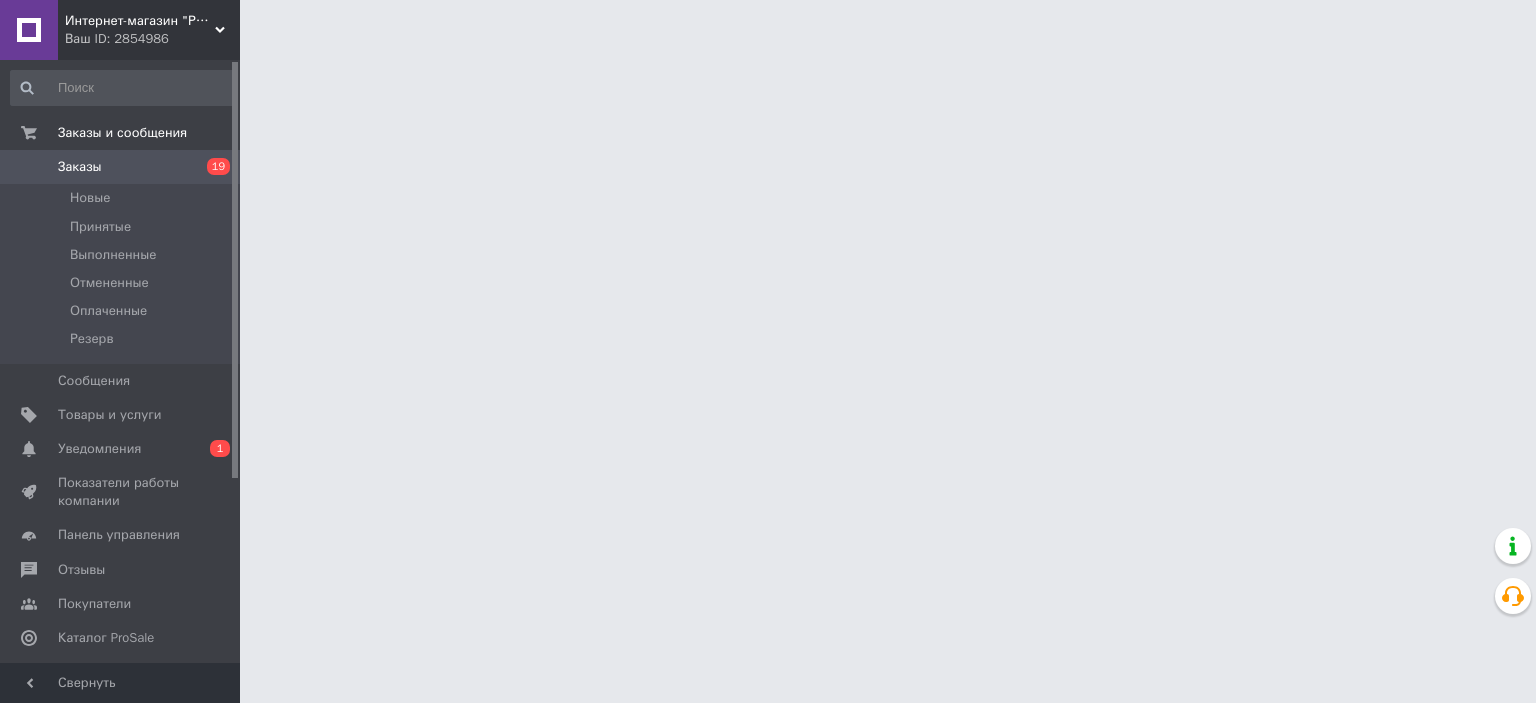 drag, startPoint x: 0, startPoint y: 0, endPoint x: 135, endPoint y: 453, distance: 472.68805 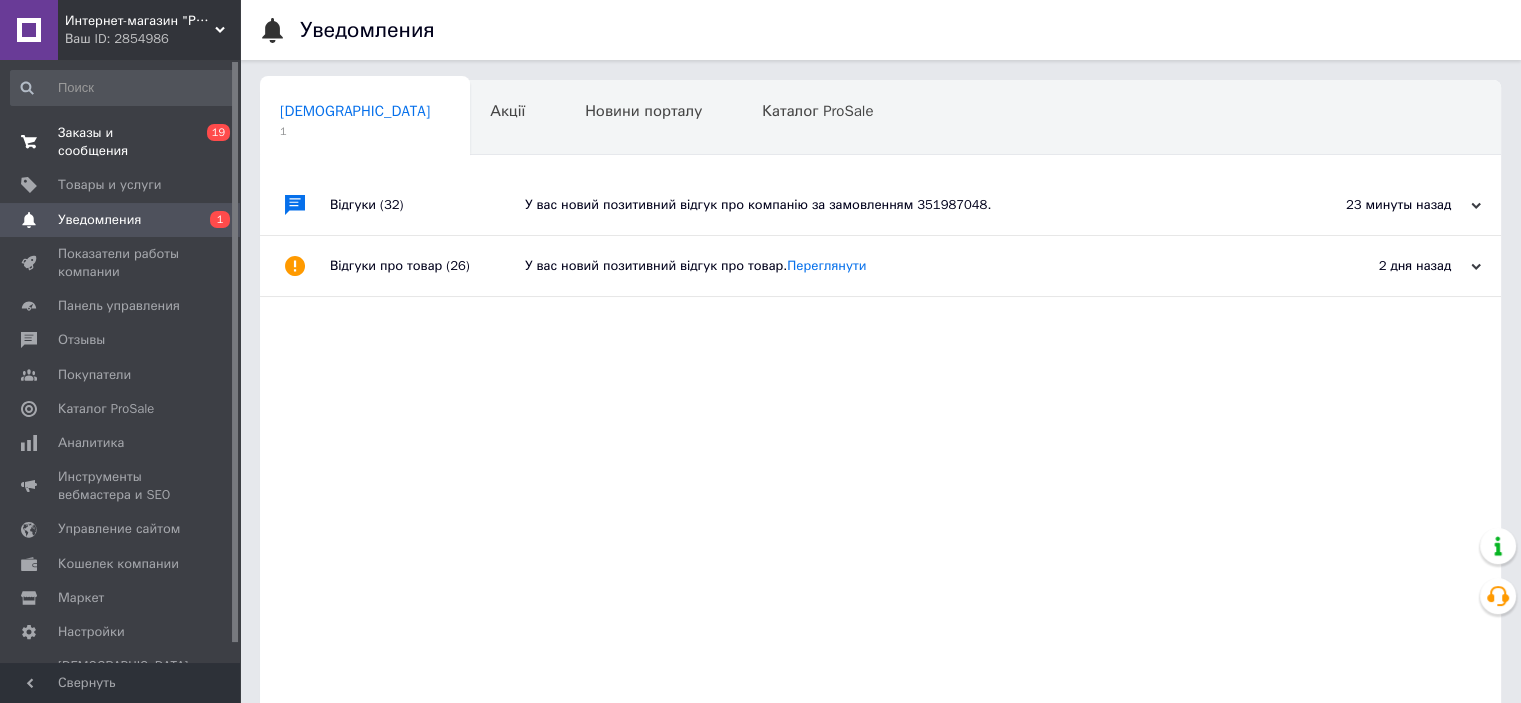 click on "Заказы и сообщения" at bounding box center [121, 142] 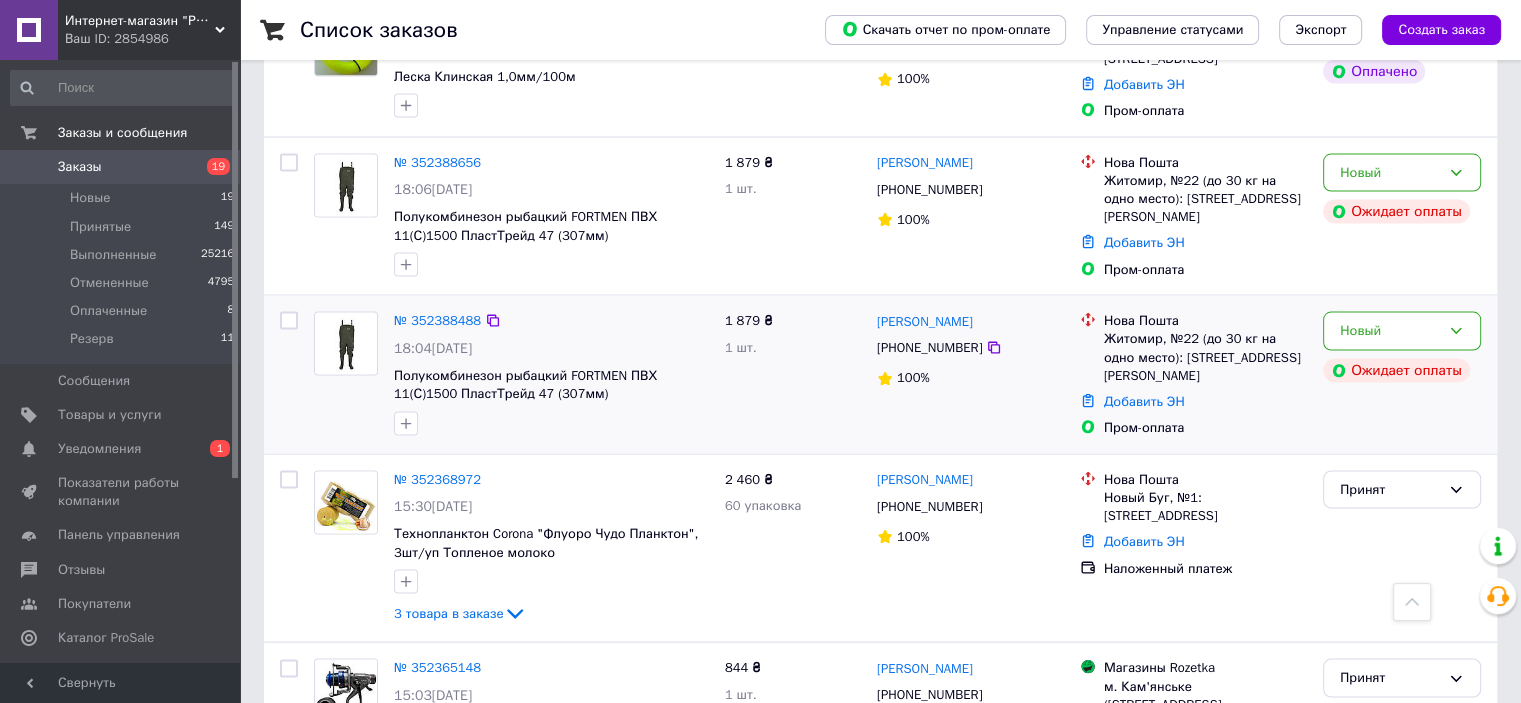 scroll, scrollTop: 3900, scrollLeft: 0, axis: vertical 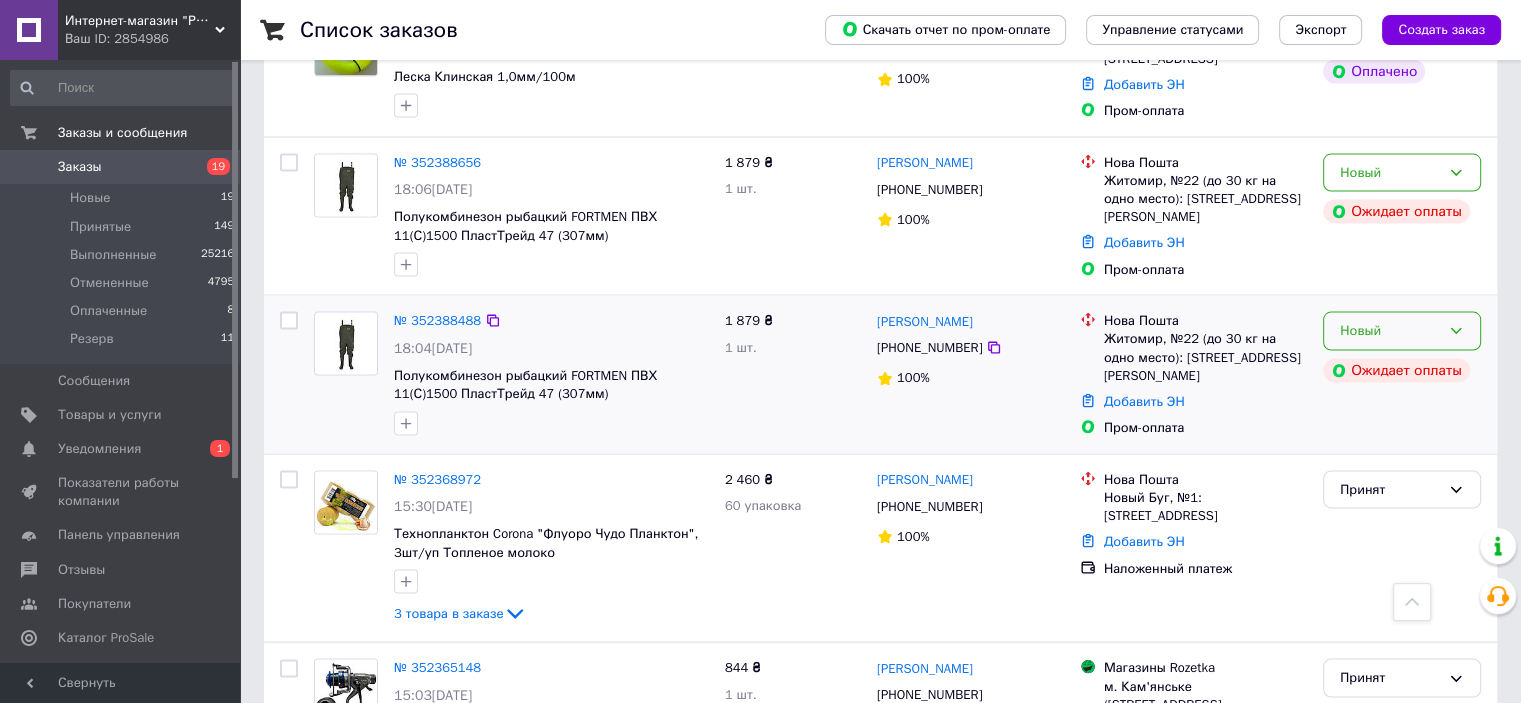 click on "Новый" at bounding box center (1402, 331) 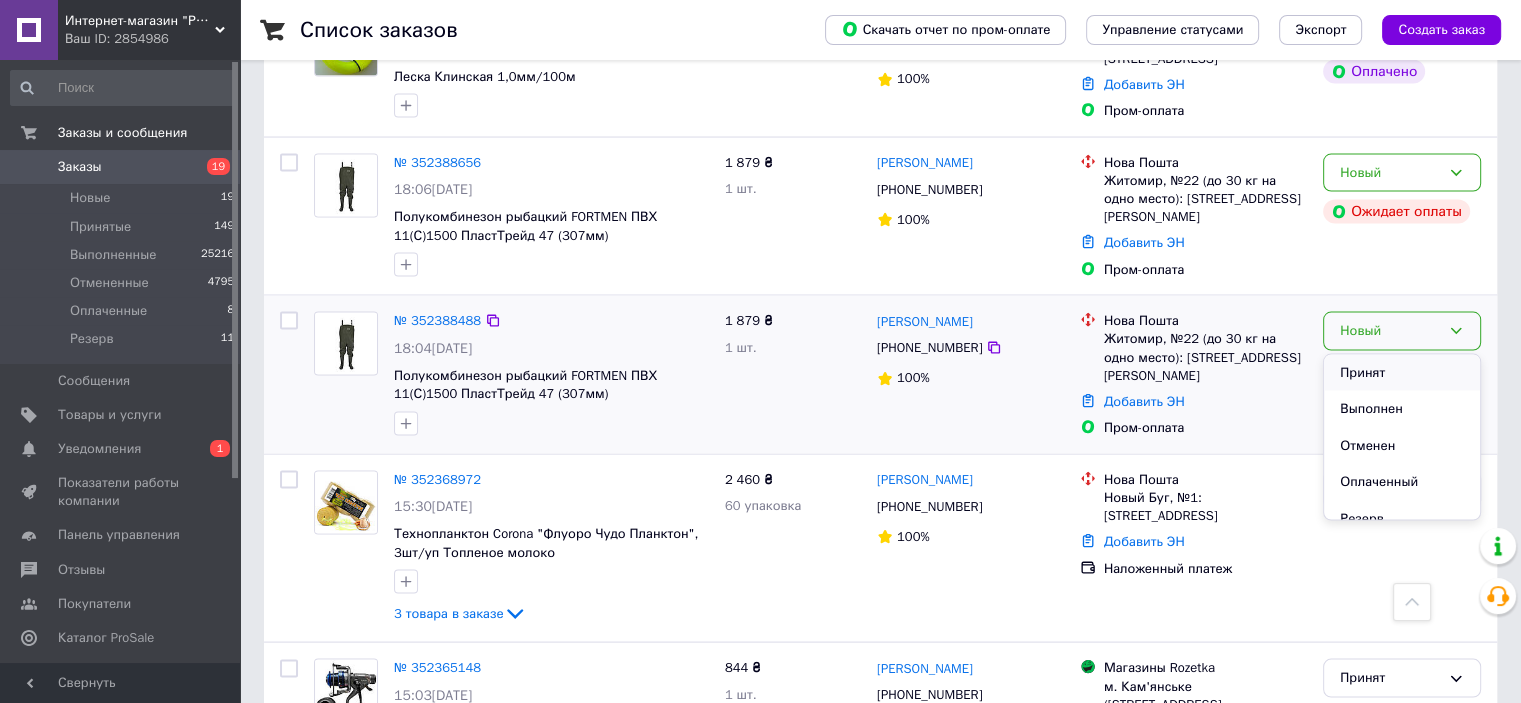 click on "Принят" at bounding box center [1402, 373] 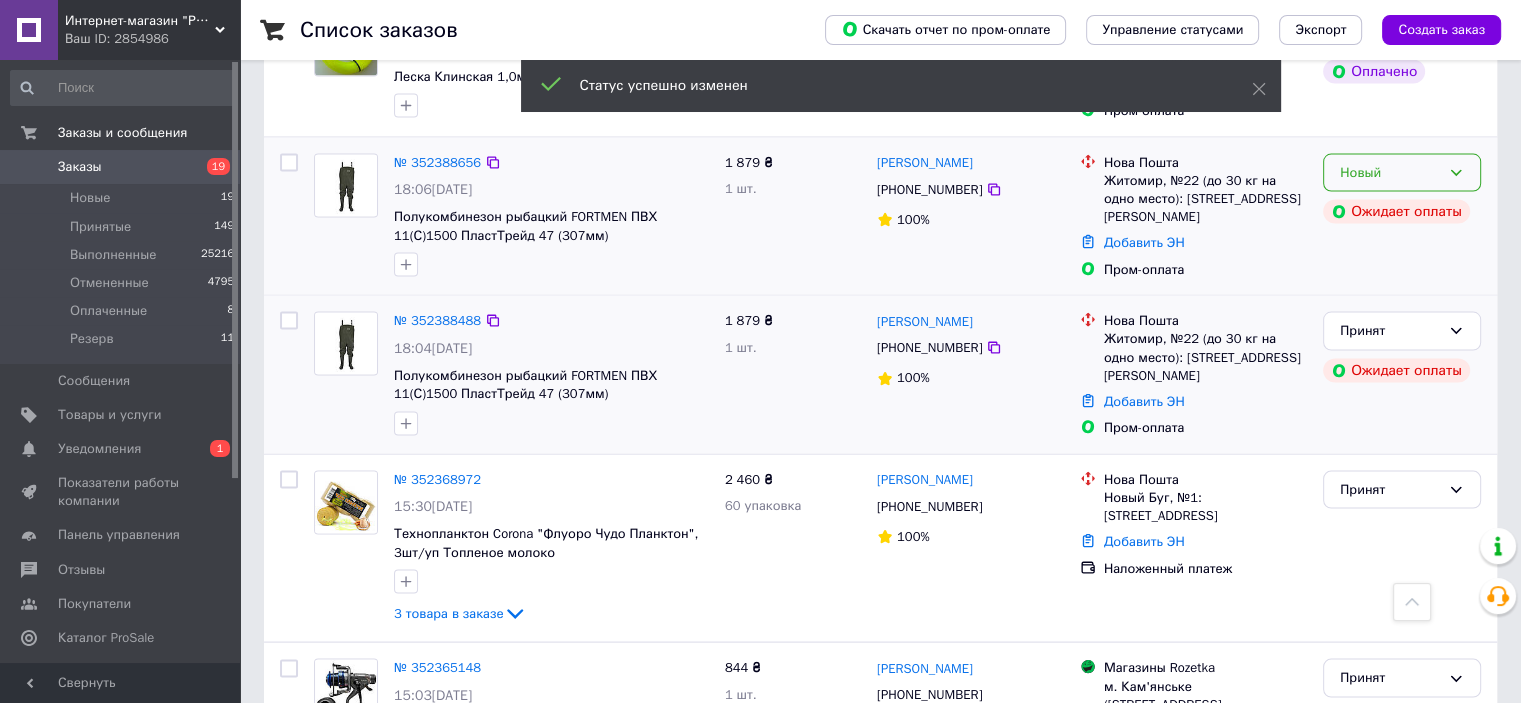 click 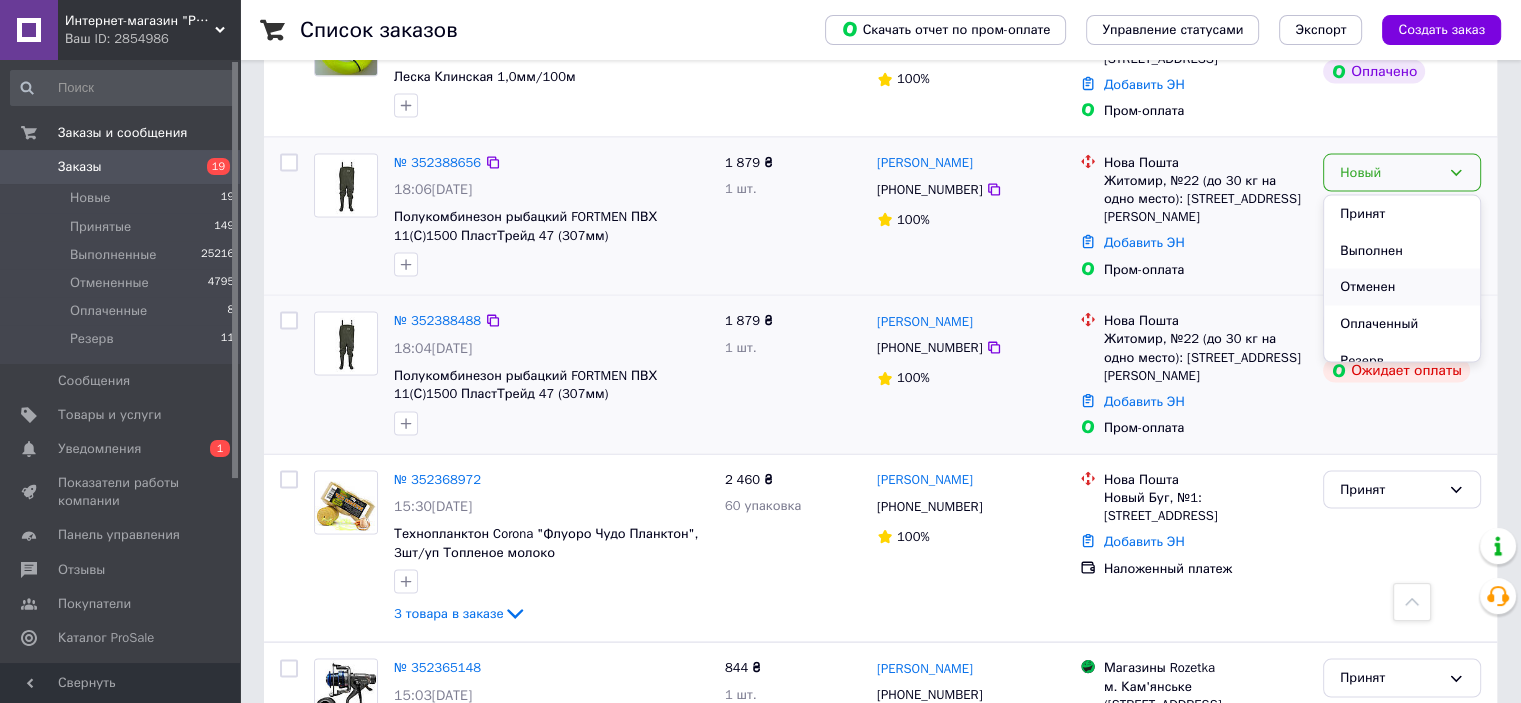 click on "Отменен" at bounding box center [1402, 287] 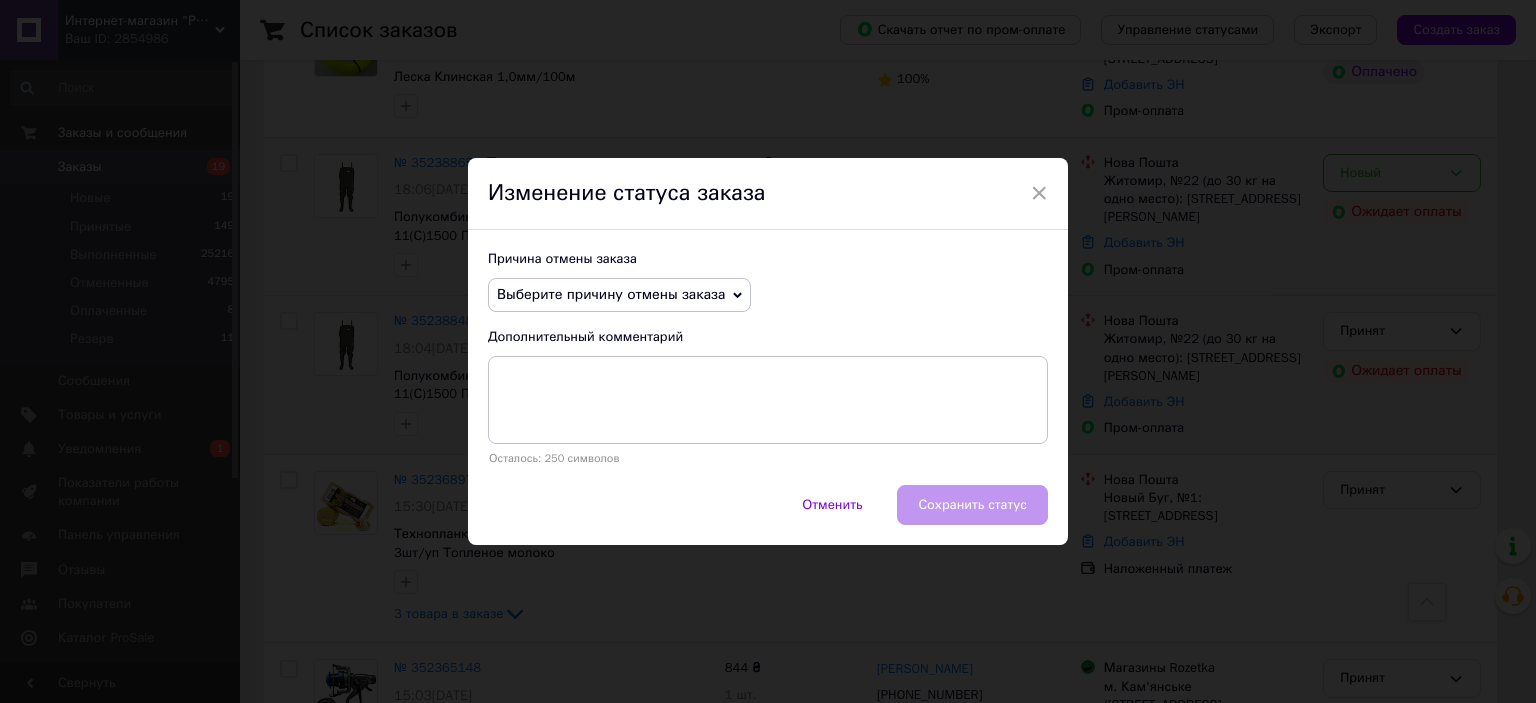 click on "Выберите причину отмены заказа" at bounding box center [611, 294] 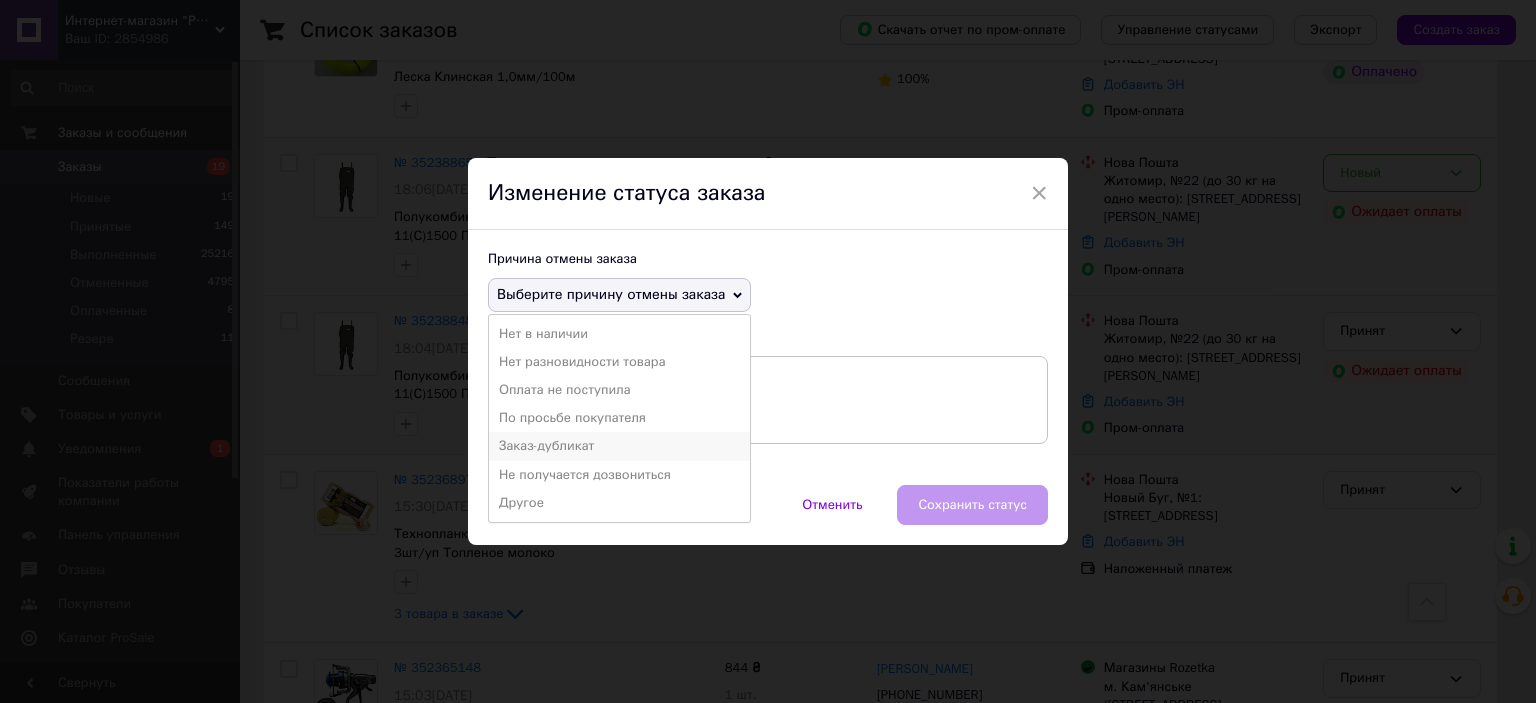 click on "Заказ-дубликат" at bounding box center (619, 446) 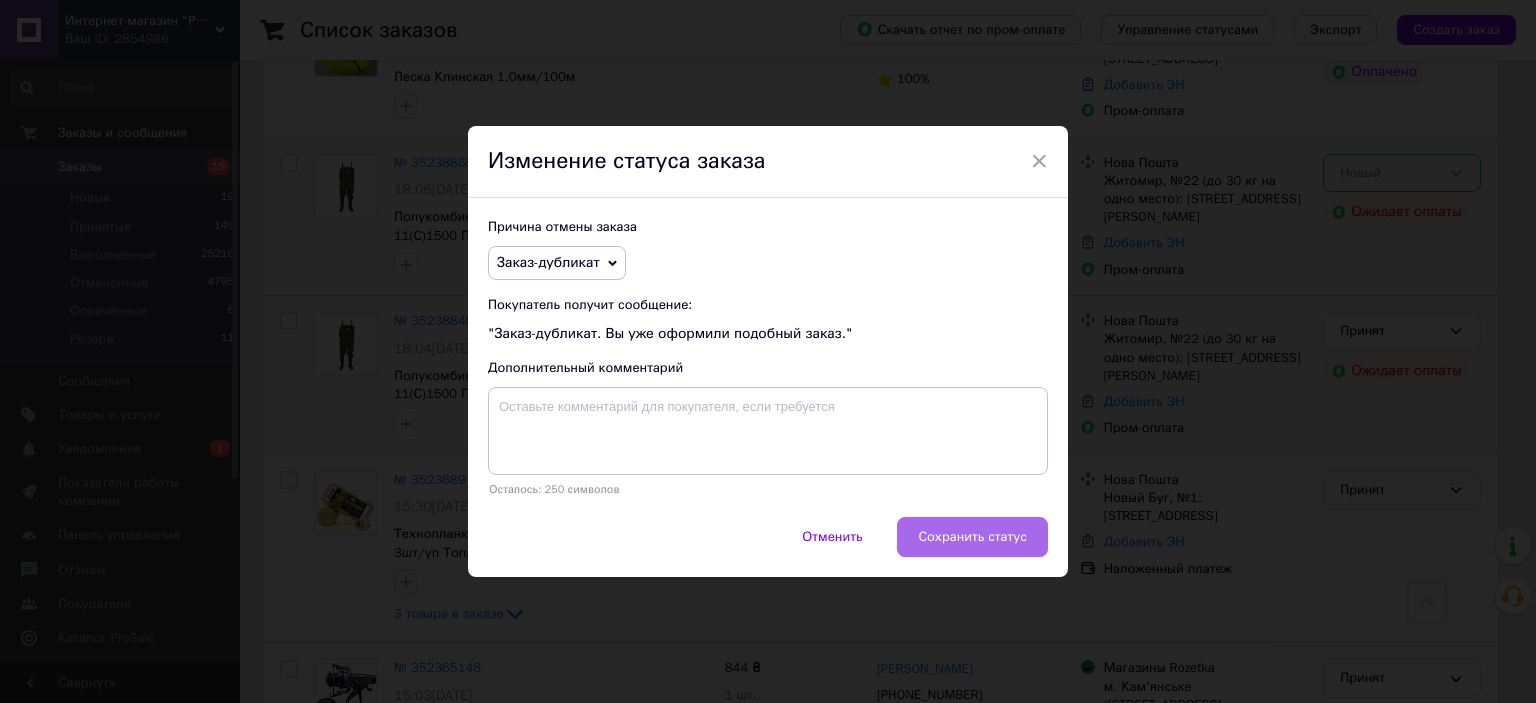 click on "Сохранить статус" at bounding box center (972, 537) 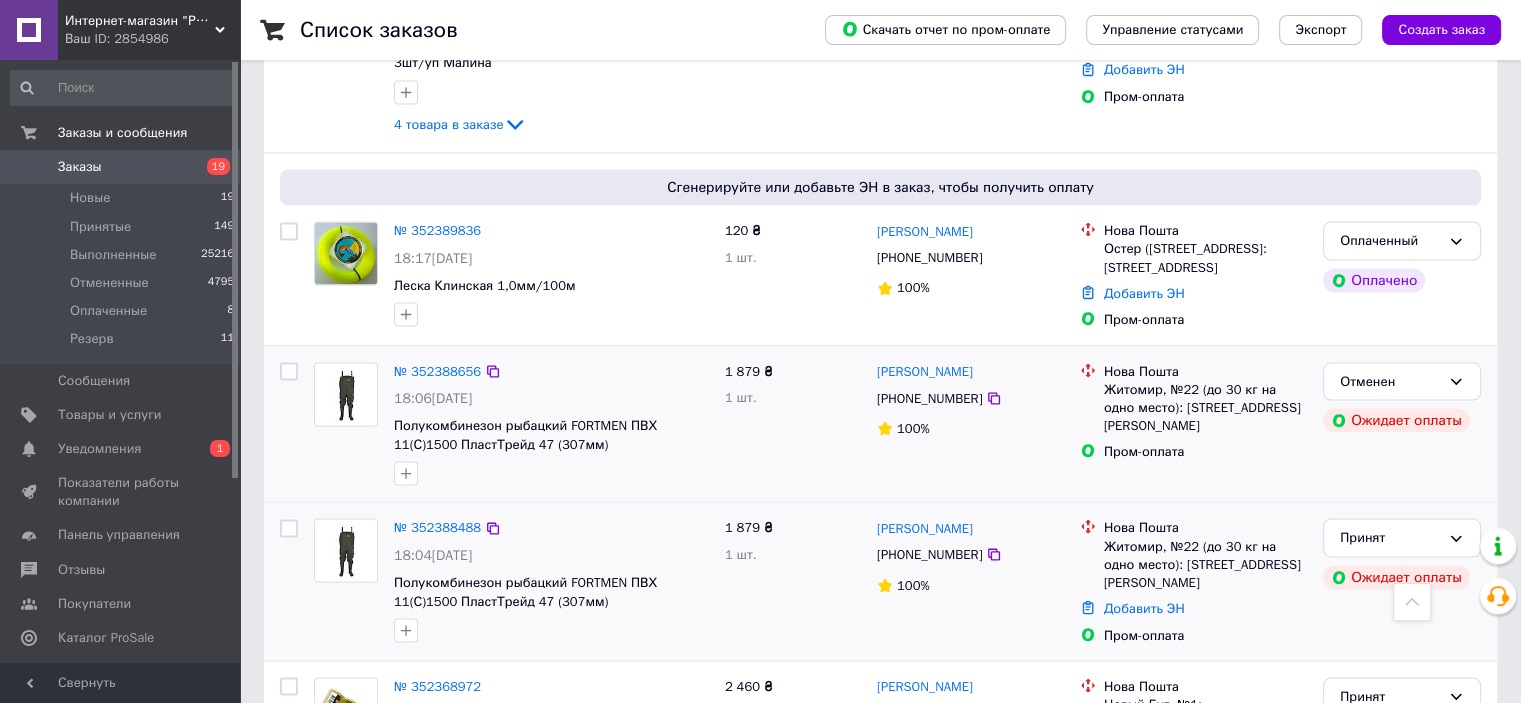 scroll, scrollTop: 3600, scrollLeft: 0, axis: vertical 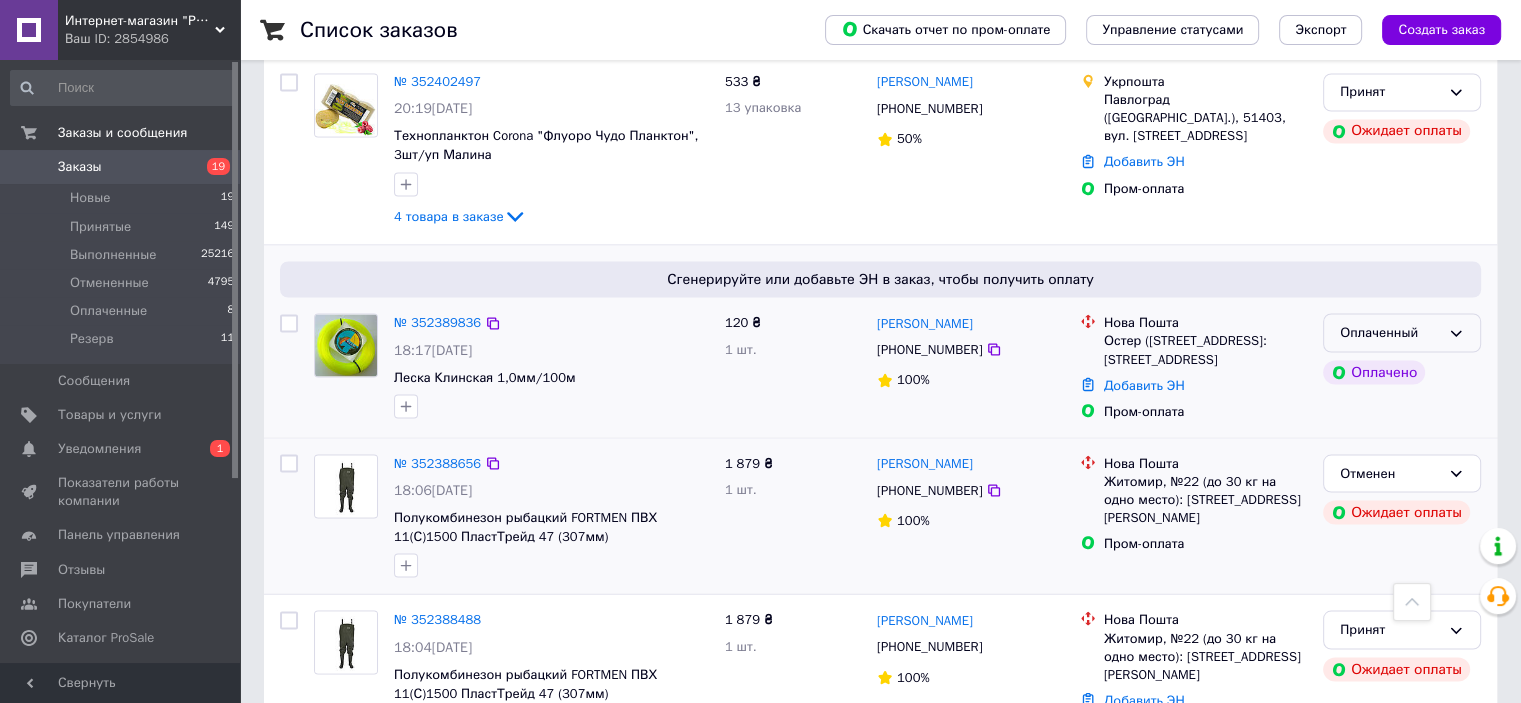 click on "Оплаченный" at bounding box center (1402, 332) 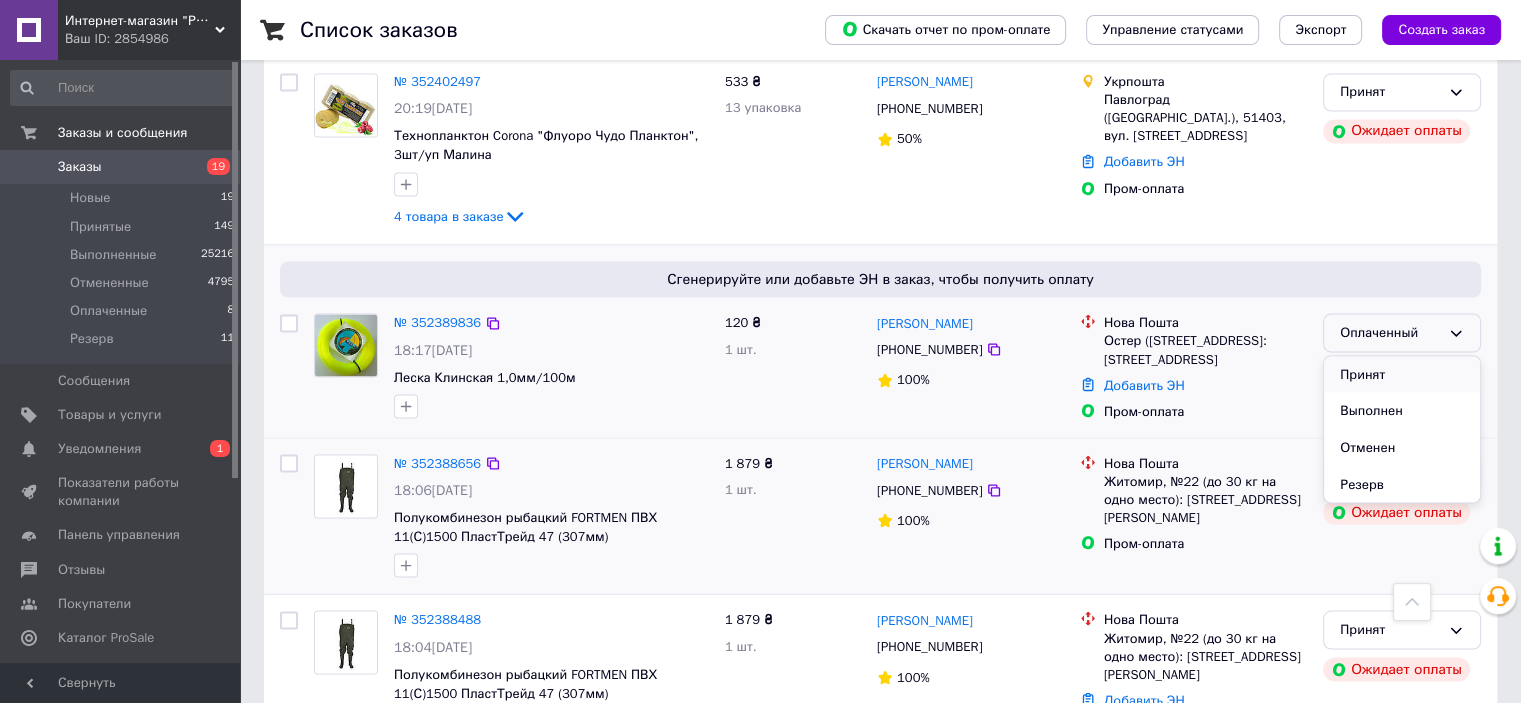 click on "Принят" at bounding box center [1402, 374] 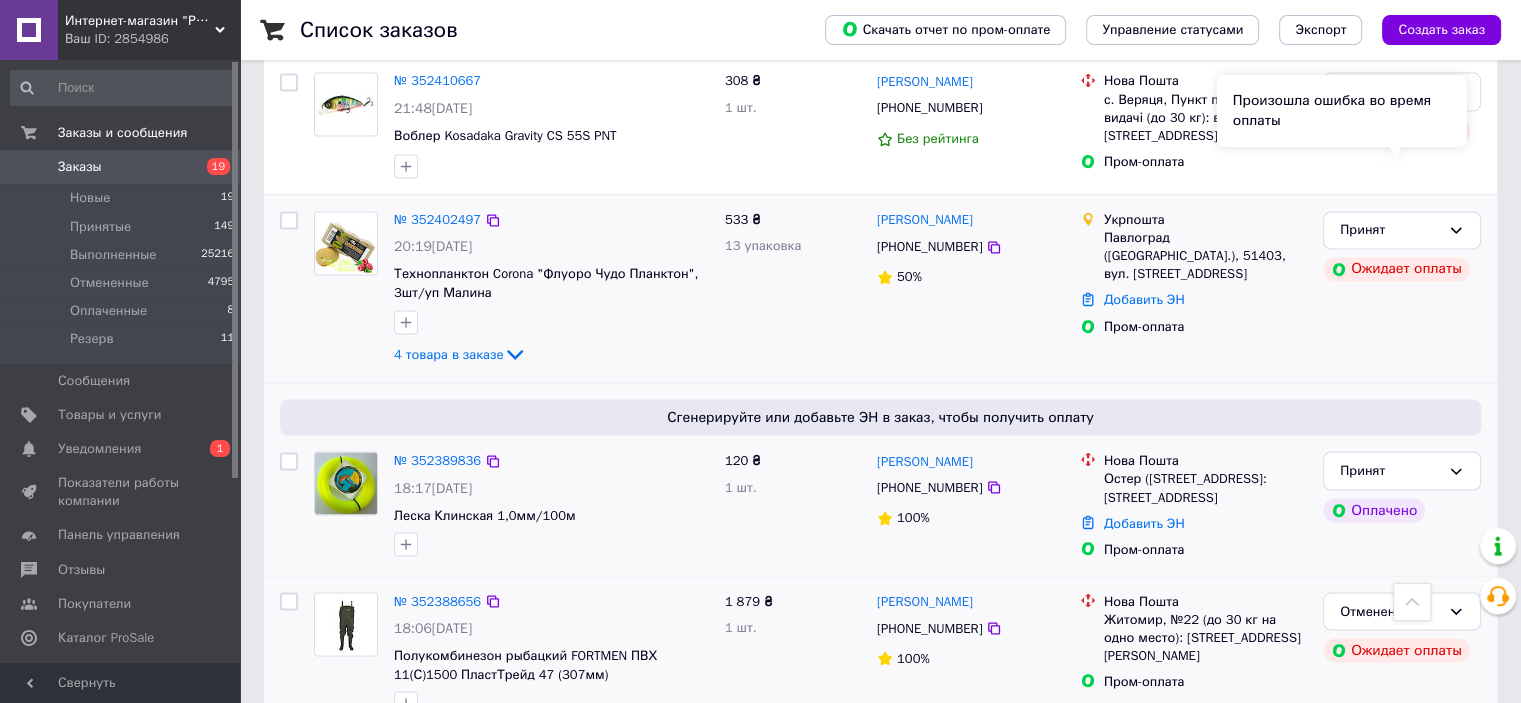 scroll, scrollTop: 3300, scrollLeft: 0, axis: vertical 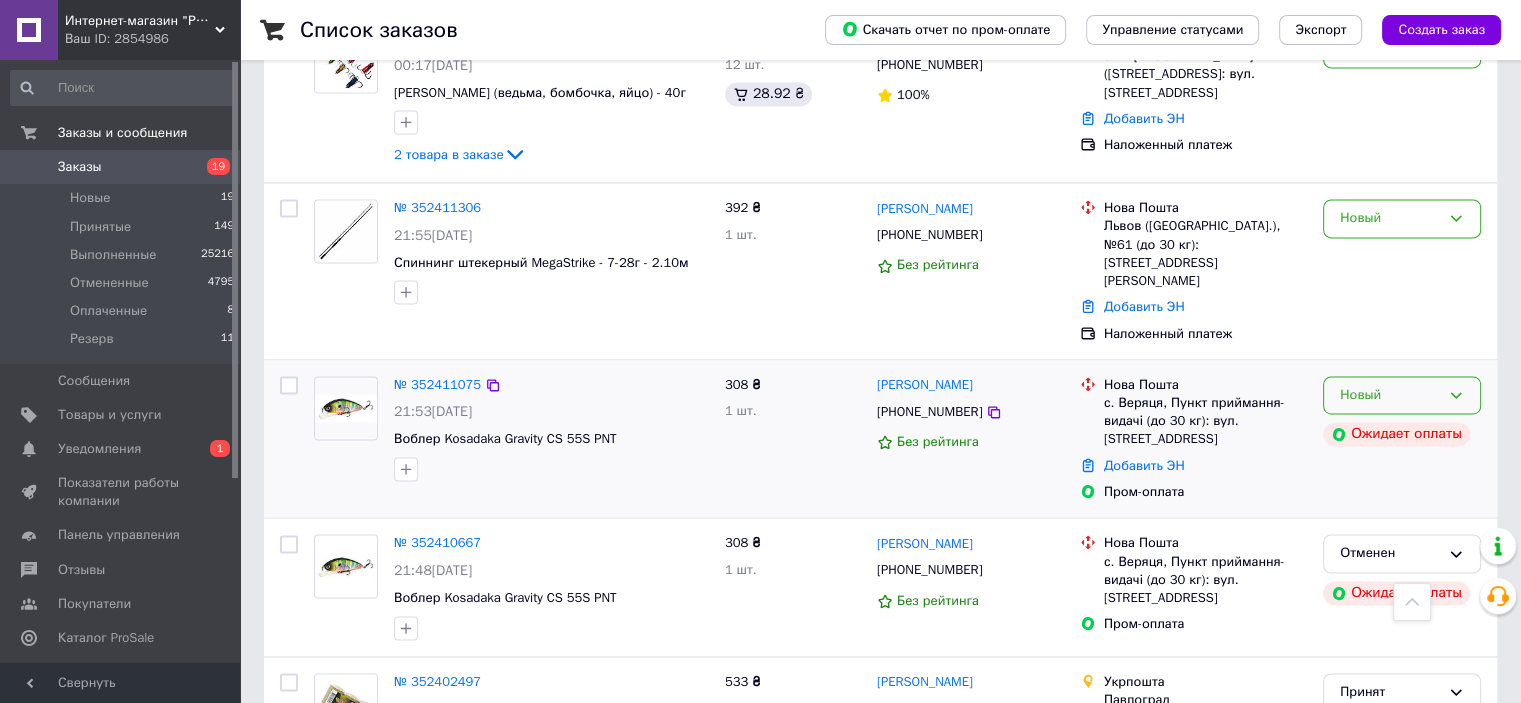 click on "Новый" at bounding box center (1402, 395) 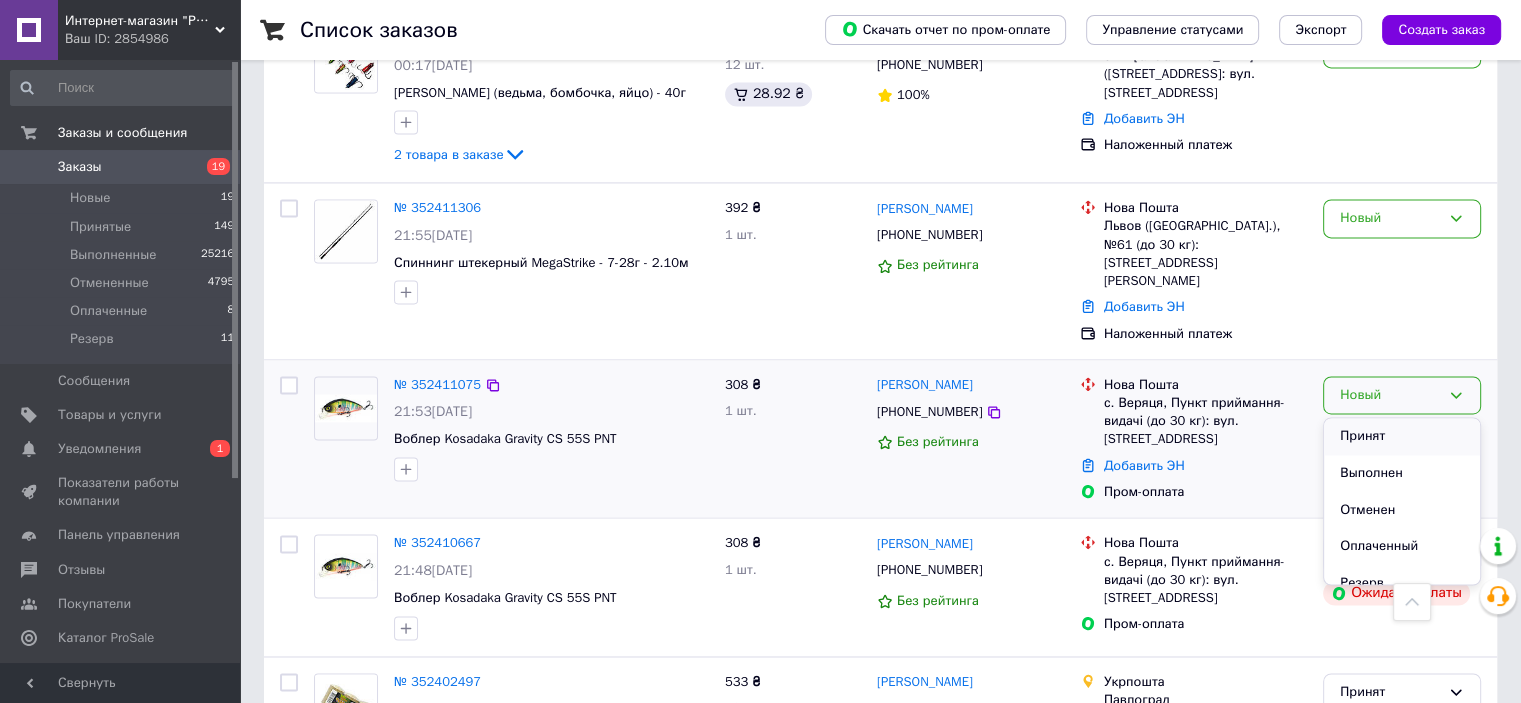 click on "Принят" at bounding box center [1402, 436] 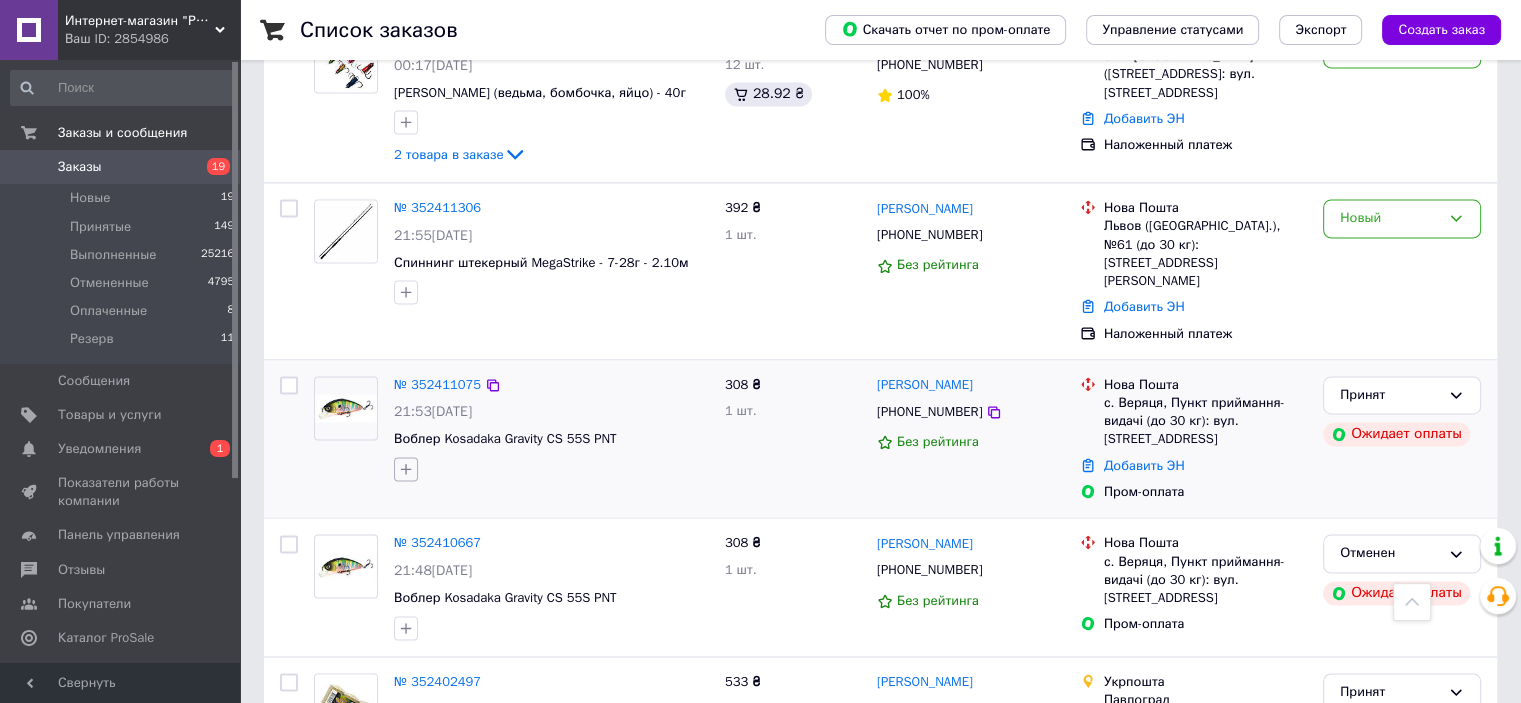 click 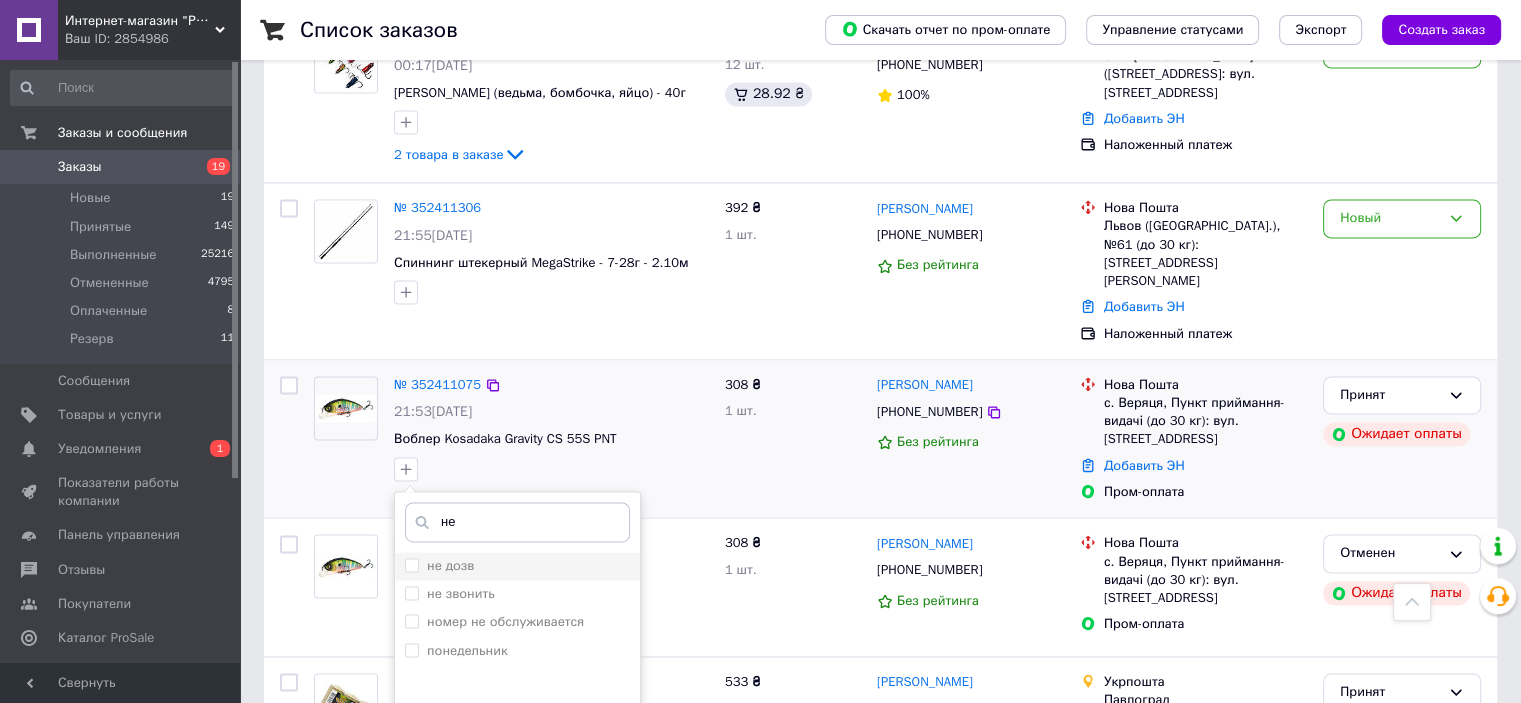 type on "не" 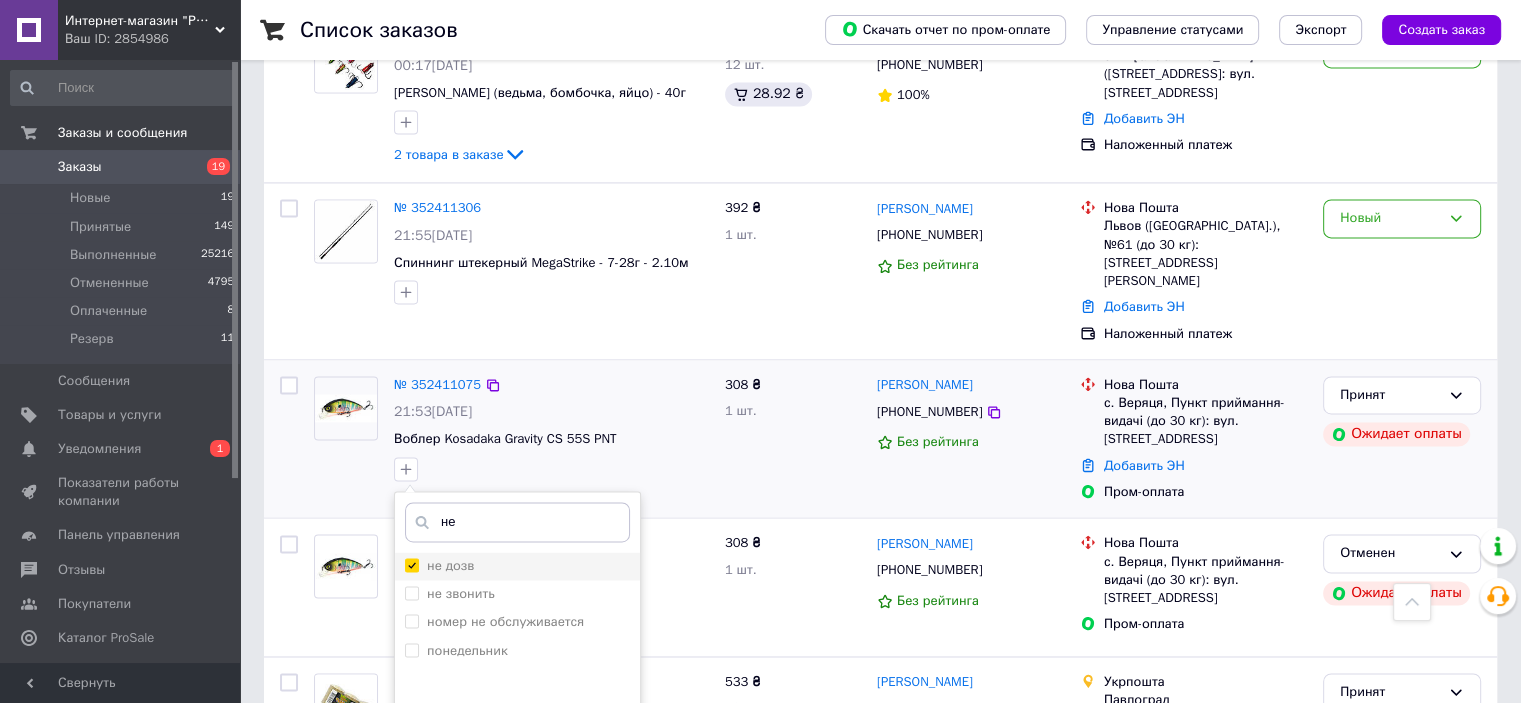 checkbox on "true" 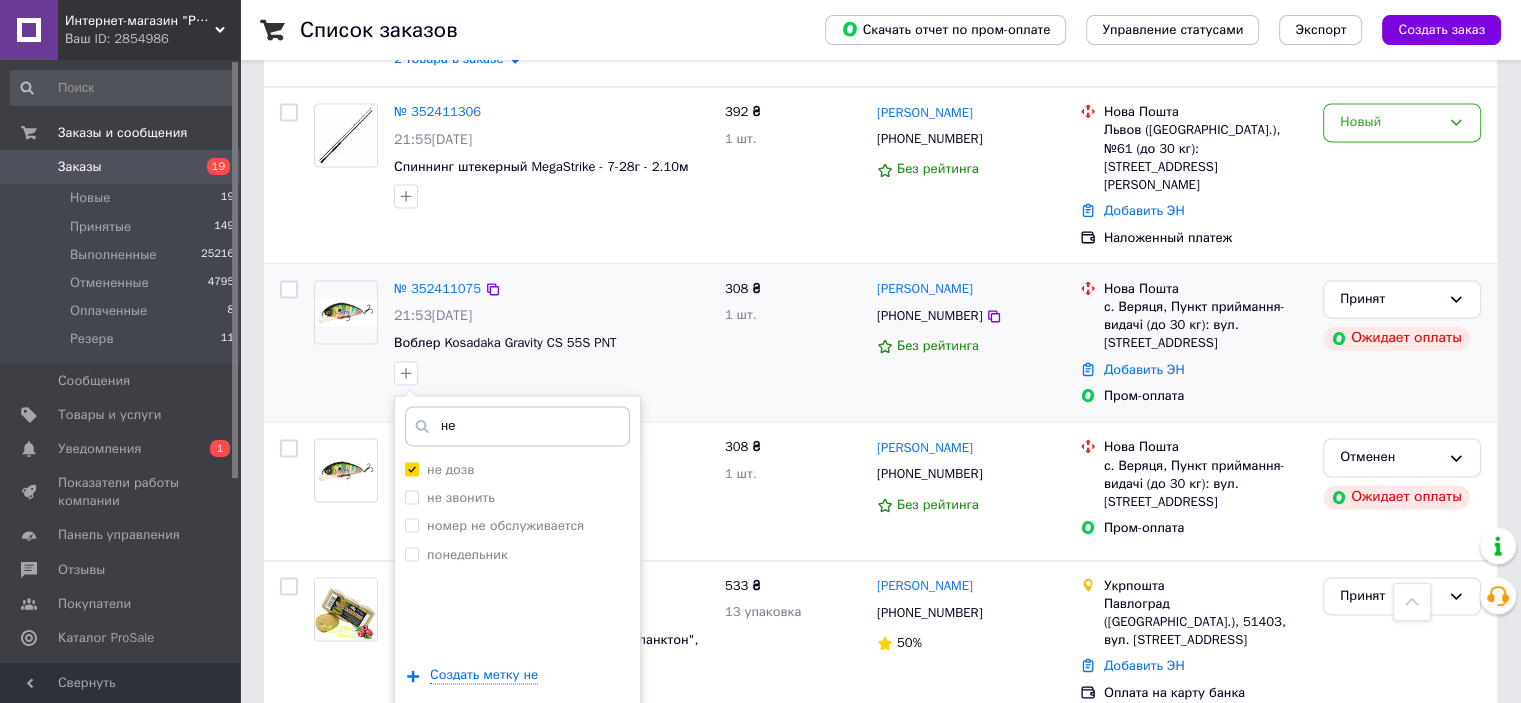 scroll, scrollTop: 3100, scrollLeft: 0, axis: vertical 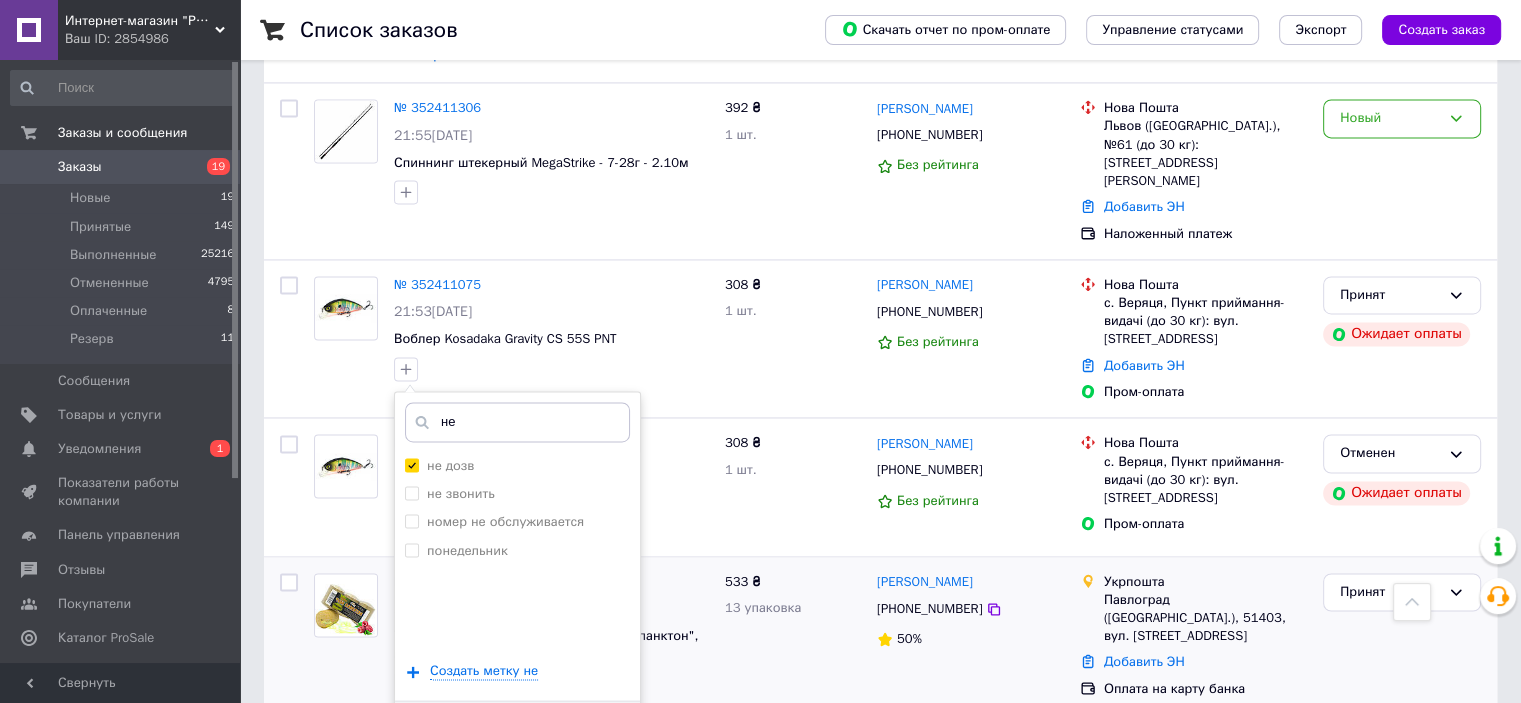click on "Добавить метку" at bounding box center [517, 731] 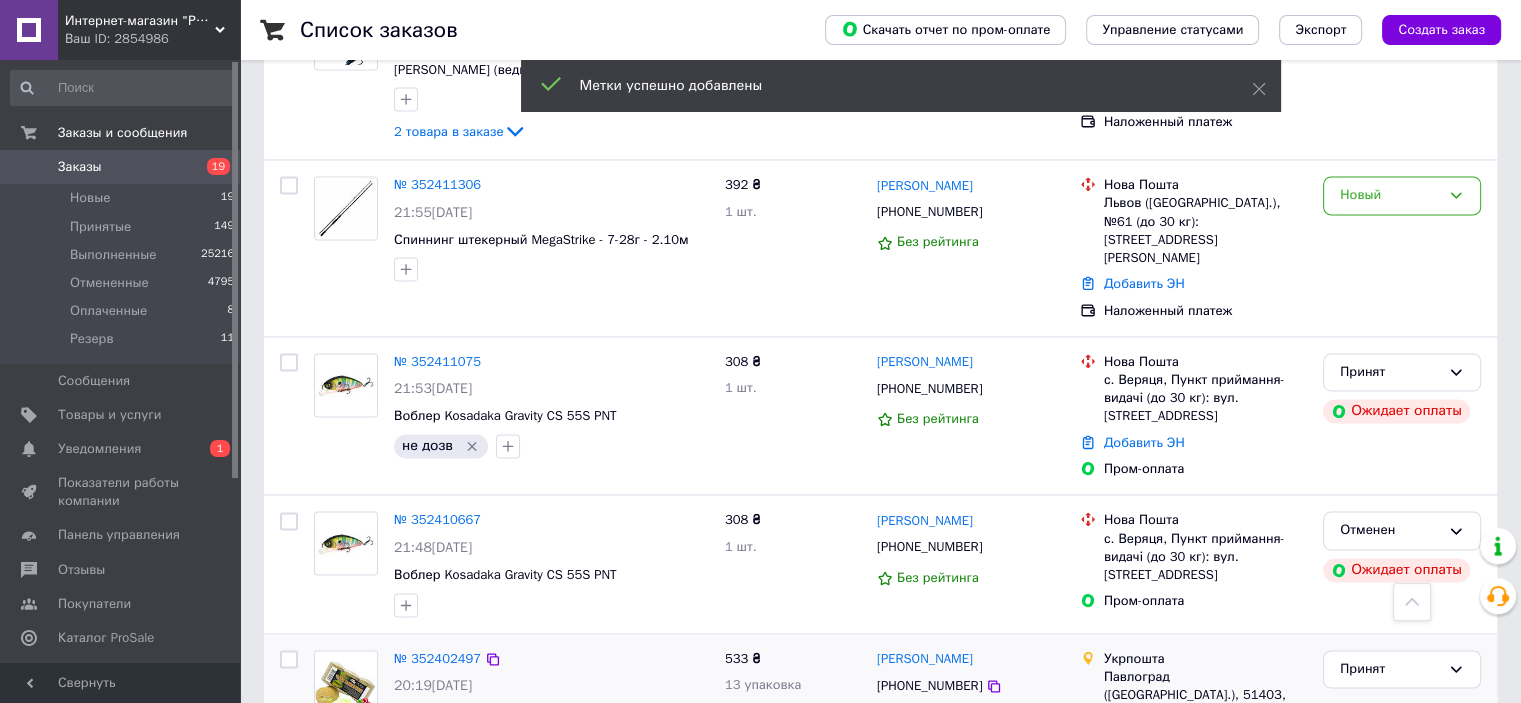 scroll, scrollTop: 2900, scrollLeft: 0, axis: vertical 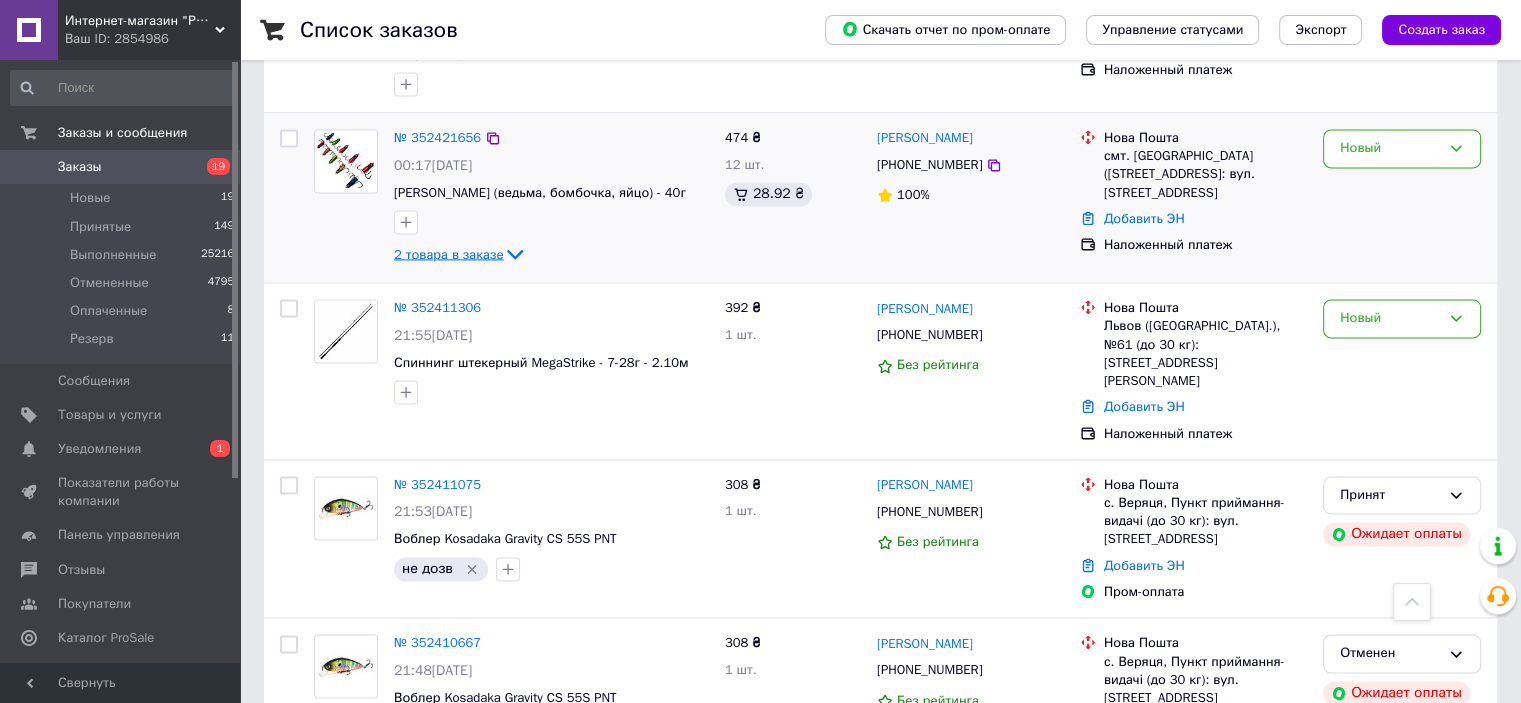 click on "2 товара в заказе" at bounding box center [448, 253] 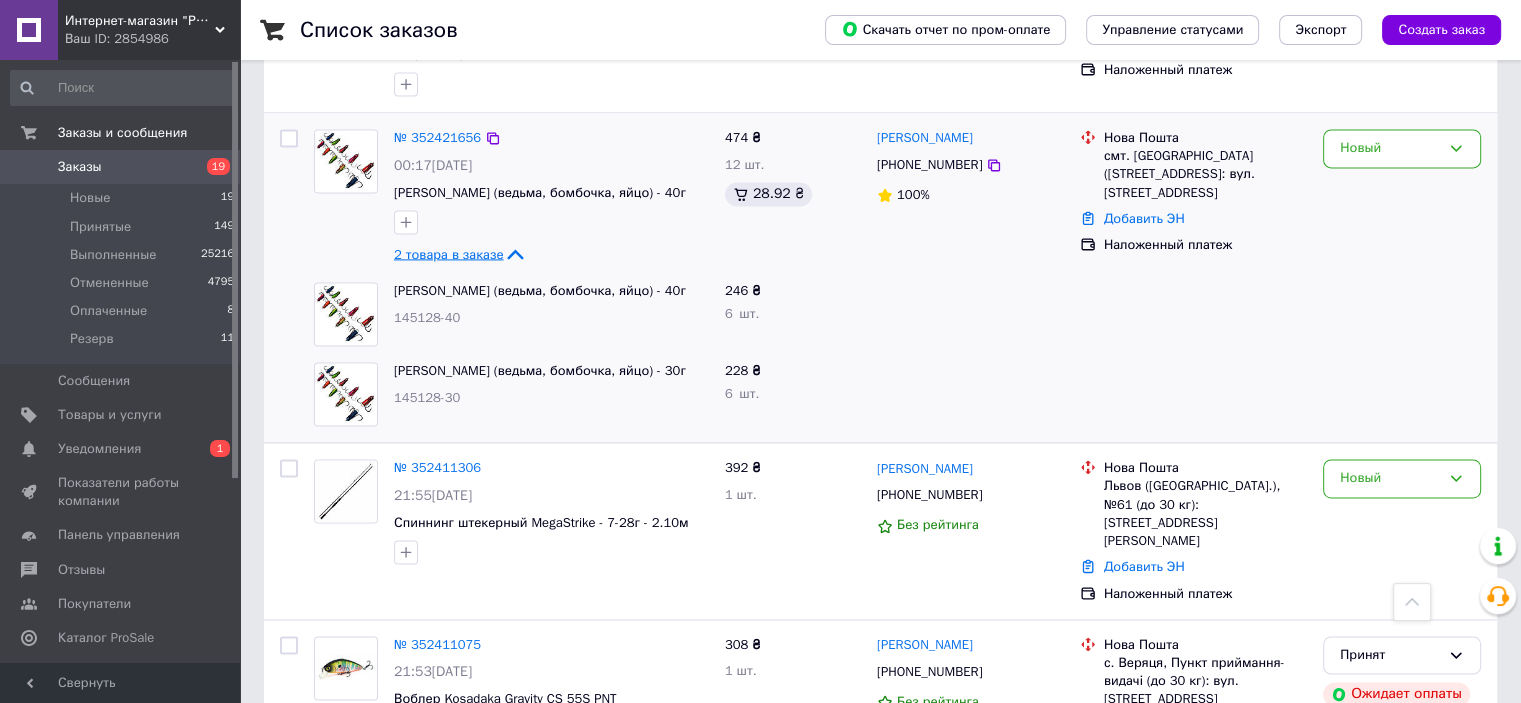 click on "2 товара в заказе" at bounding box center (448, 253) 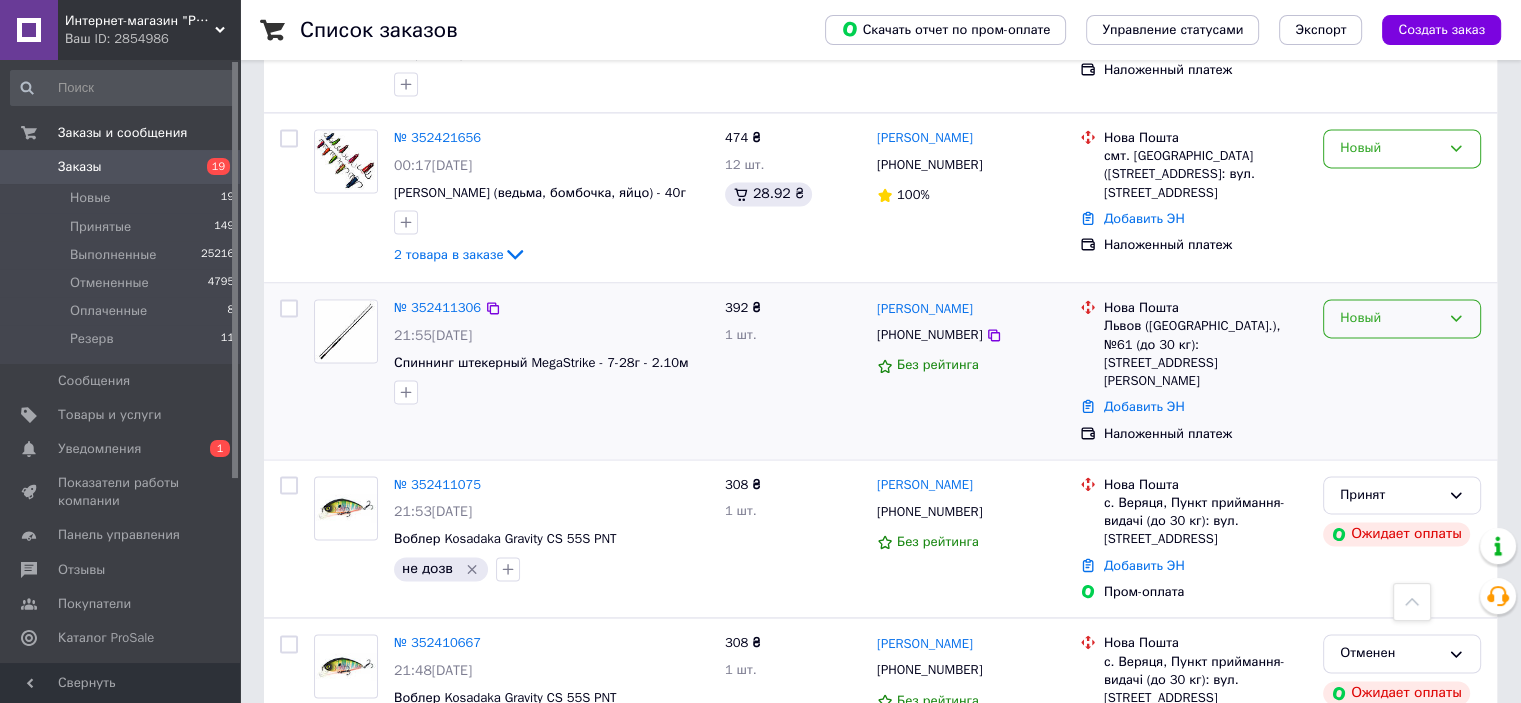 click on "Новый" at bounding box center (1390, 318) 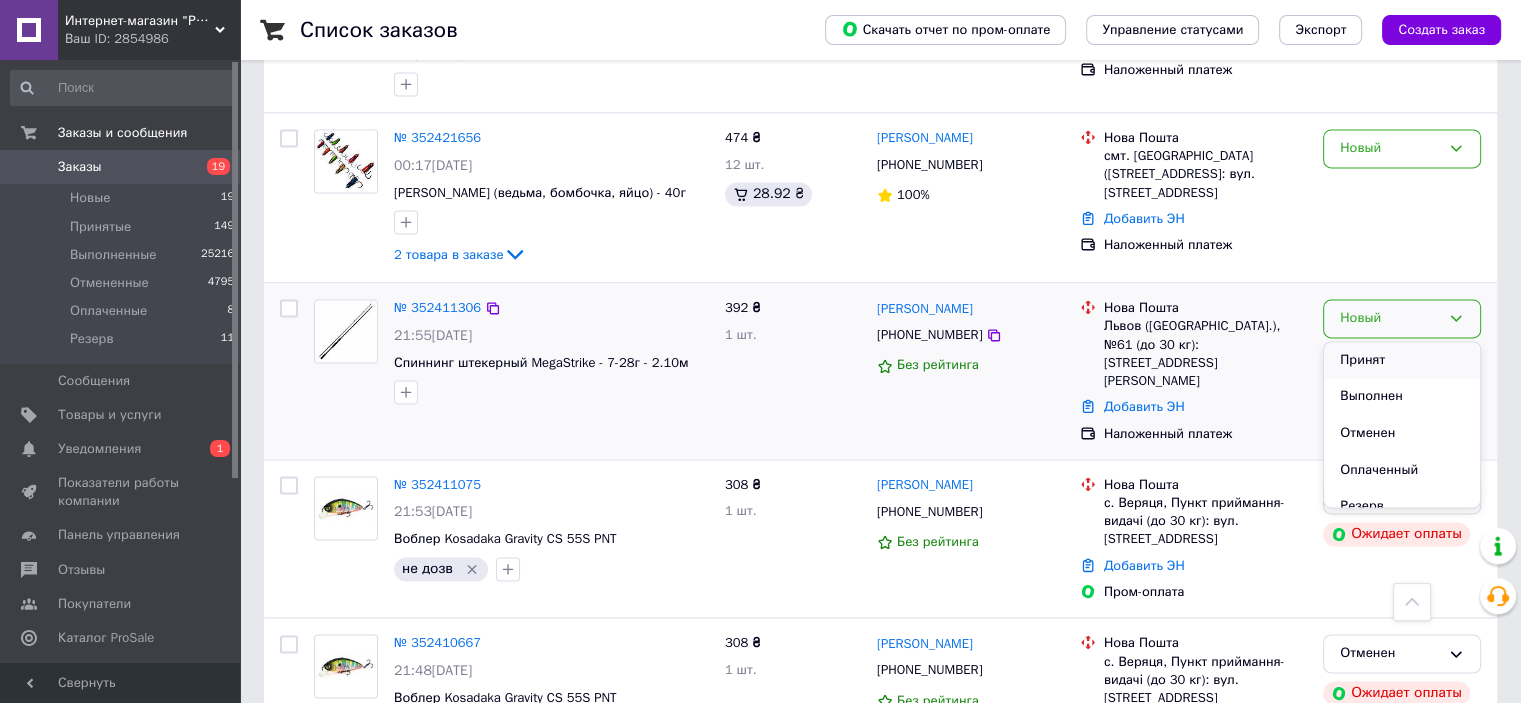 click on "Принят" at bounding box center [1402, 360] 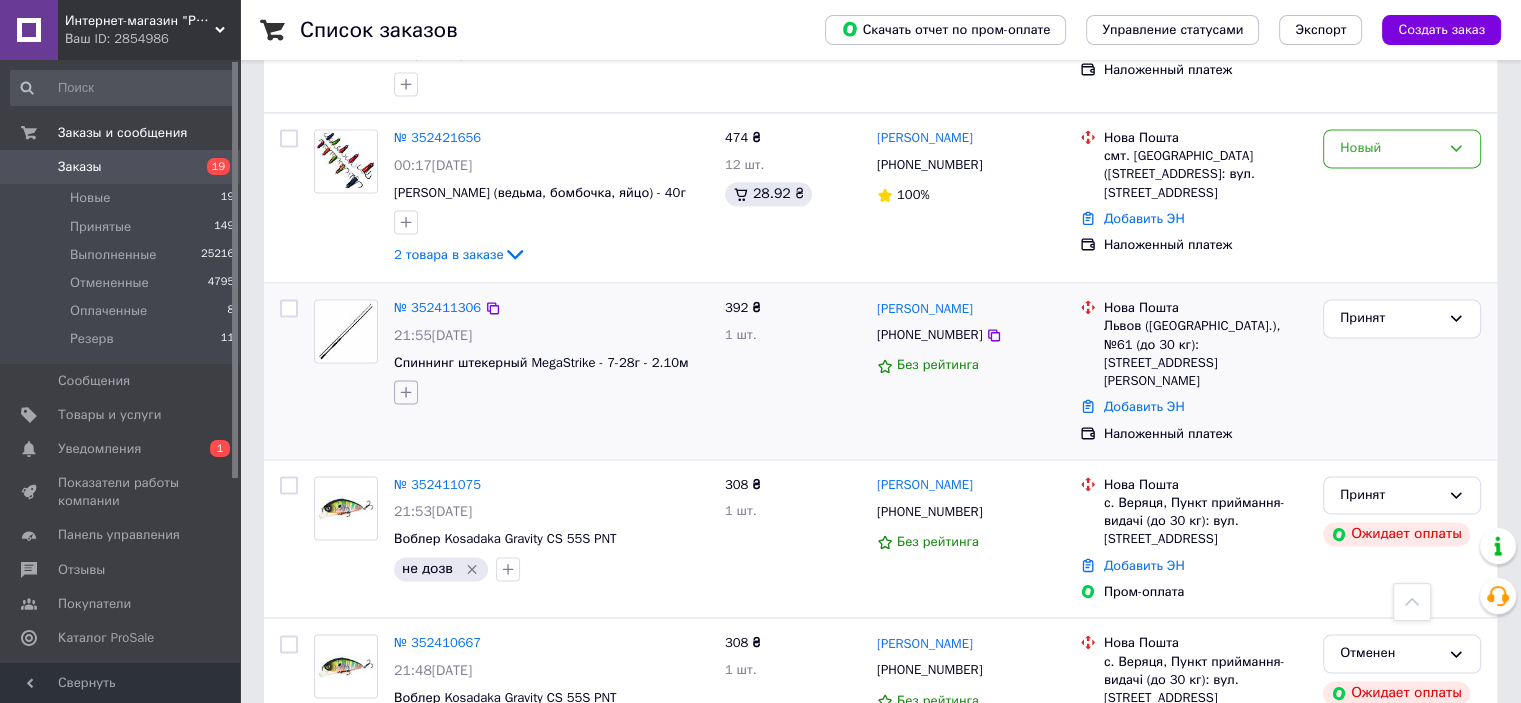 click 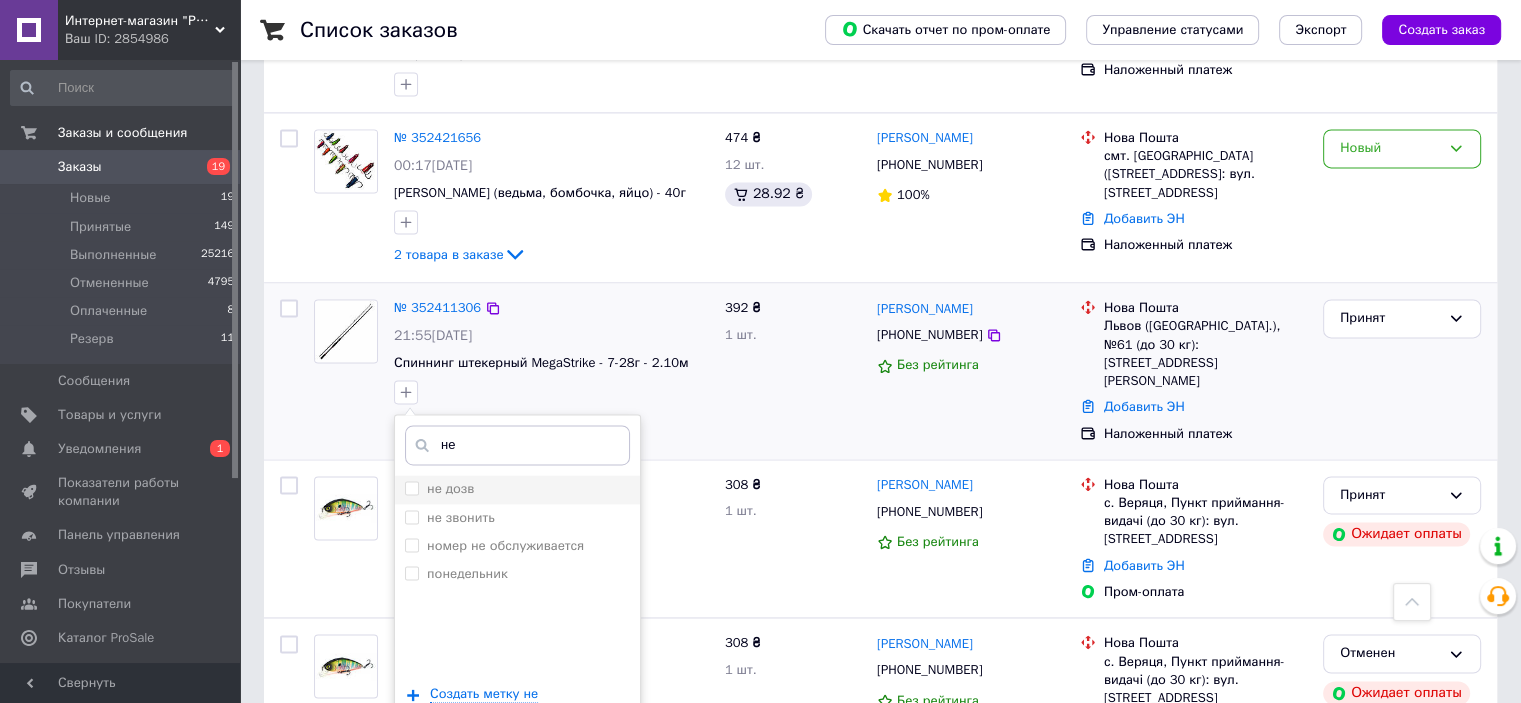 type on "не" 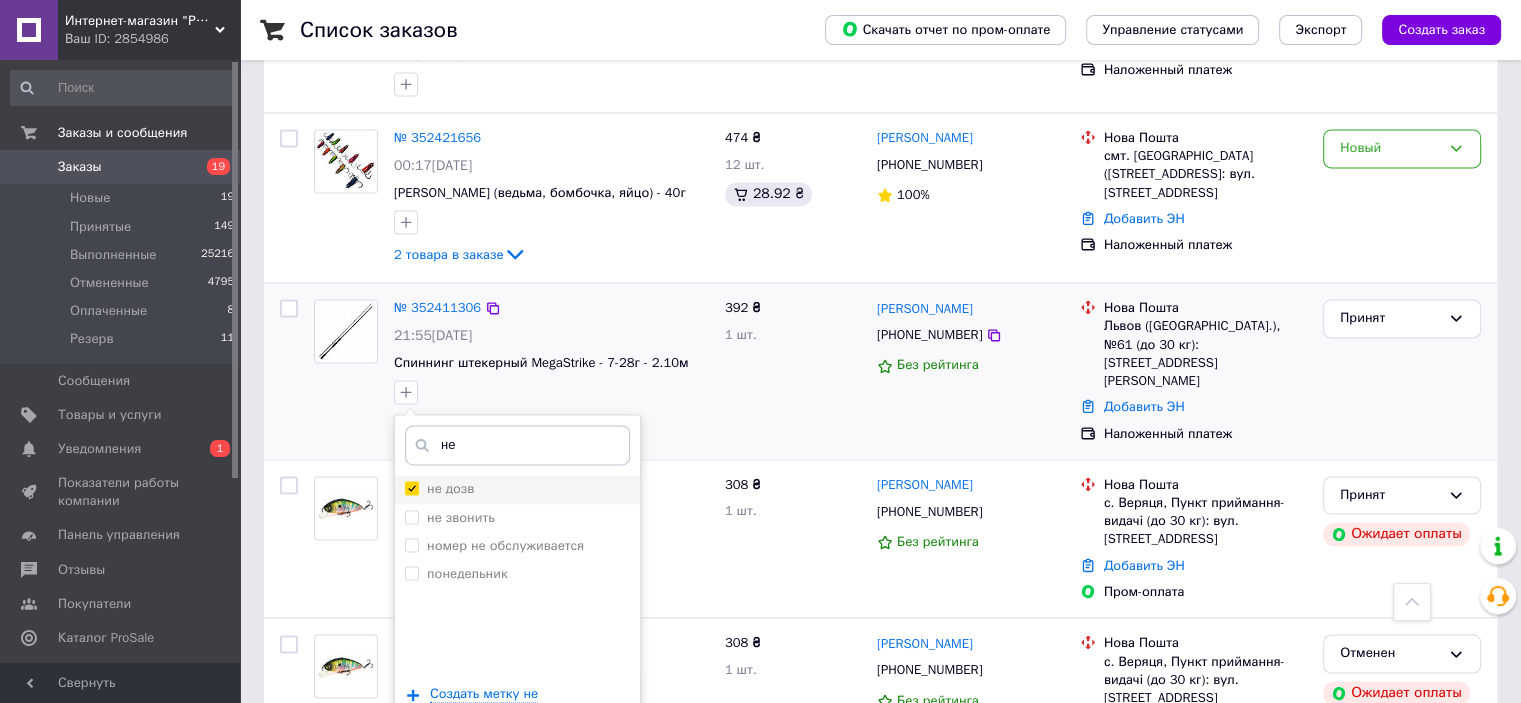 checkbox on "true" 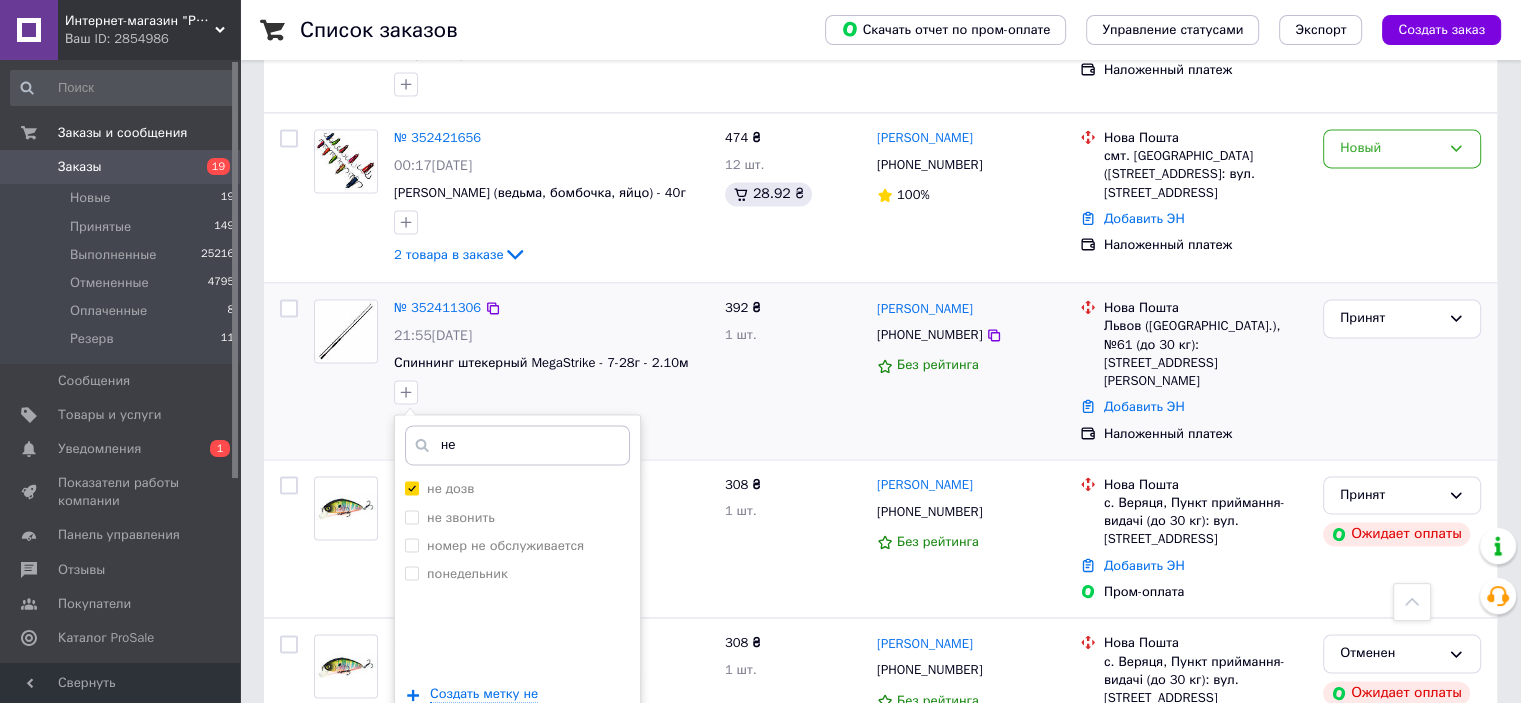 click on "Добавить метку" at bounding box center [517, 755] 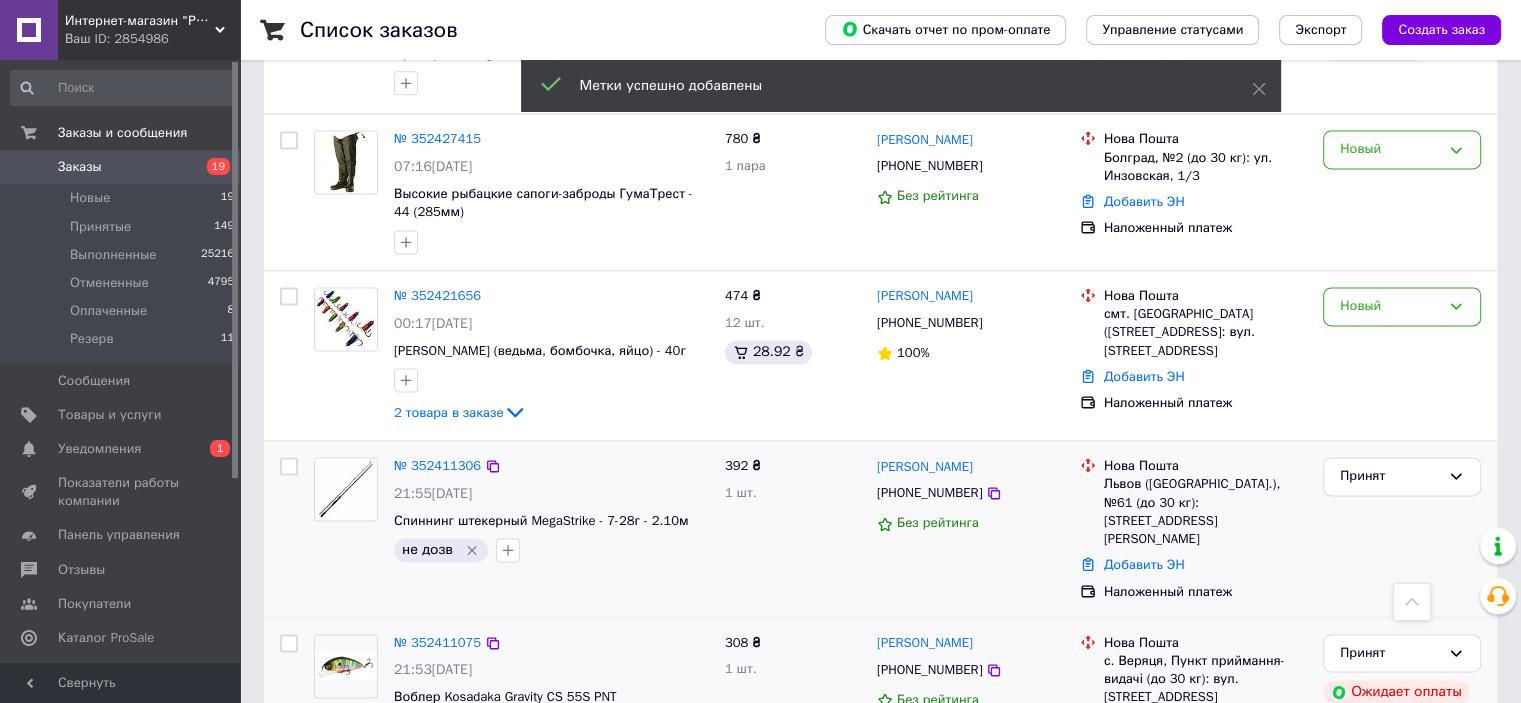 scroll, scrollTop: 2600, scrollLeft: 0, axis: vertical 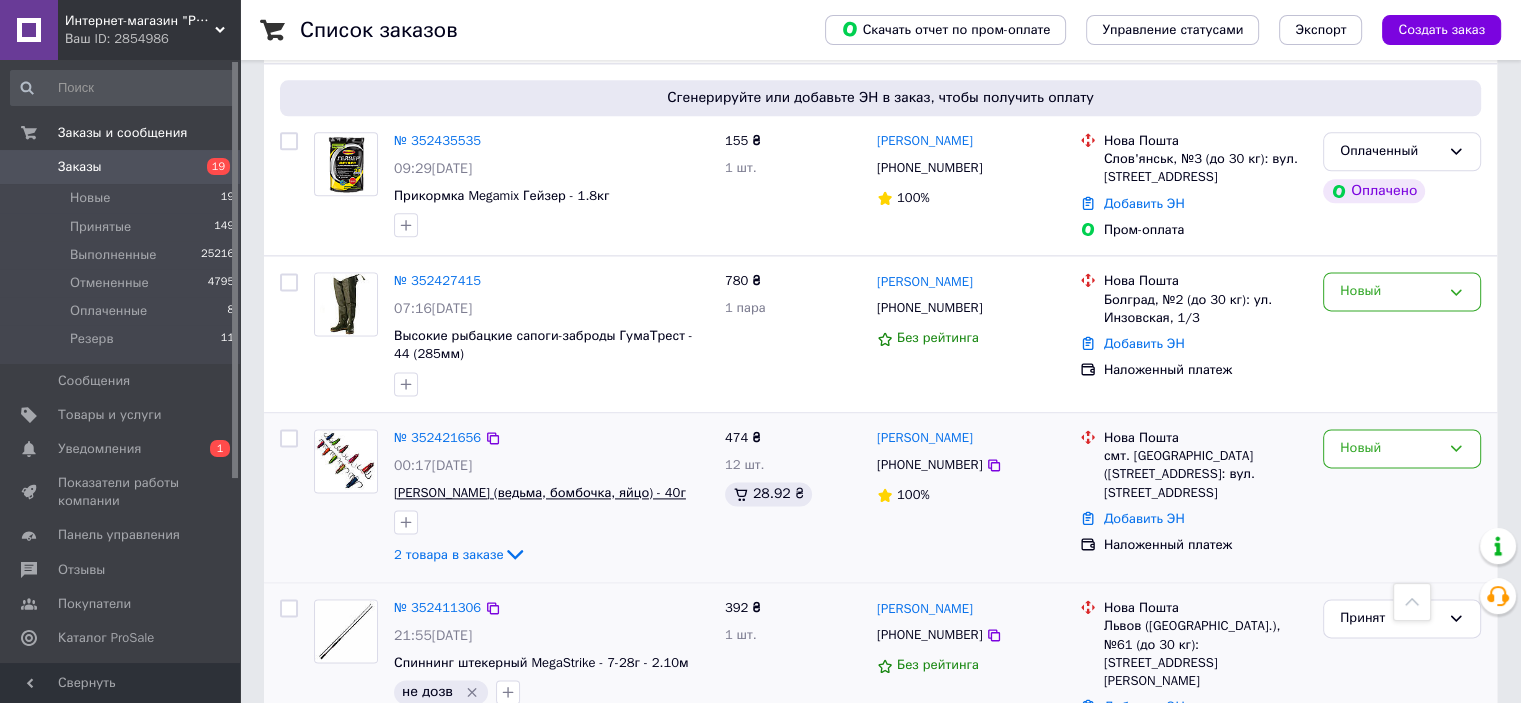 drag, startPoint x: 464, startPoint y: 488, endPoint x: 488, endPoint y: 439, distance: 54.56189 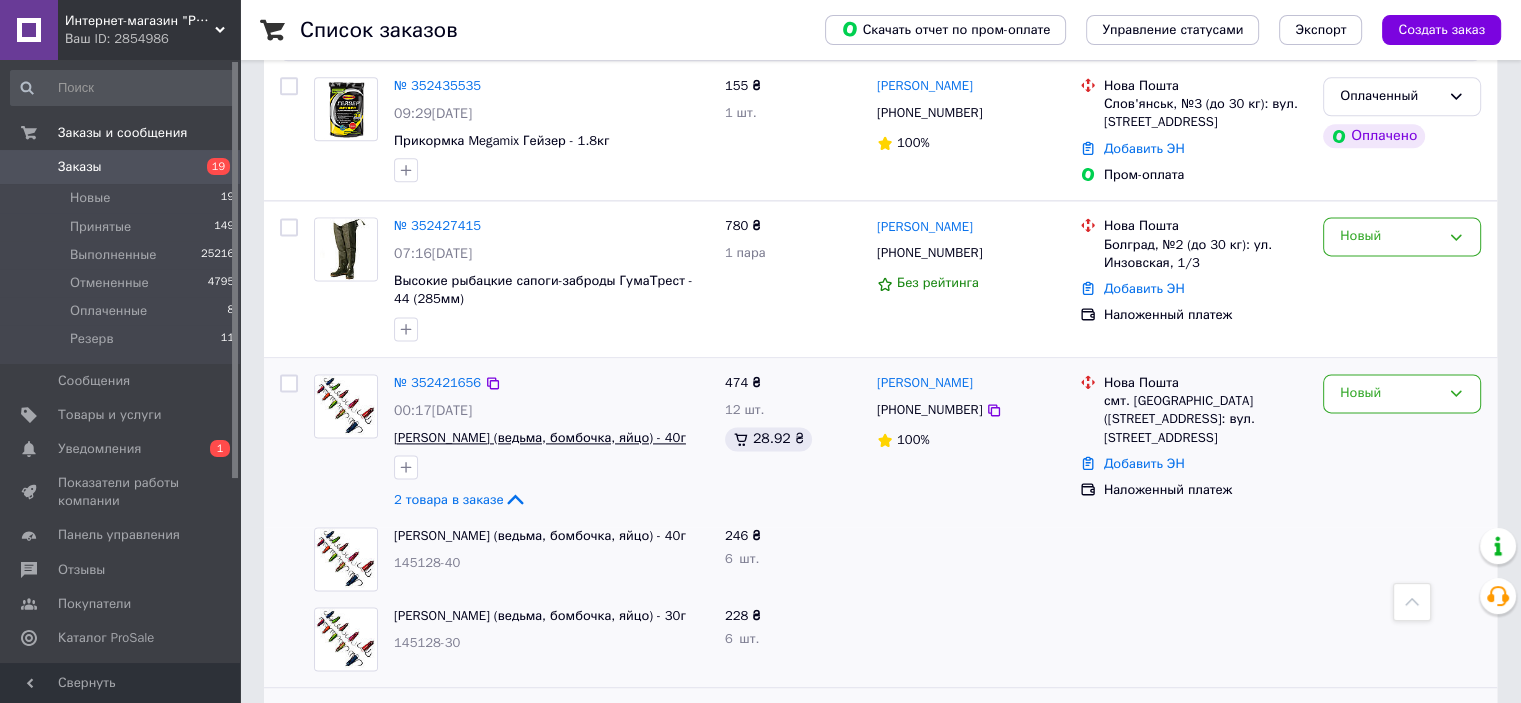 scroll, scrollTop: 2700, scrollLeft: 0, axis: vertical 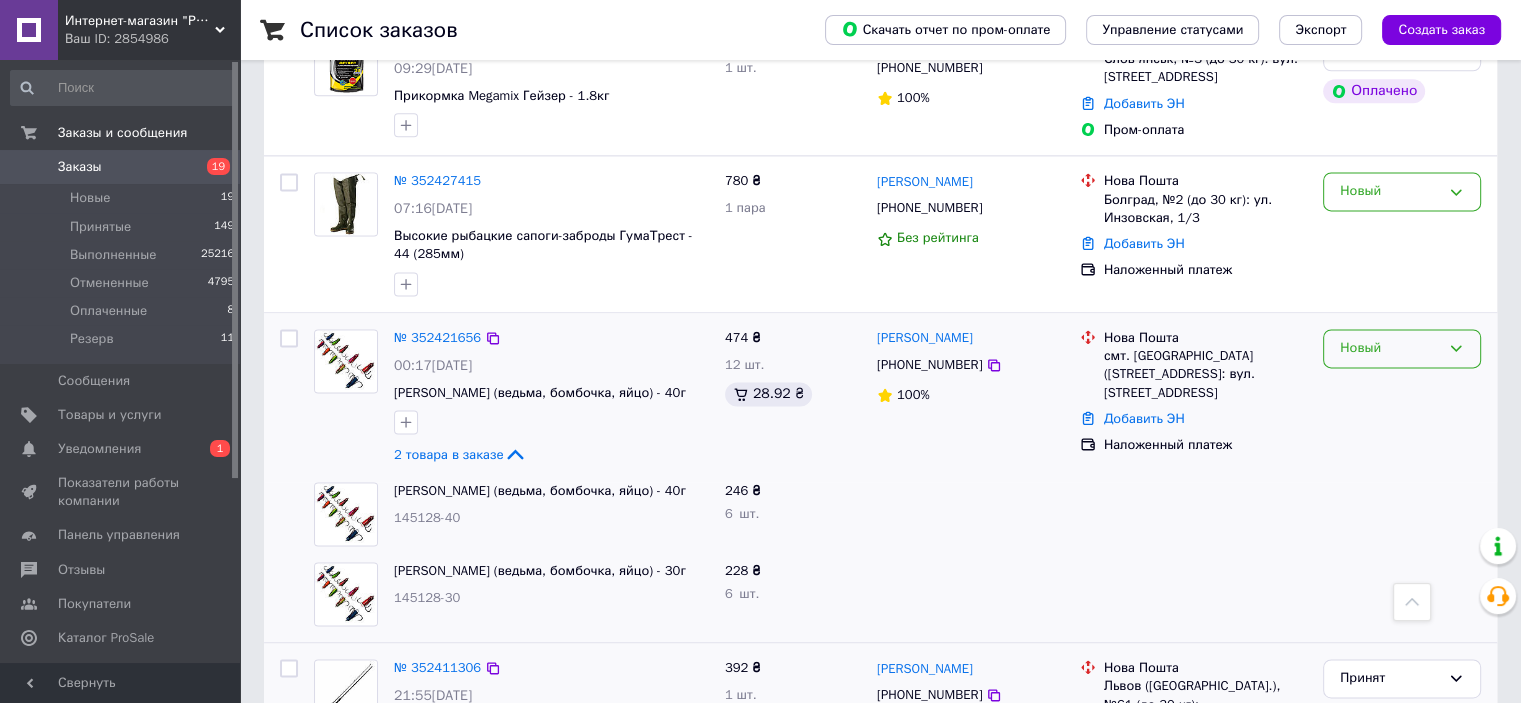 click on "Новый" at bounding box center [1390, 348] 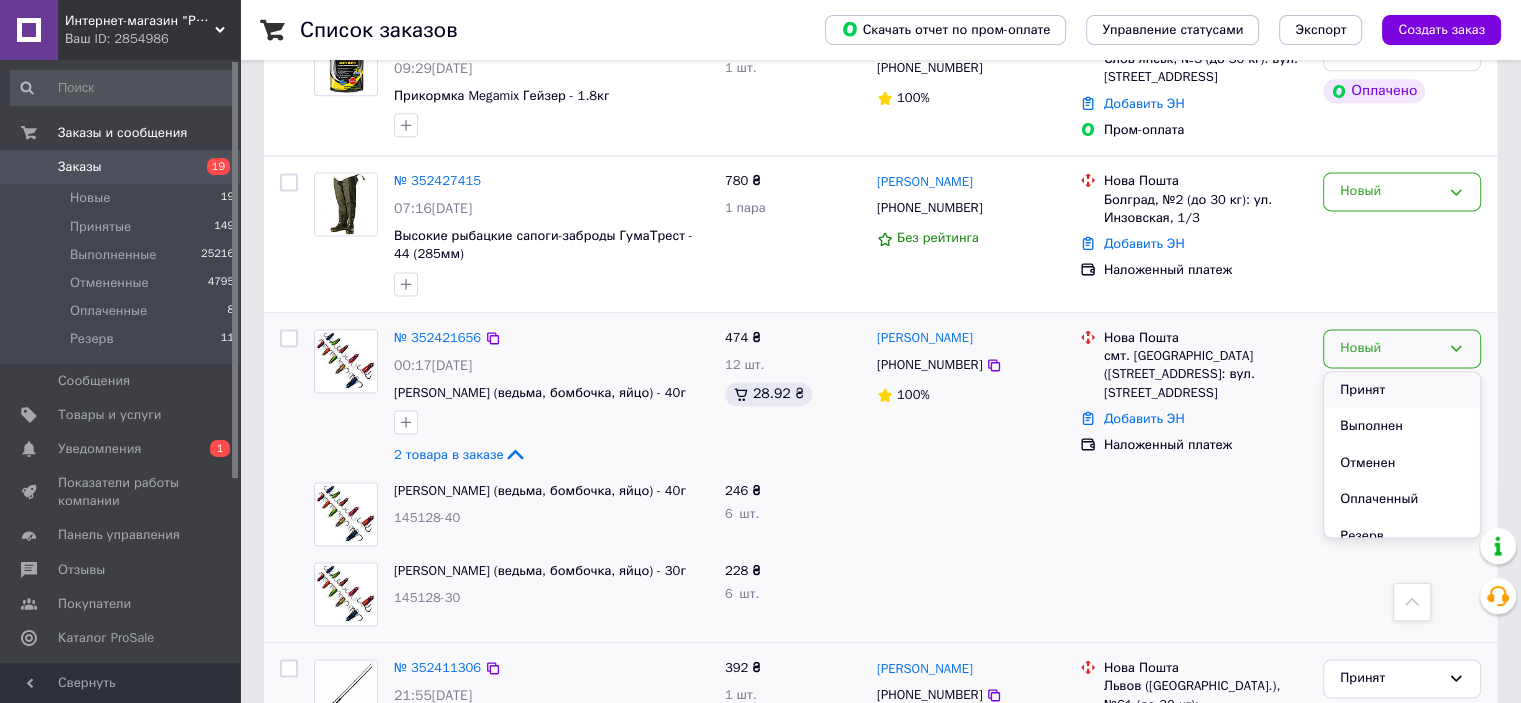 click on "Принят" at bounding box center [1402, 390] 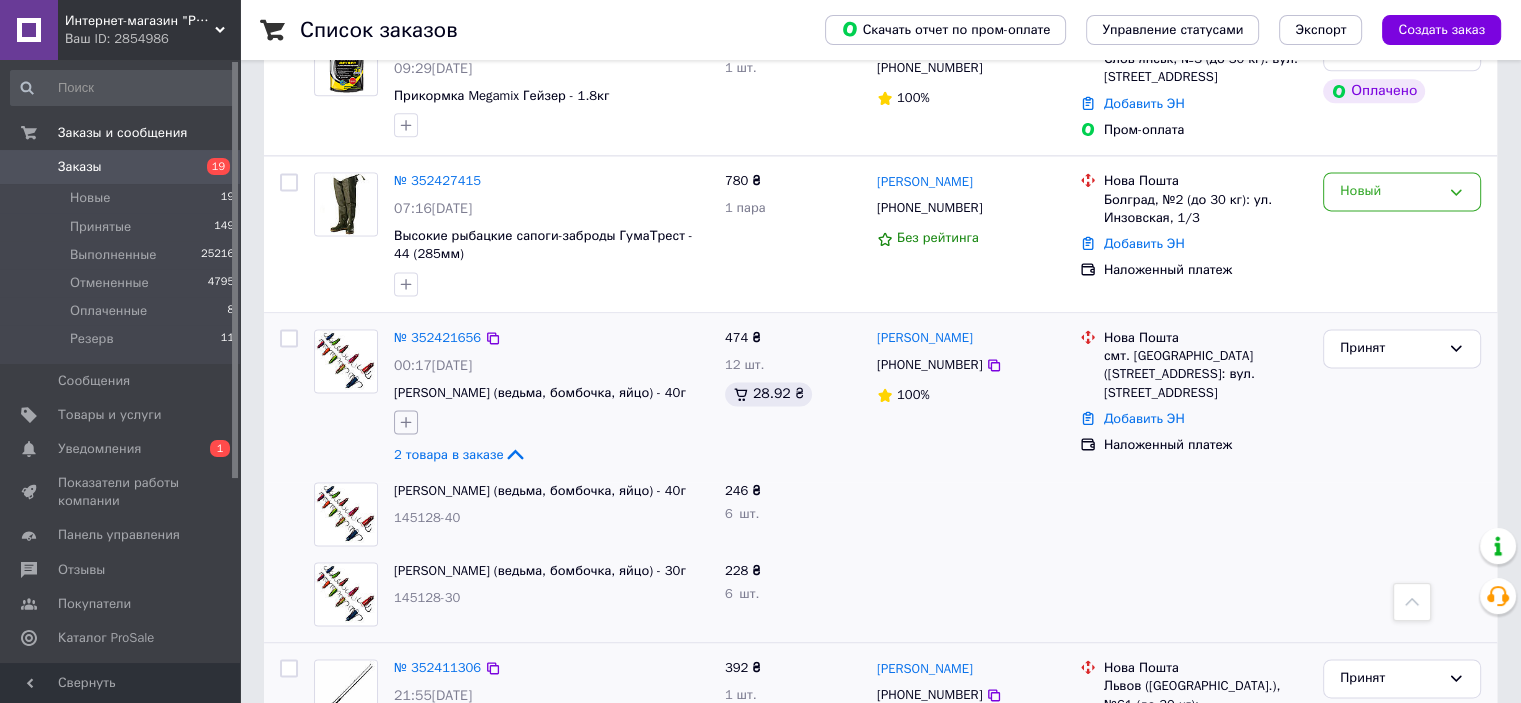 click 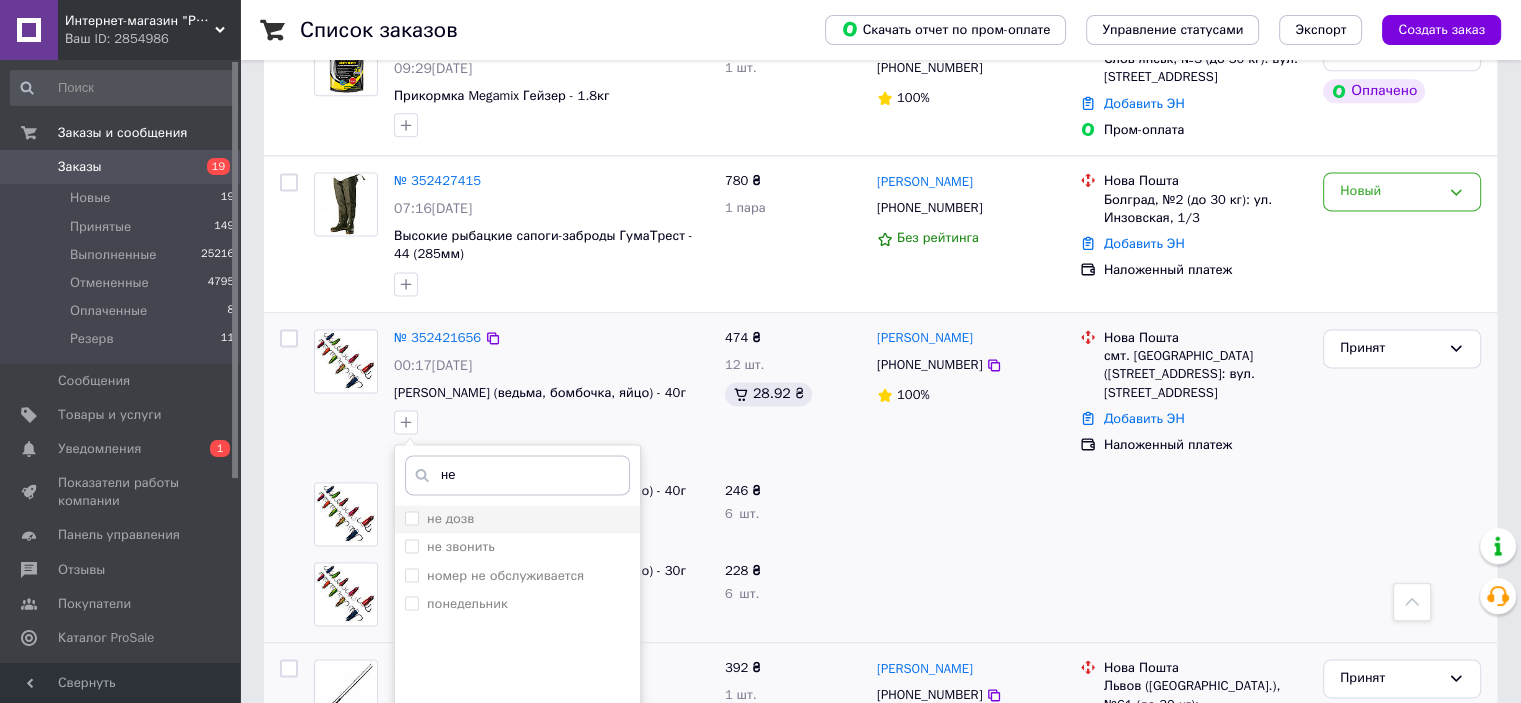 type on "не" 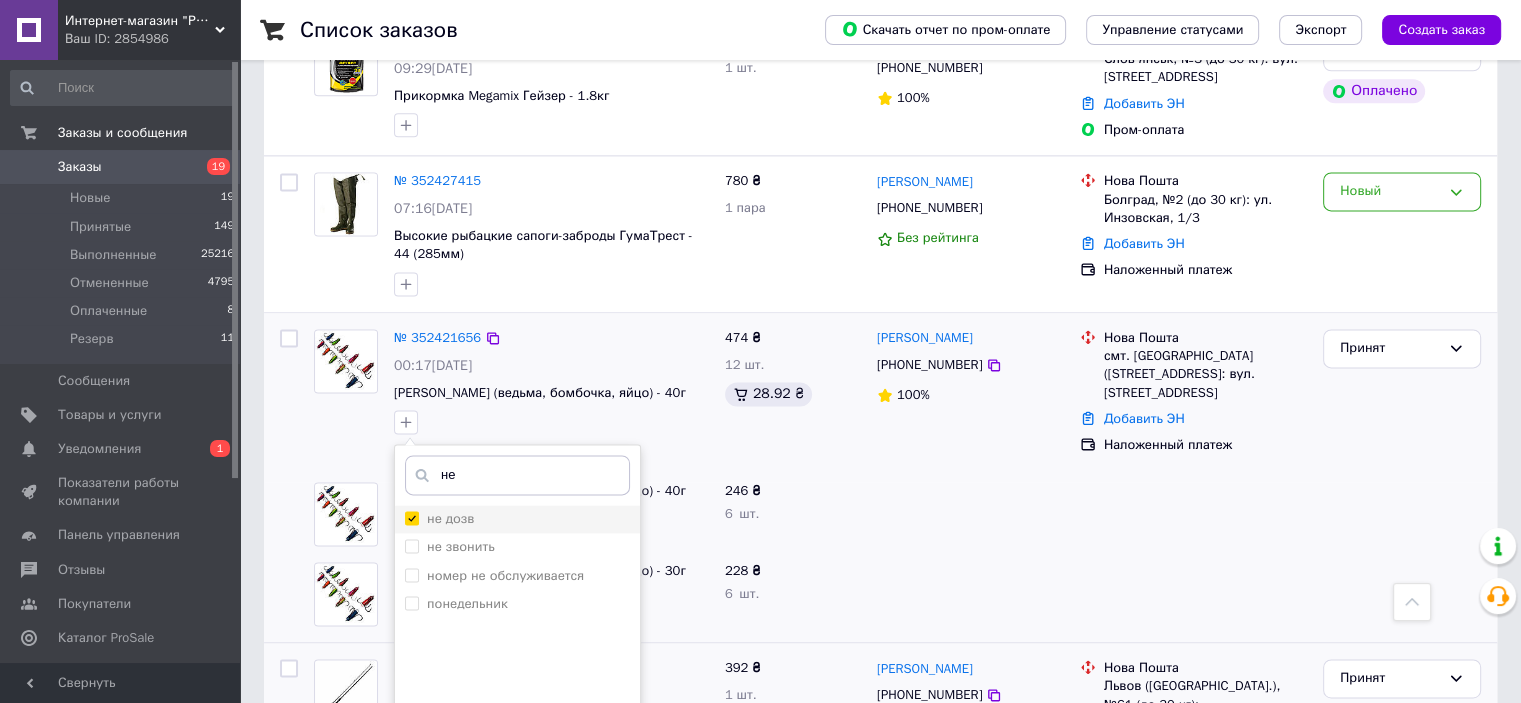 checkbox on "true" 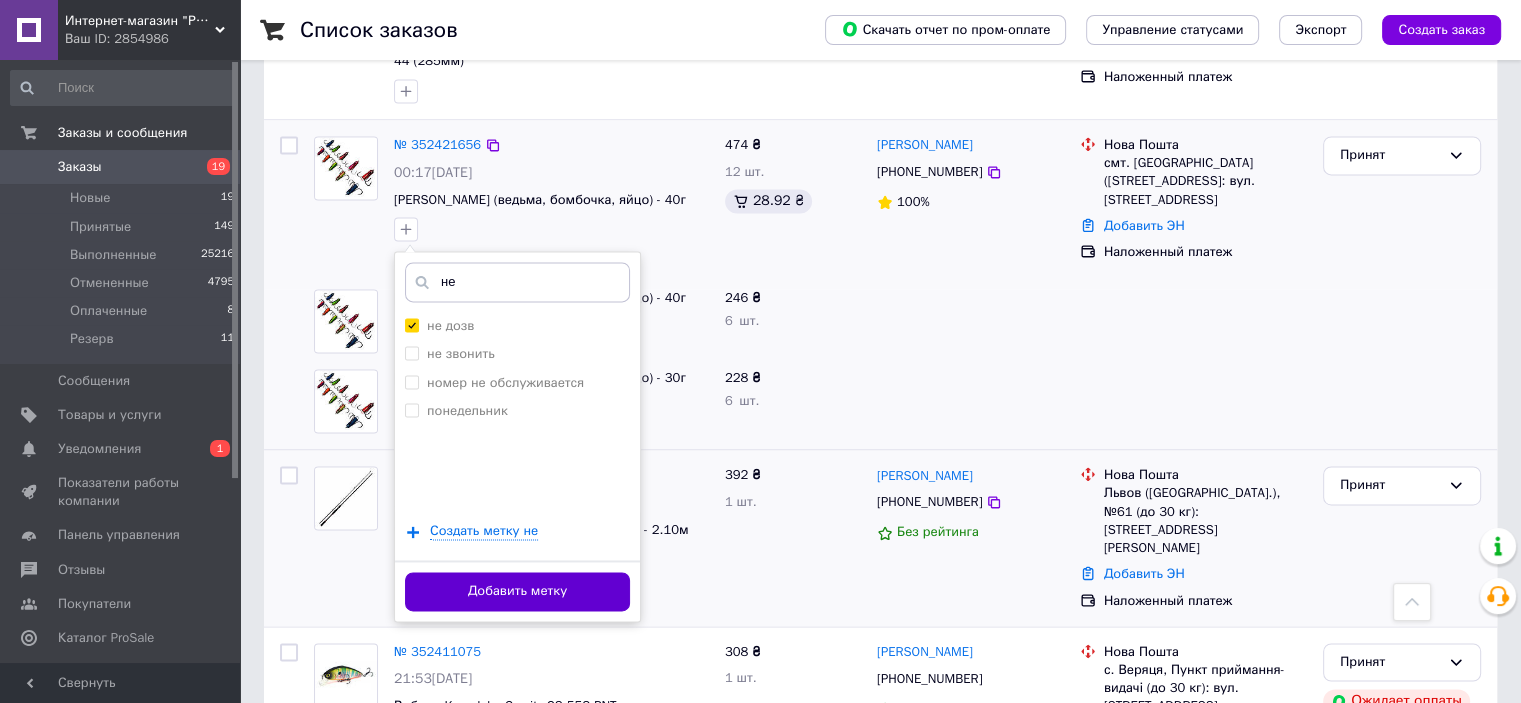 scroll, scrollTop: 2900, scrollLeft: 0, axis: vertical 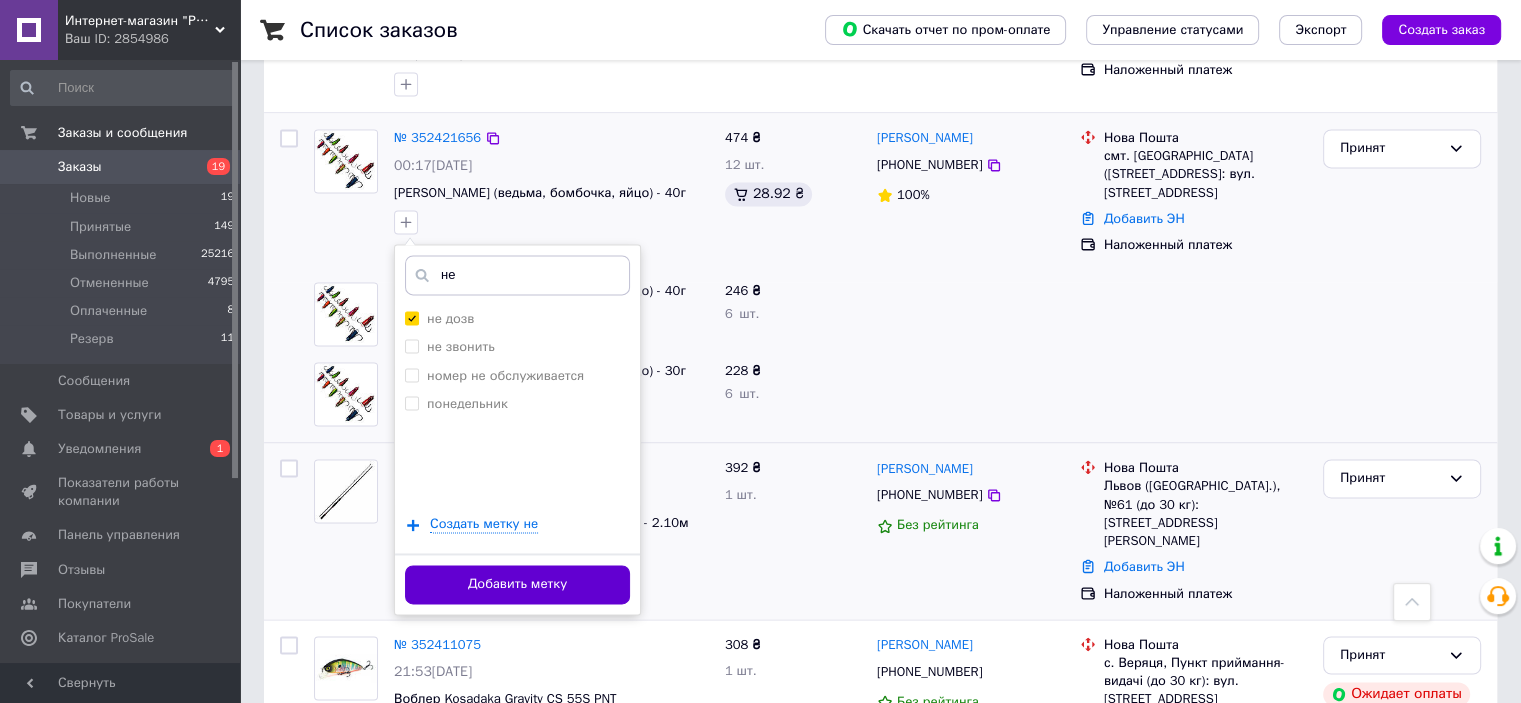 click on "Добавить метку" at bounding box center [517, 584] 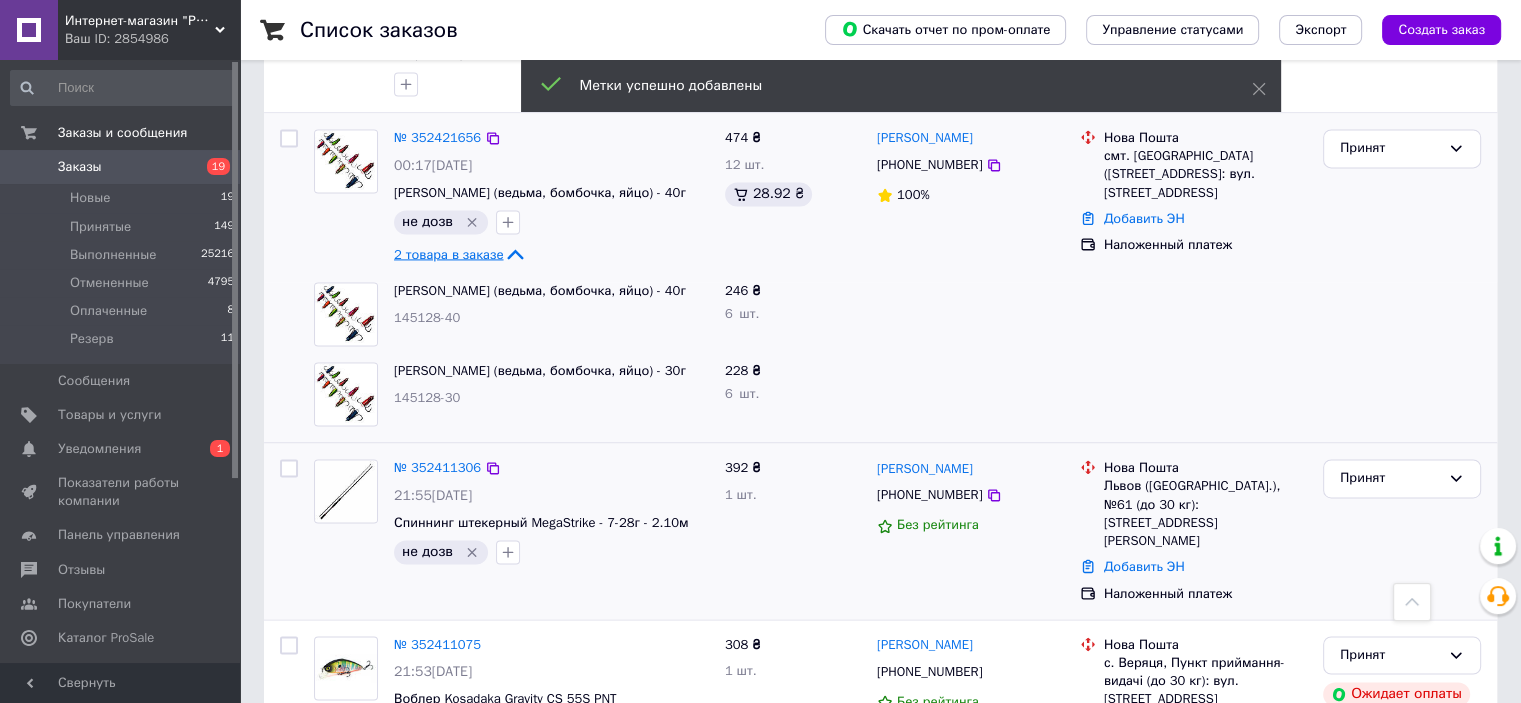 click on "2 товара в заказе" at bounding box center (448, 253) 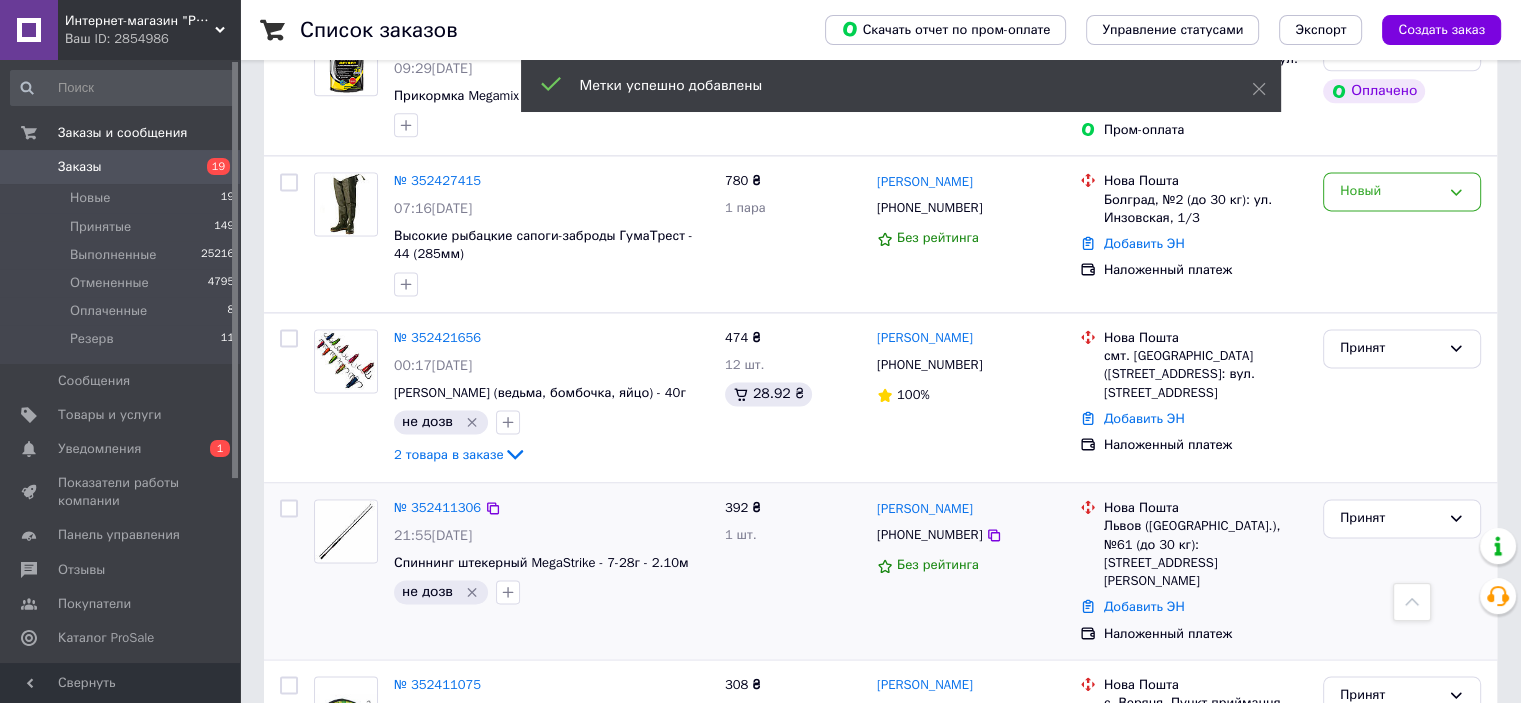 scroll, scrollTop: 2600, scrollLeft: 0, axis: vertical 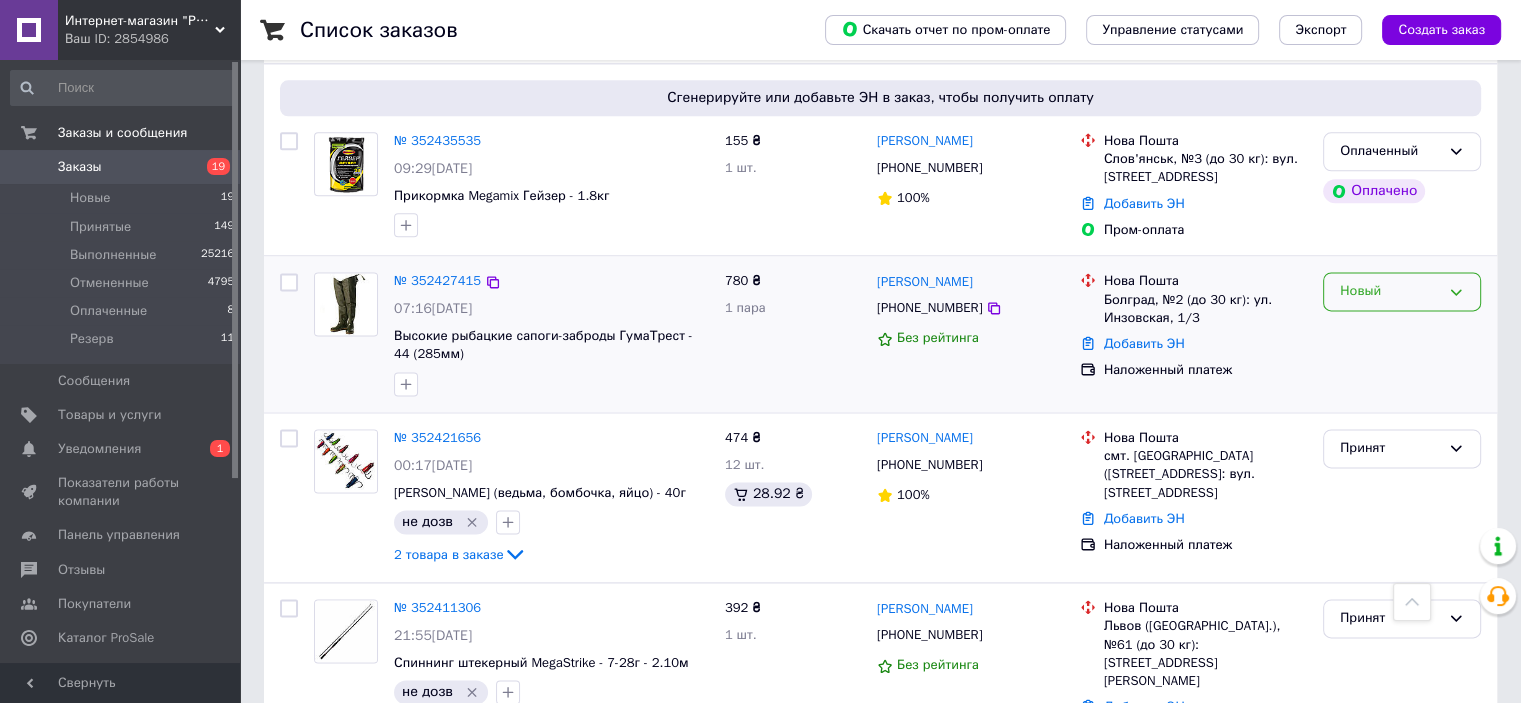 click on "Новый" at bounding box center [1390, 291] 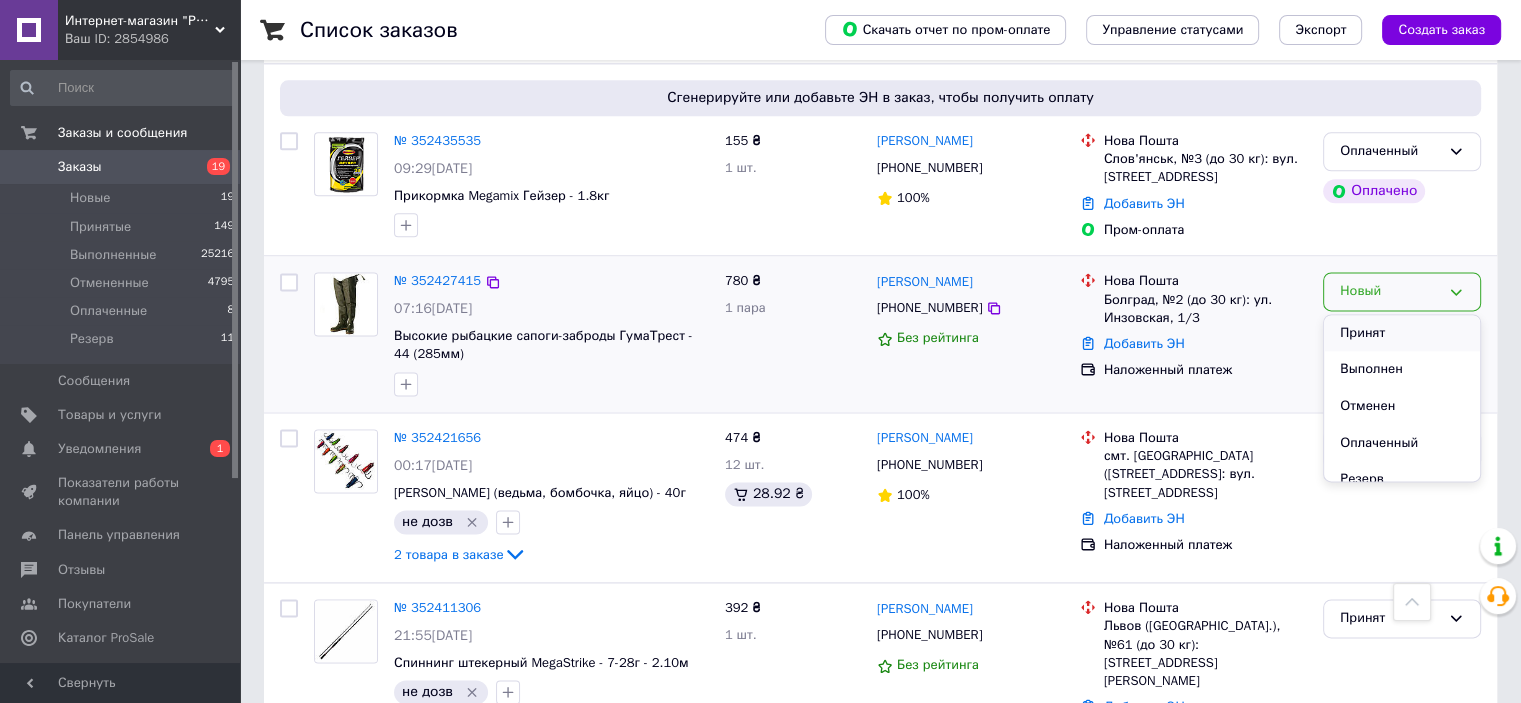 click on "Принят" at bounding box center [1402, 333] 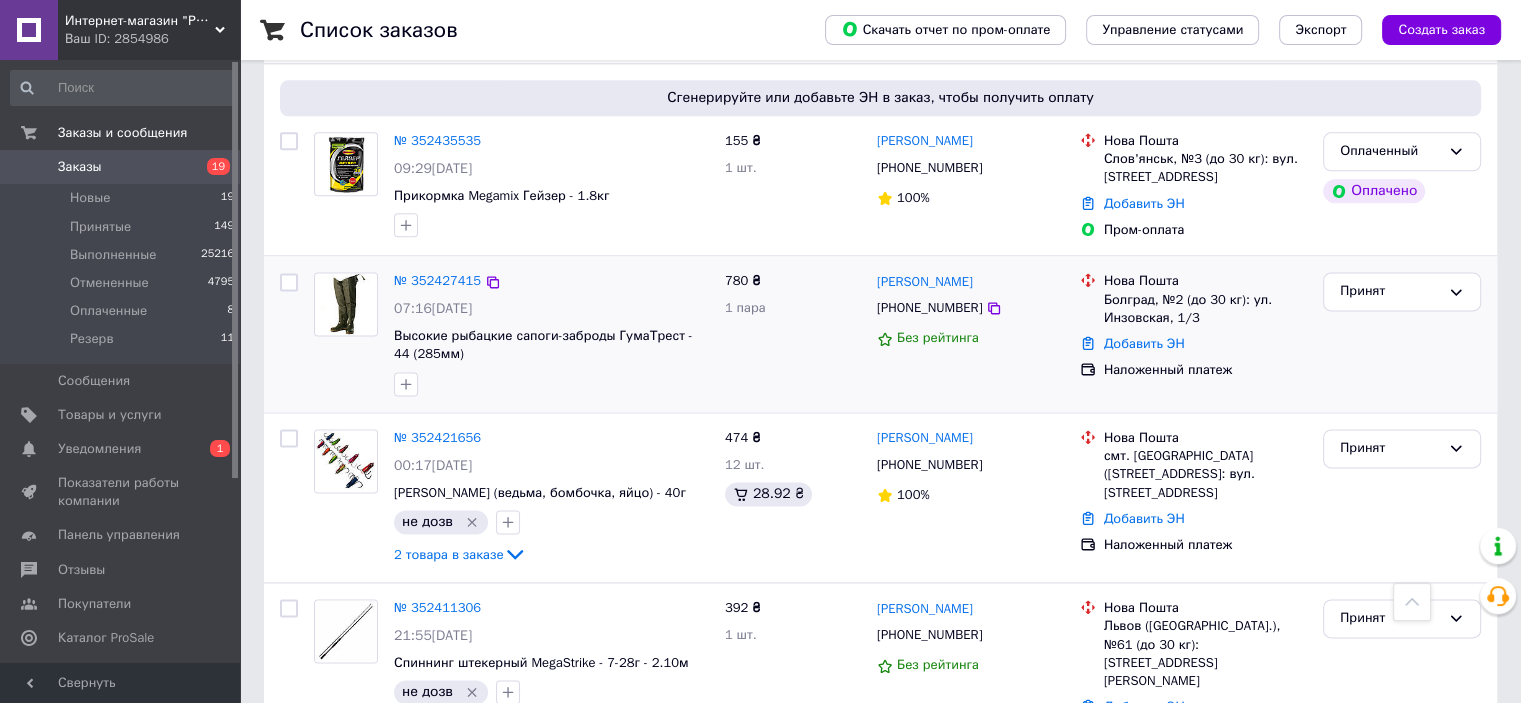 click on "Без рейтинга" at bounding box center [970, 338] 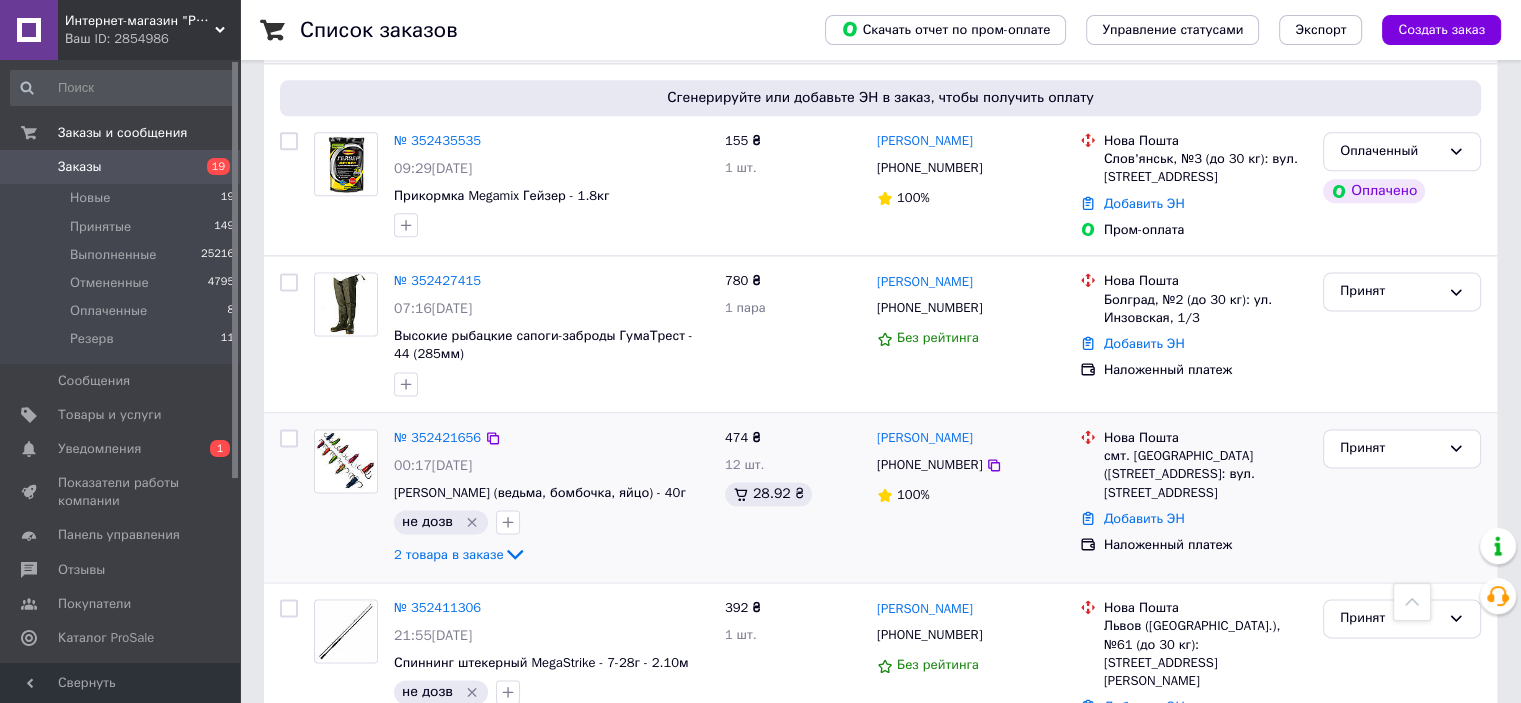 scroll, scrollTop: 2400, scrollLeft: 0, axis: vertical 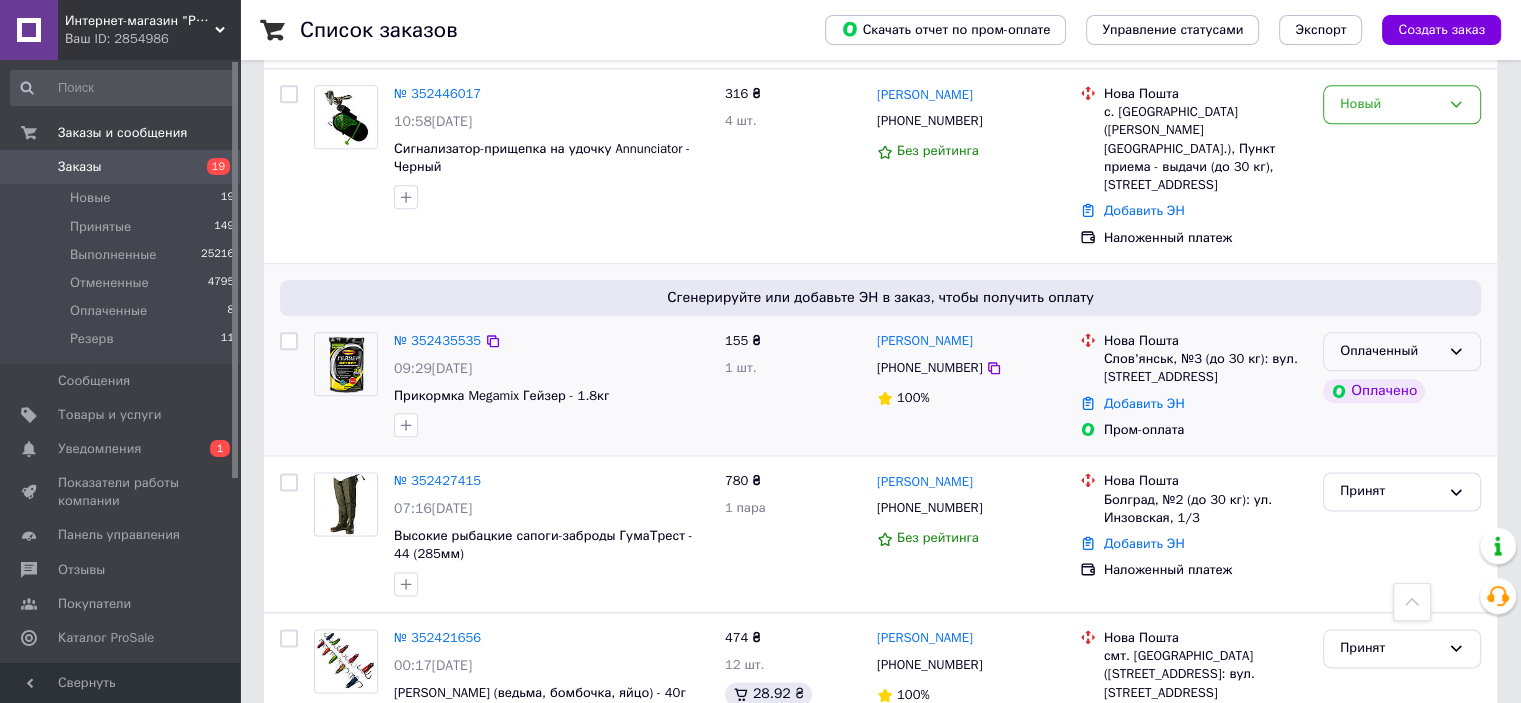 click on "Оплаченный" at bounding box center [1402, 351] 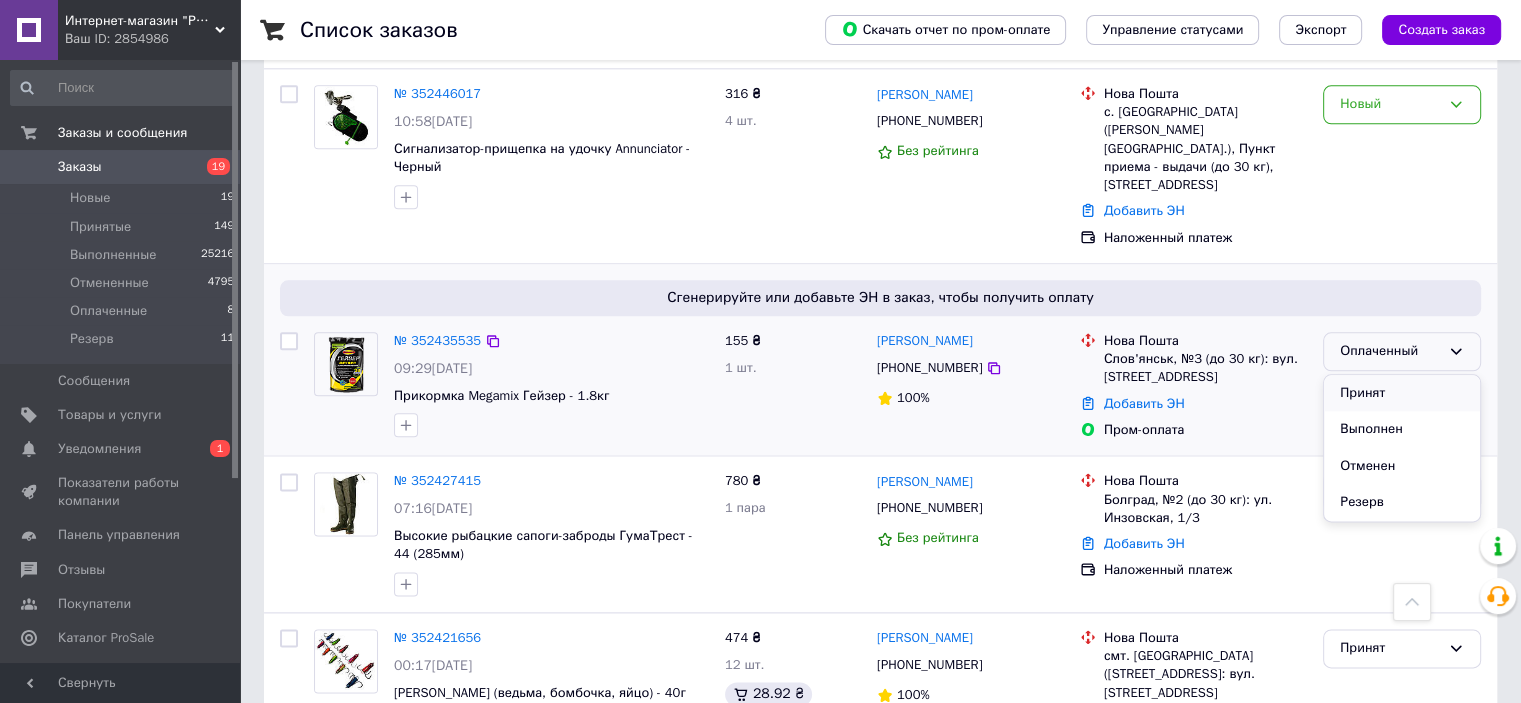 click on "Принят" at bounding box center [1402, 393] 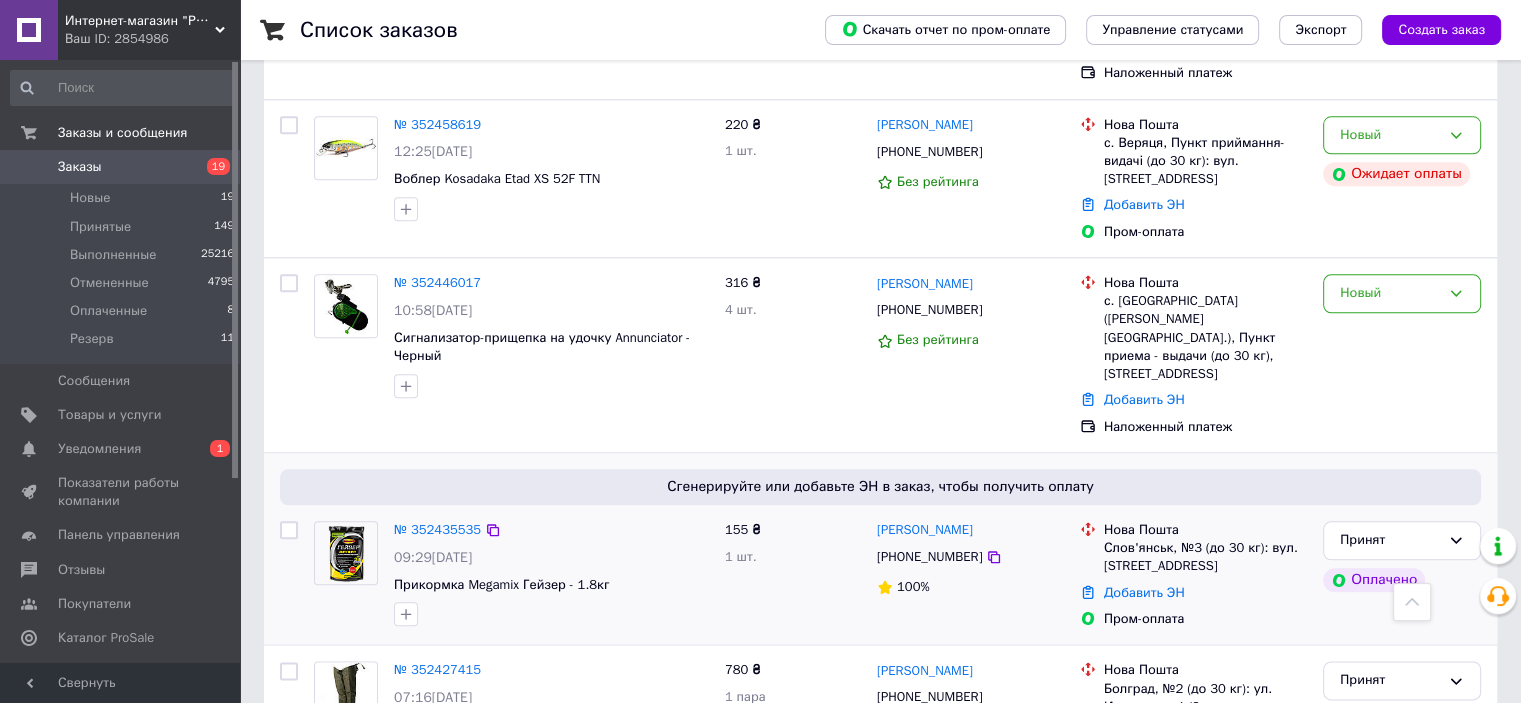 scroll, scrollTop: 2200, scrollLeft: 0, axis: vertical 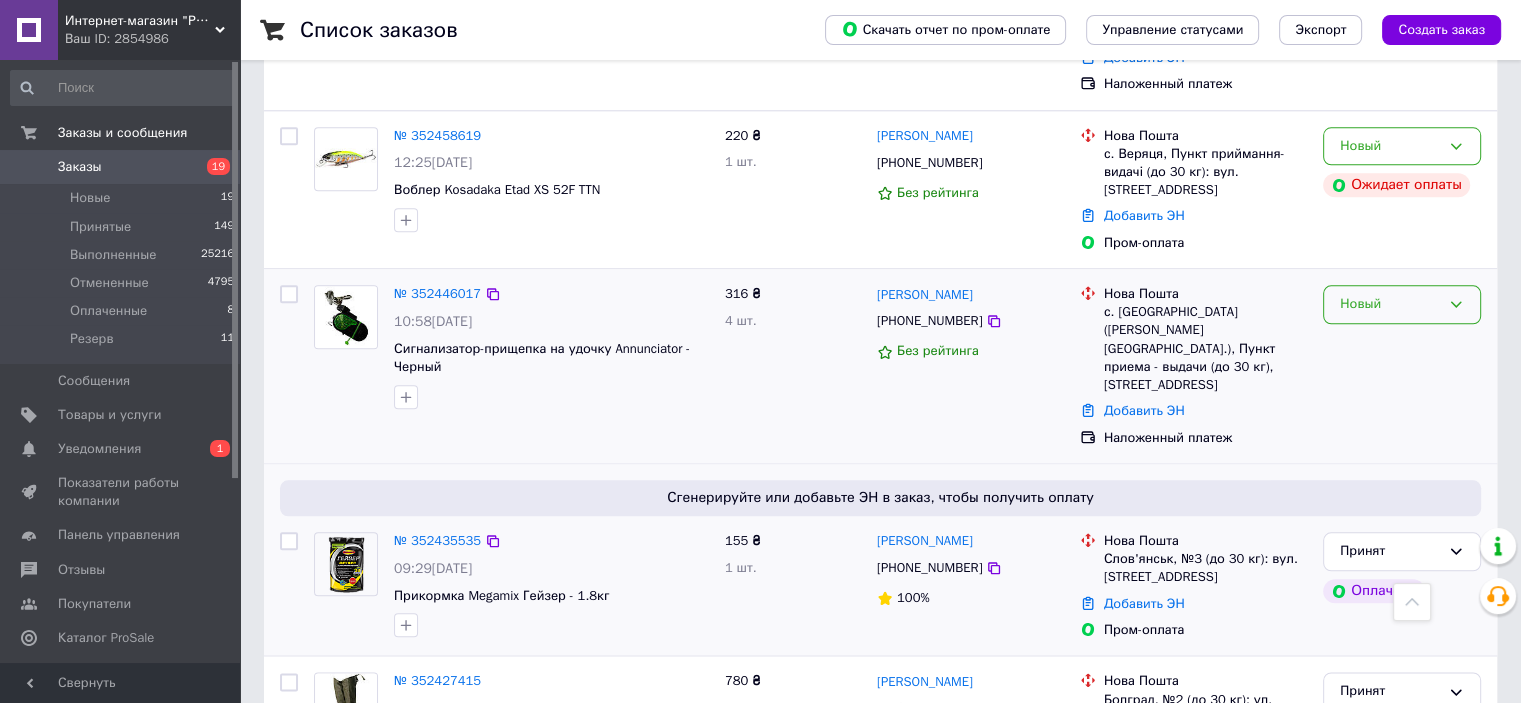 click on "Новый" at bounding box center (1390, 304) 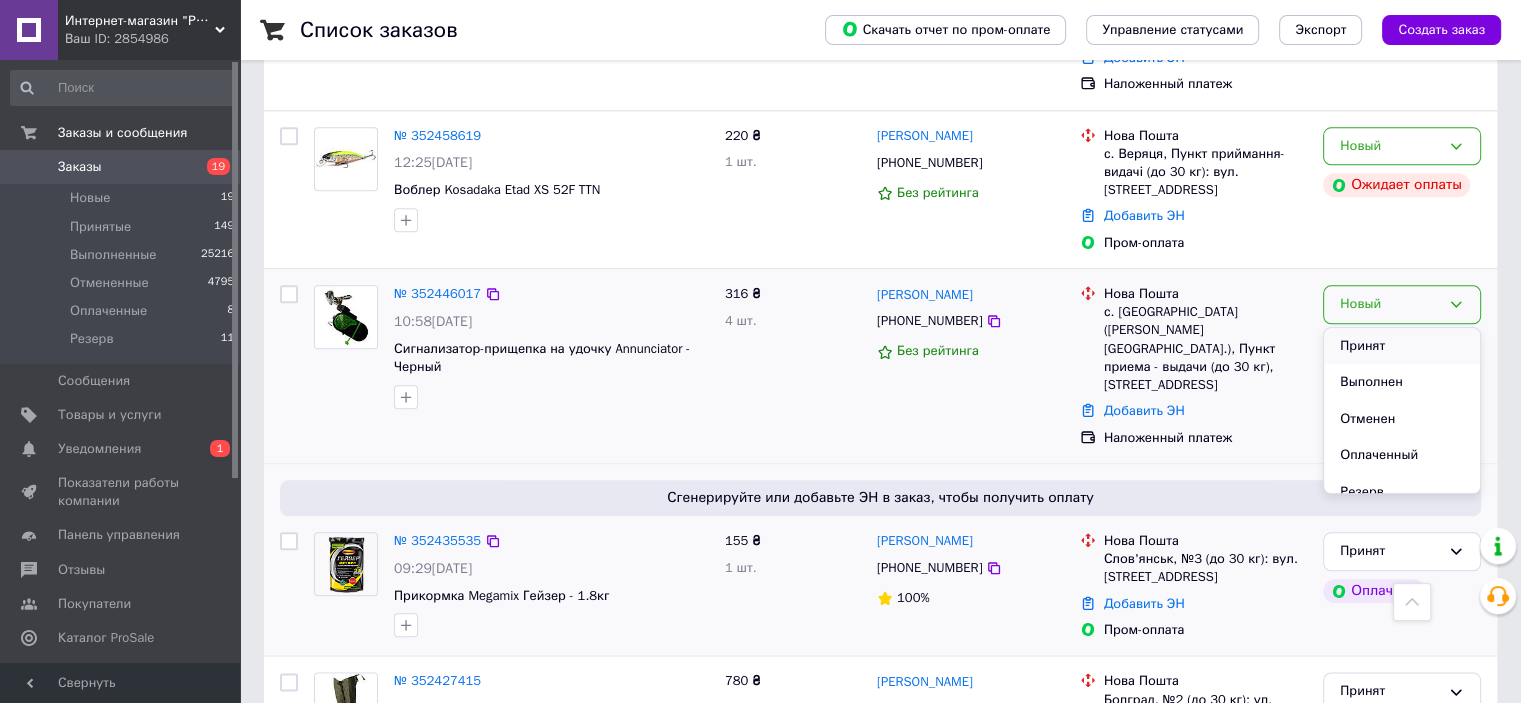 click on "Принят" at bounding box center [1402, 346] 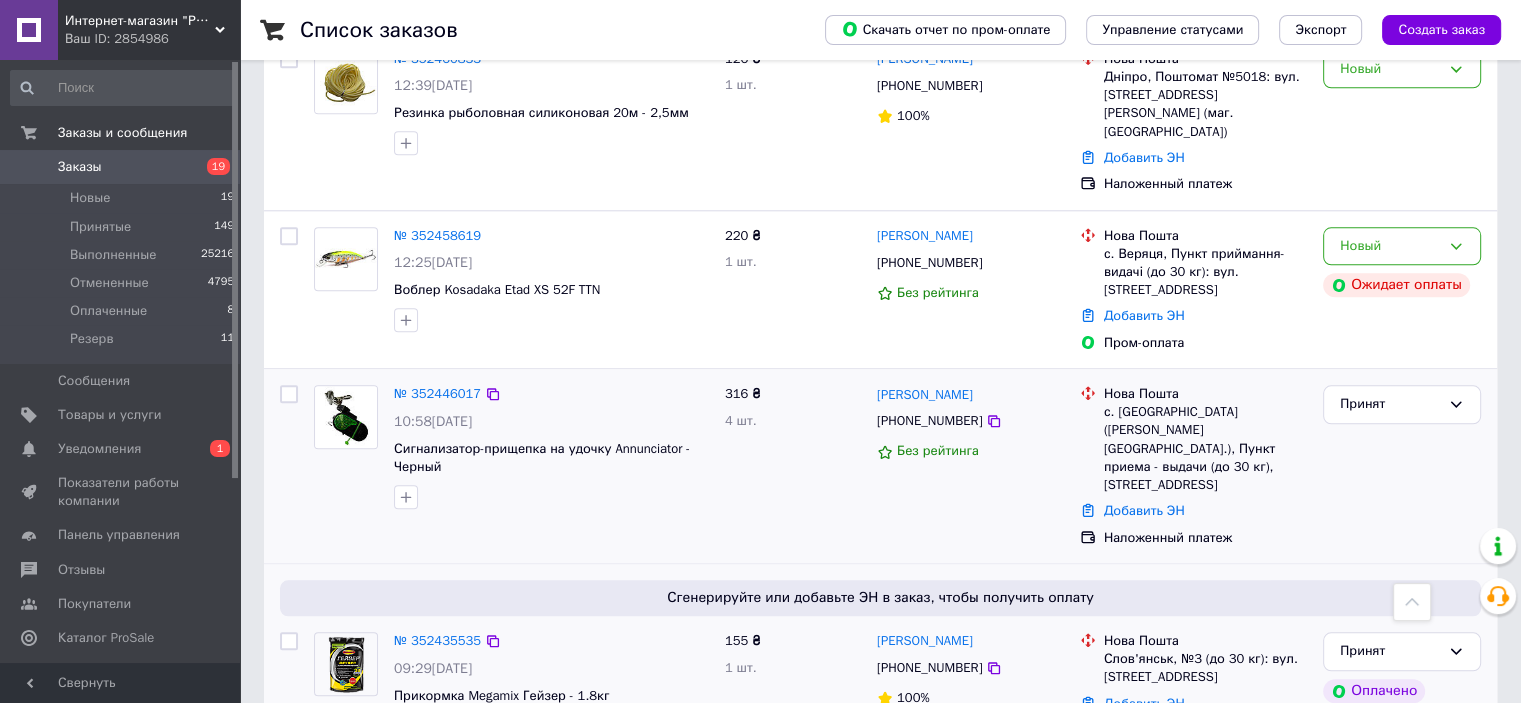 scroll, scrollTop: 1900, scrollLeft: 0, axis: vertical 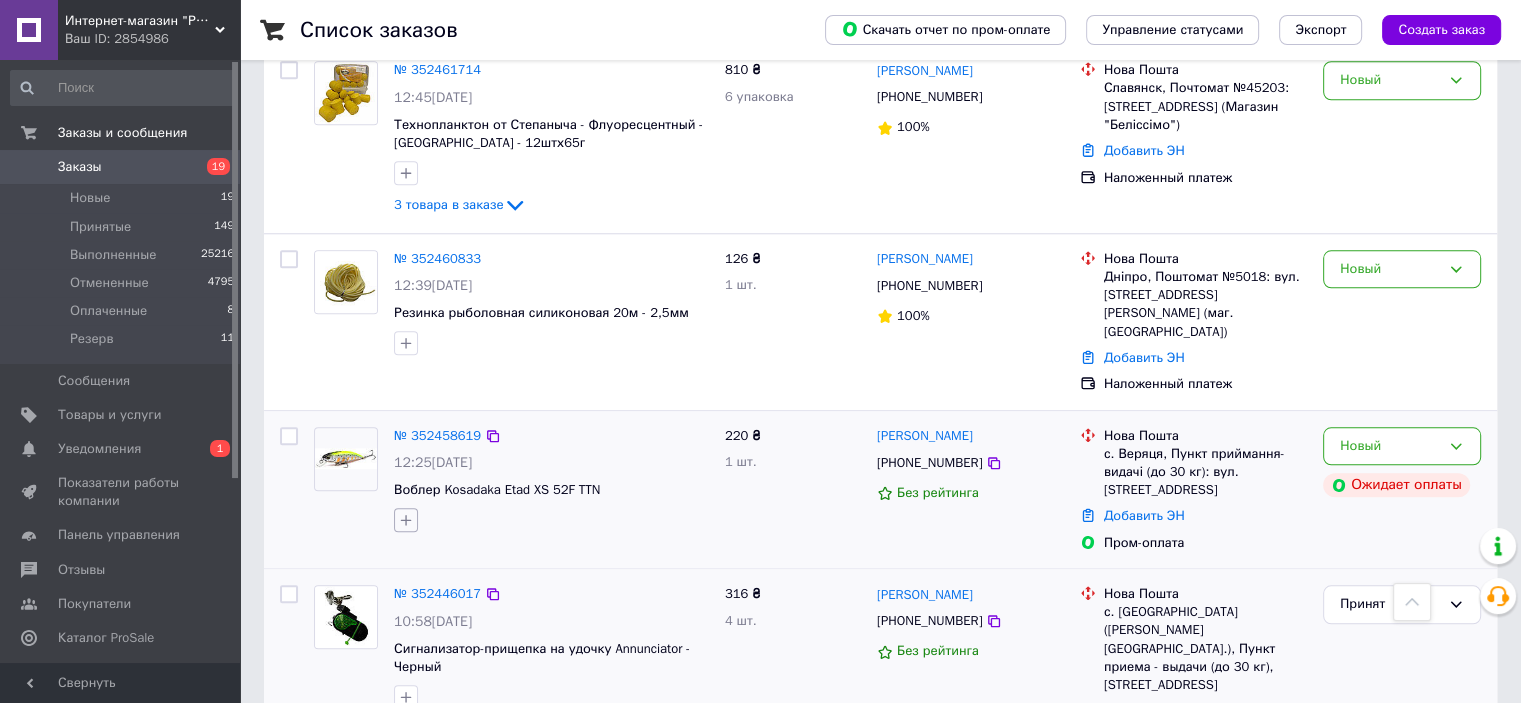 click at bounding box center (406, 520) 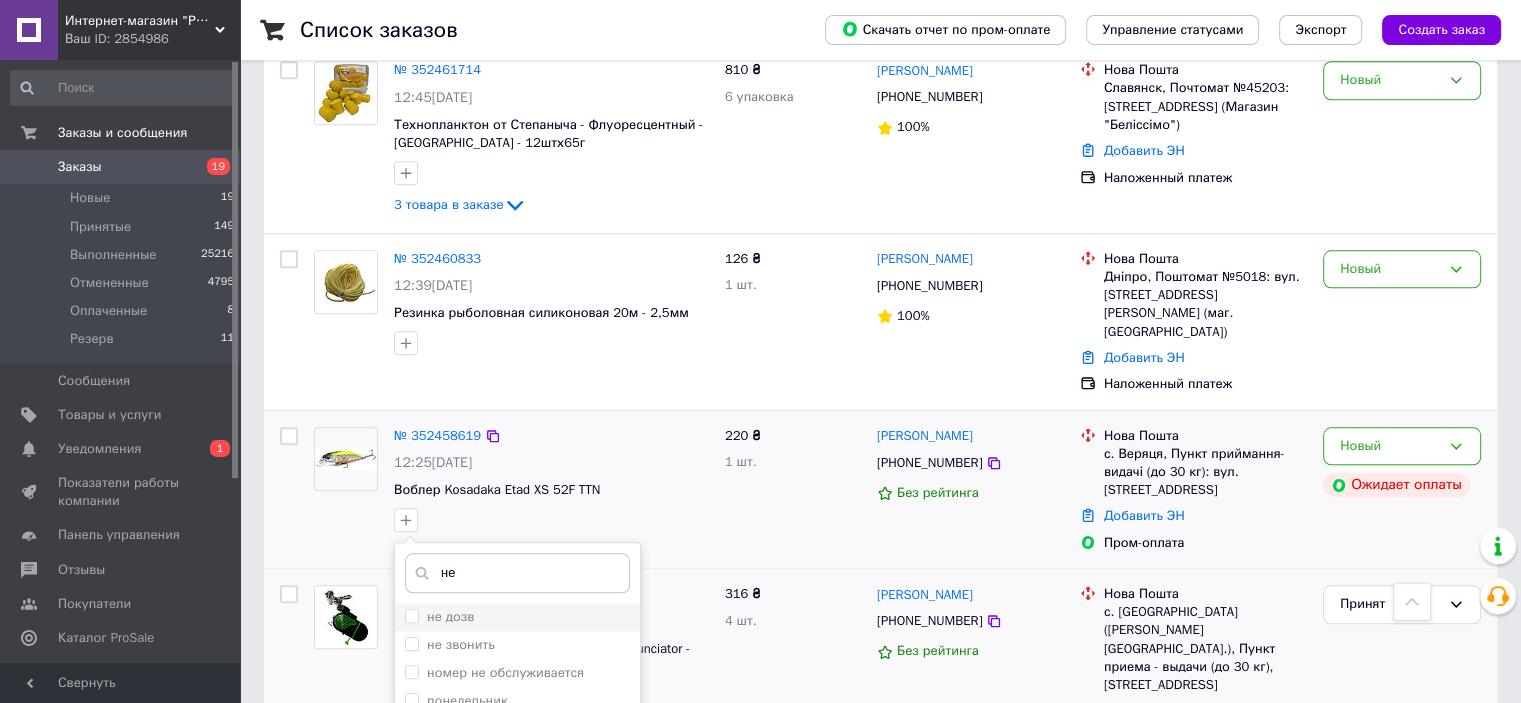 type on "не" 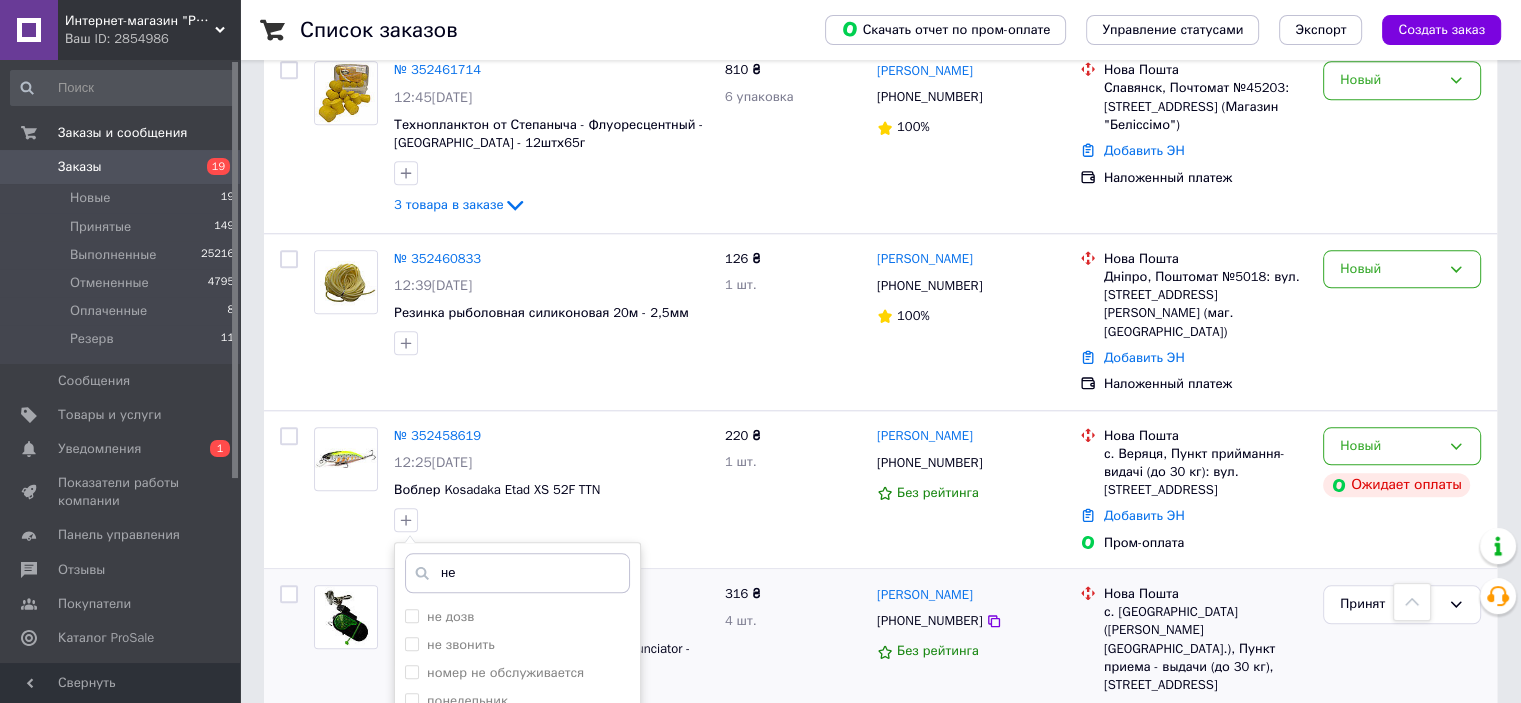 drag, startPoint x: 411, startPoint y: 590, endPoint x: 689, endPoint y: 574, distance: 278.46005 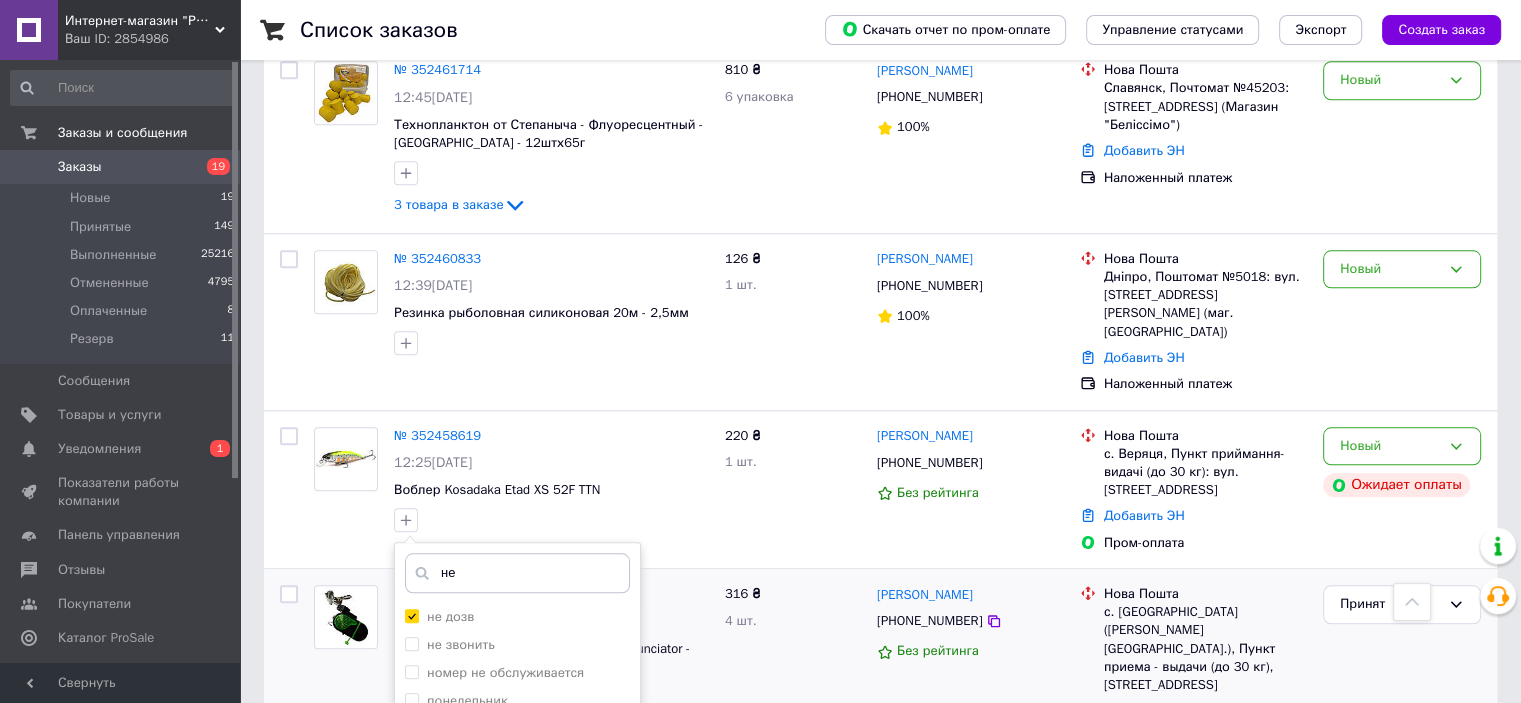 checkbox on "true" 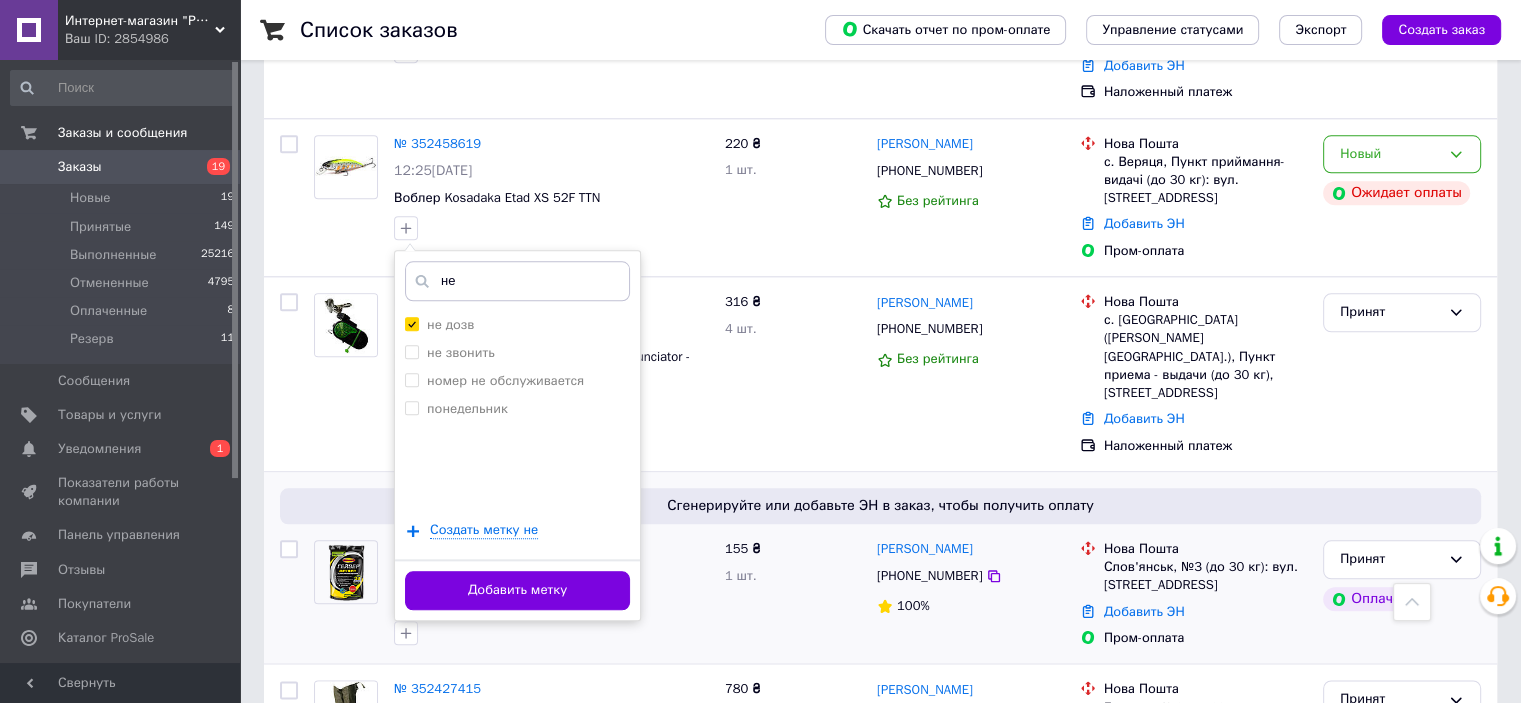 scroll, scrollTop: 2200, scrollLeft: 0, axis: vertical 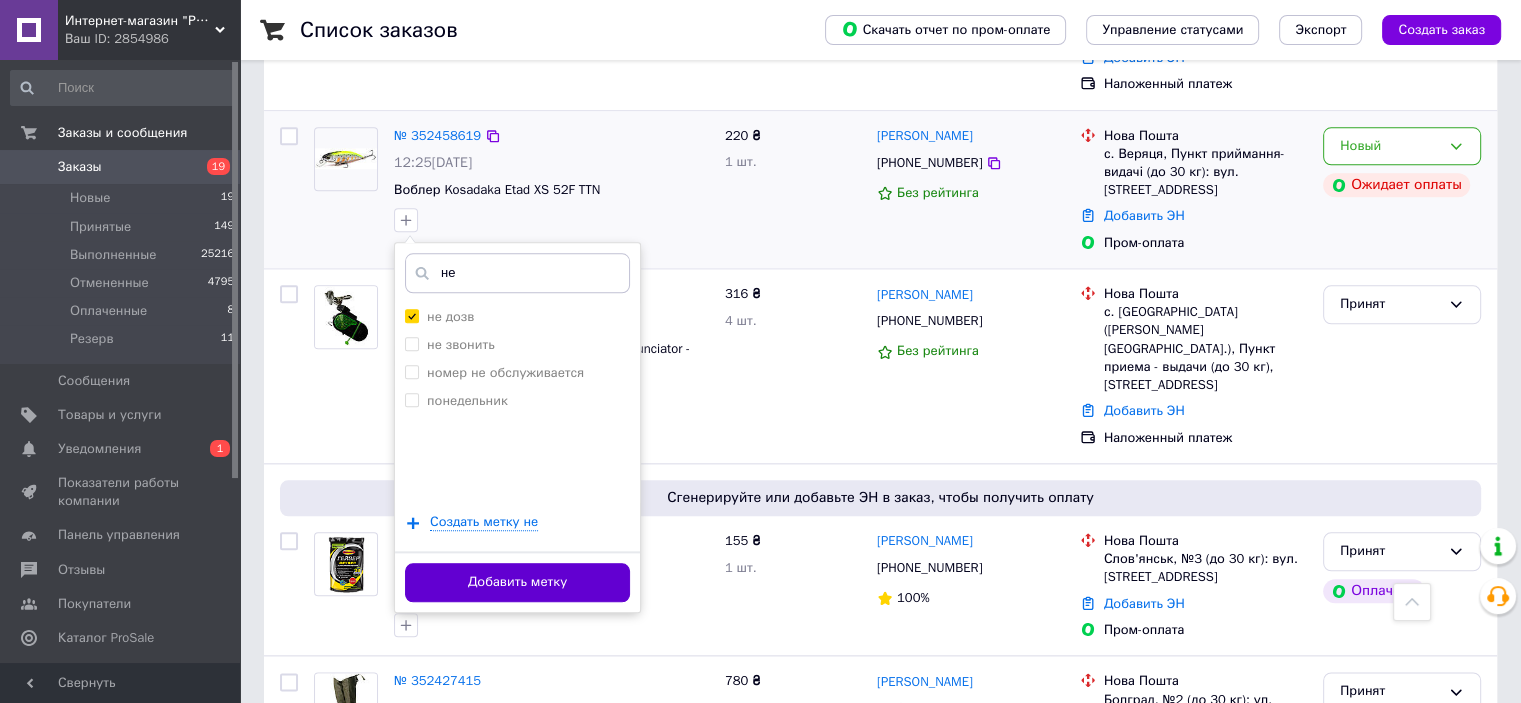 click on "Добавить метку" at bounding box center (517, 582) 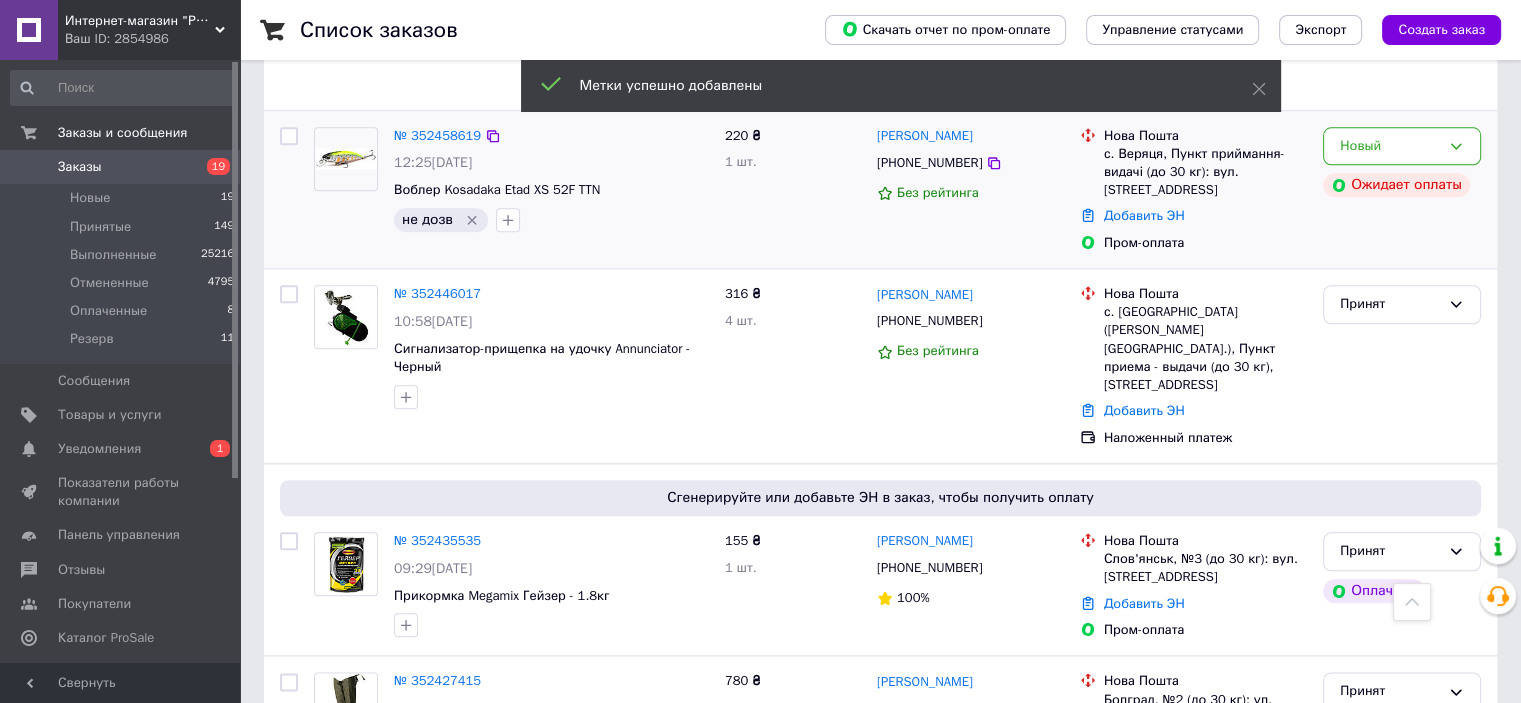 scroll, scrollTop: 2100, scrollLeft: 0, axis: vertical 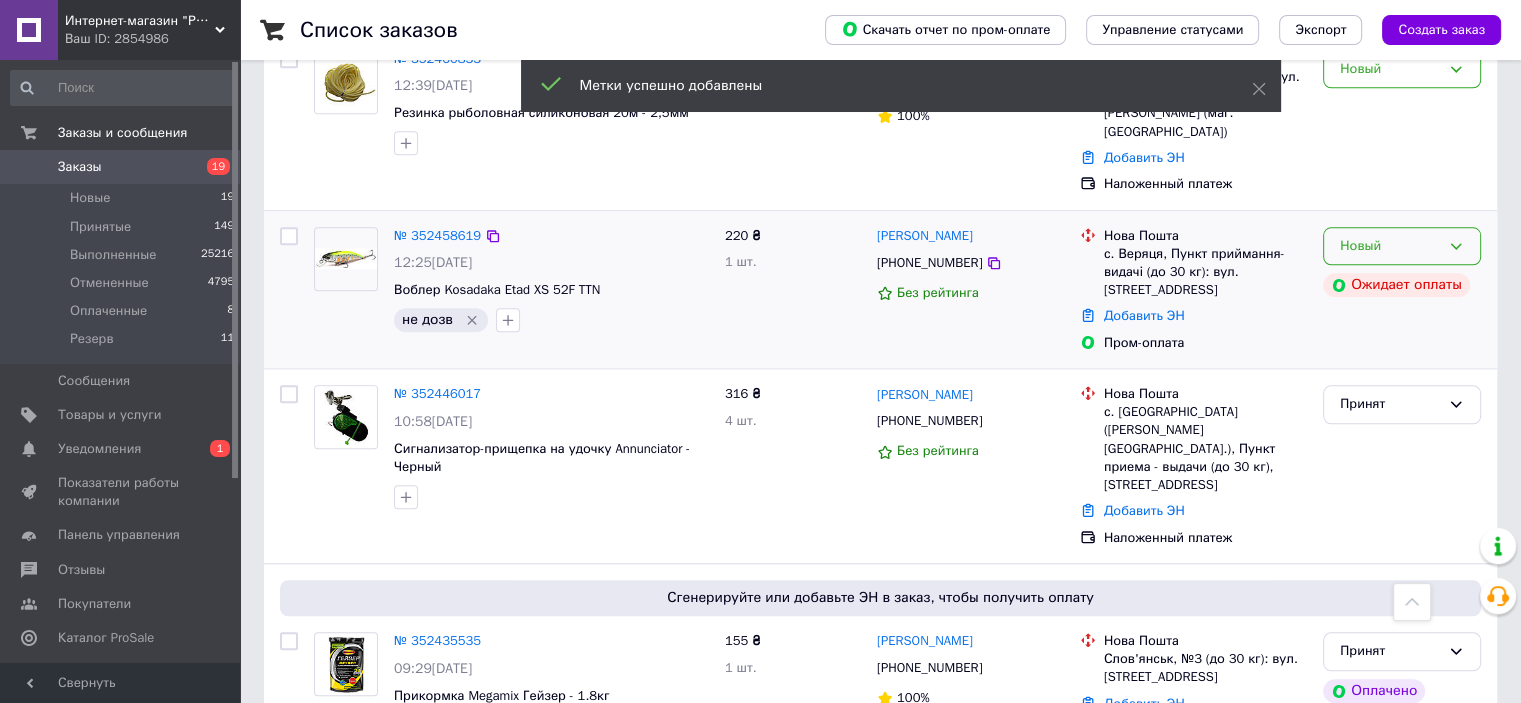 click 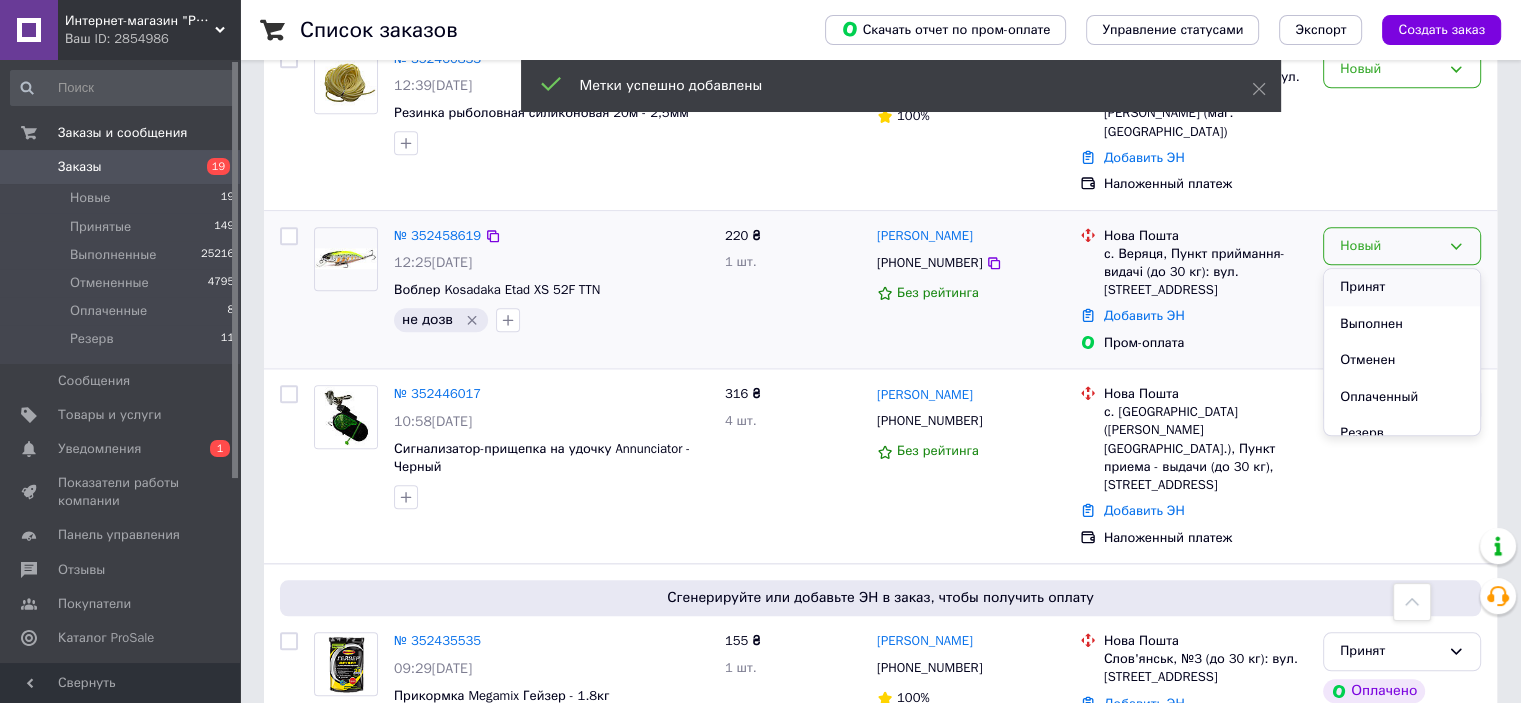 click on "Принят" at bounding box center [1402, 287] 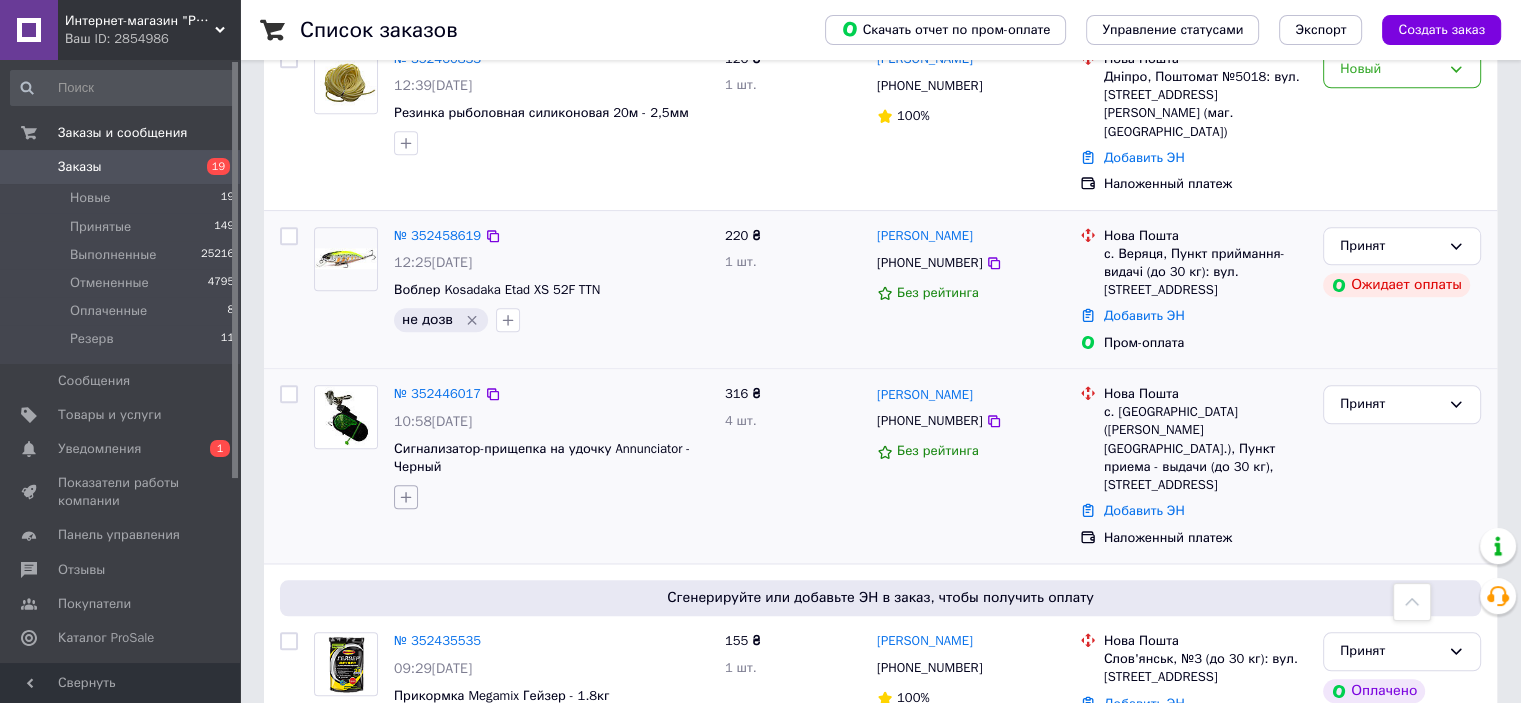 click 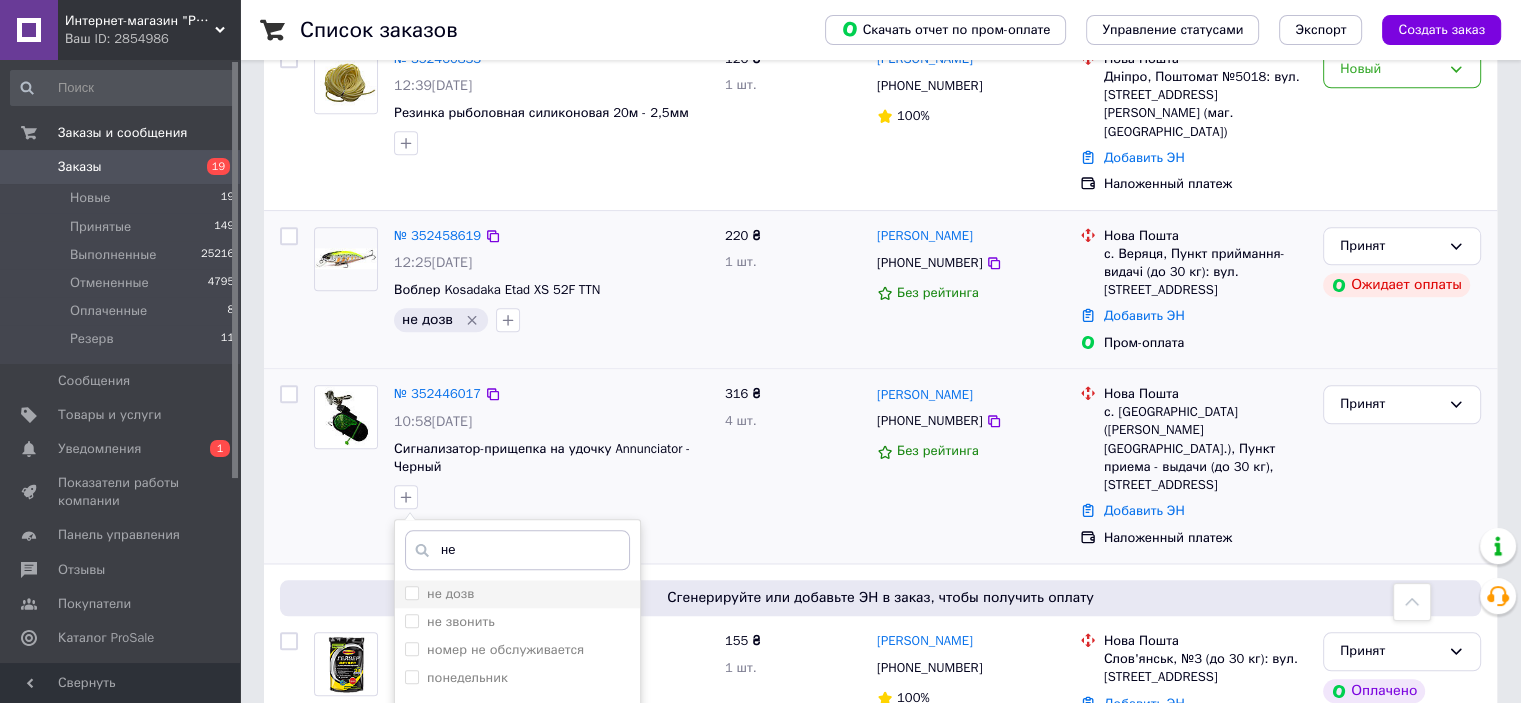 type on "не" 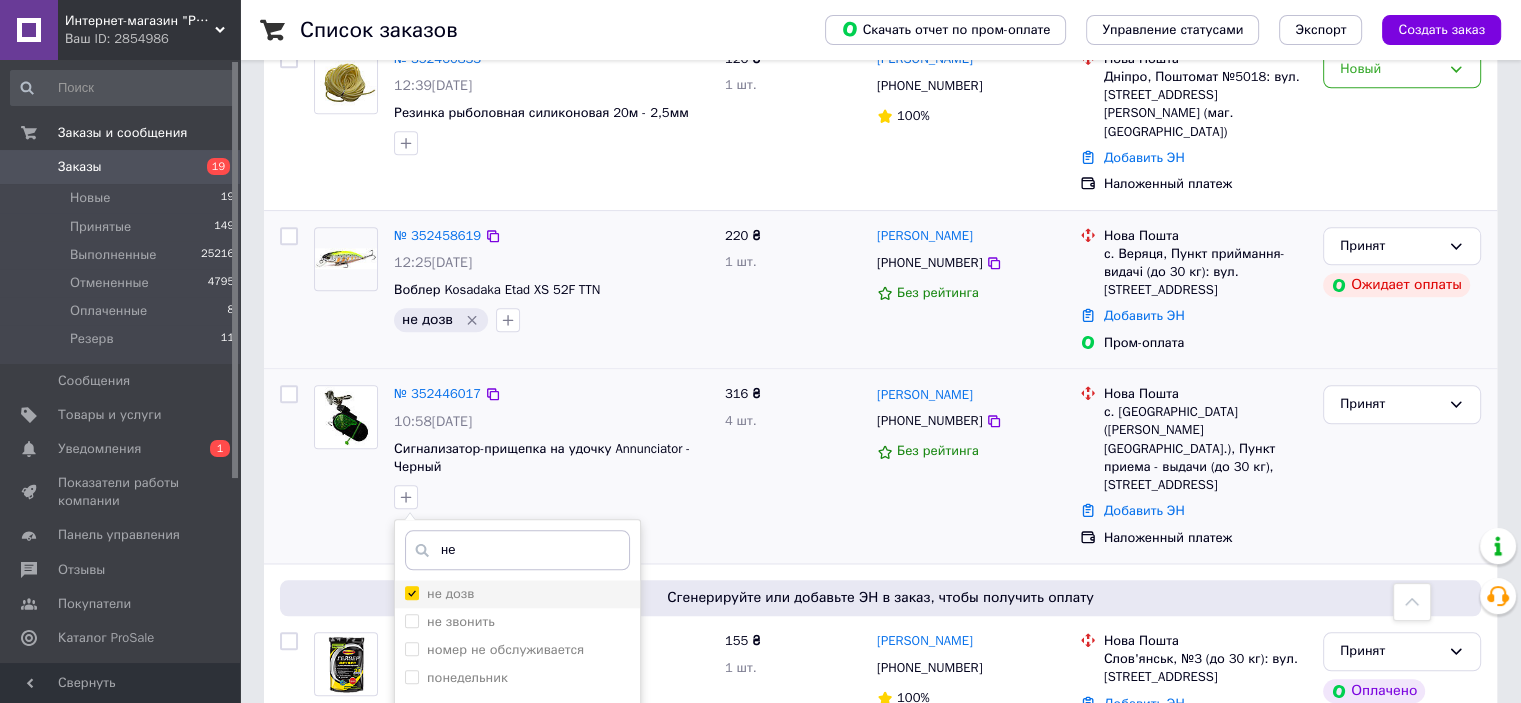 checkbox on "true" 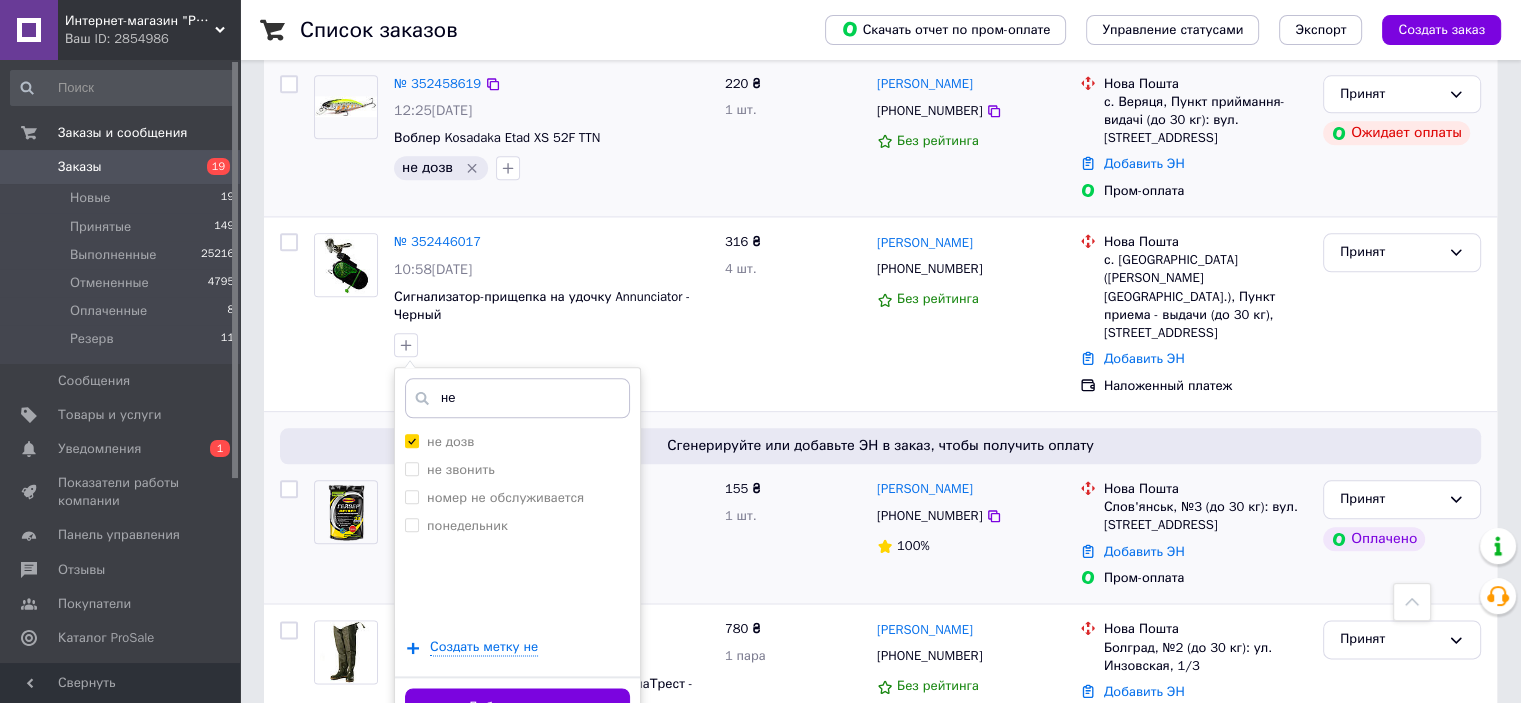 scroll, scrollTop: 2300, scrollLeft: 0, axis: vertical 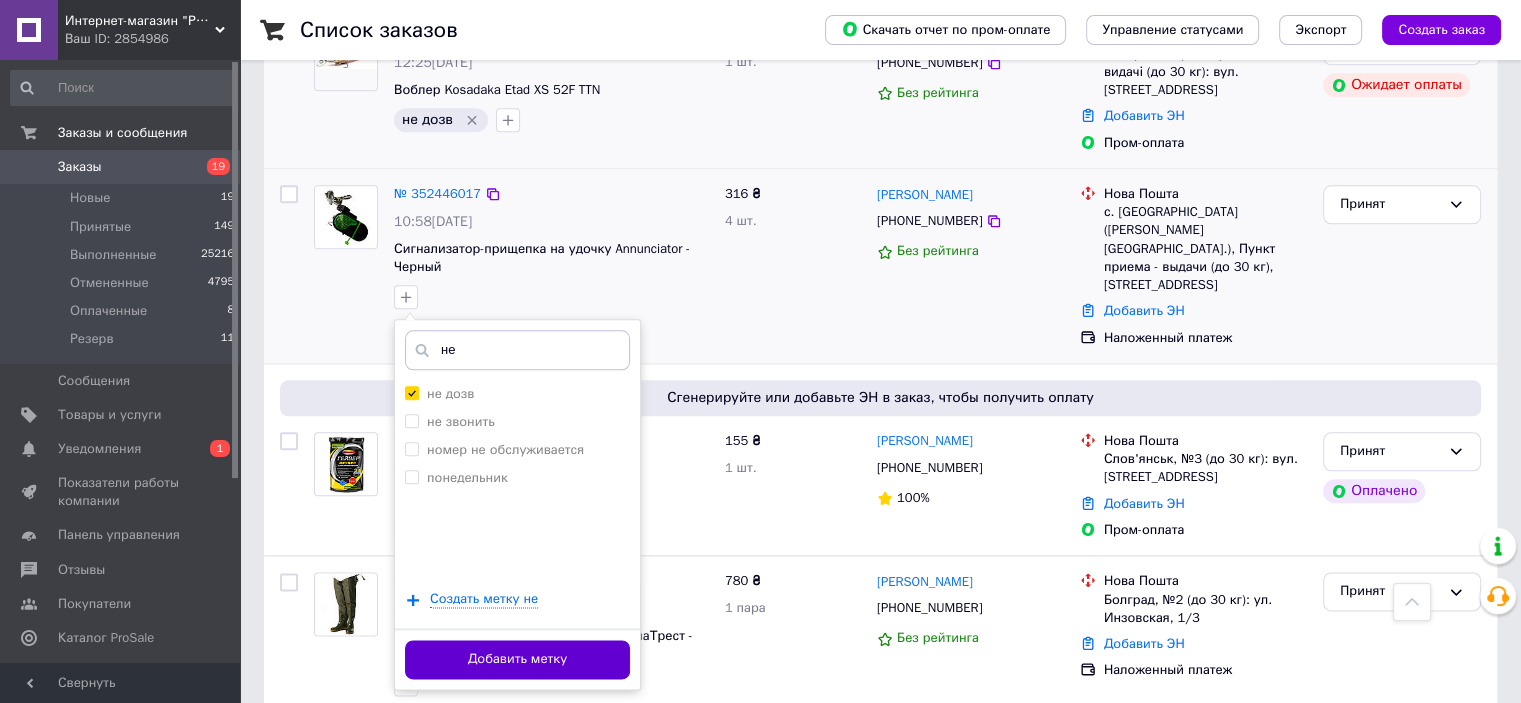 click on "Добавить метку" at bounding box center [517, 659] 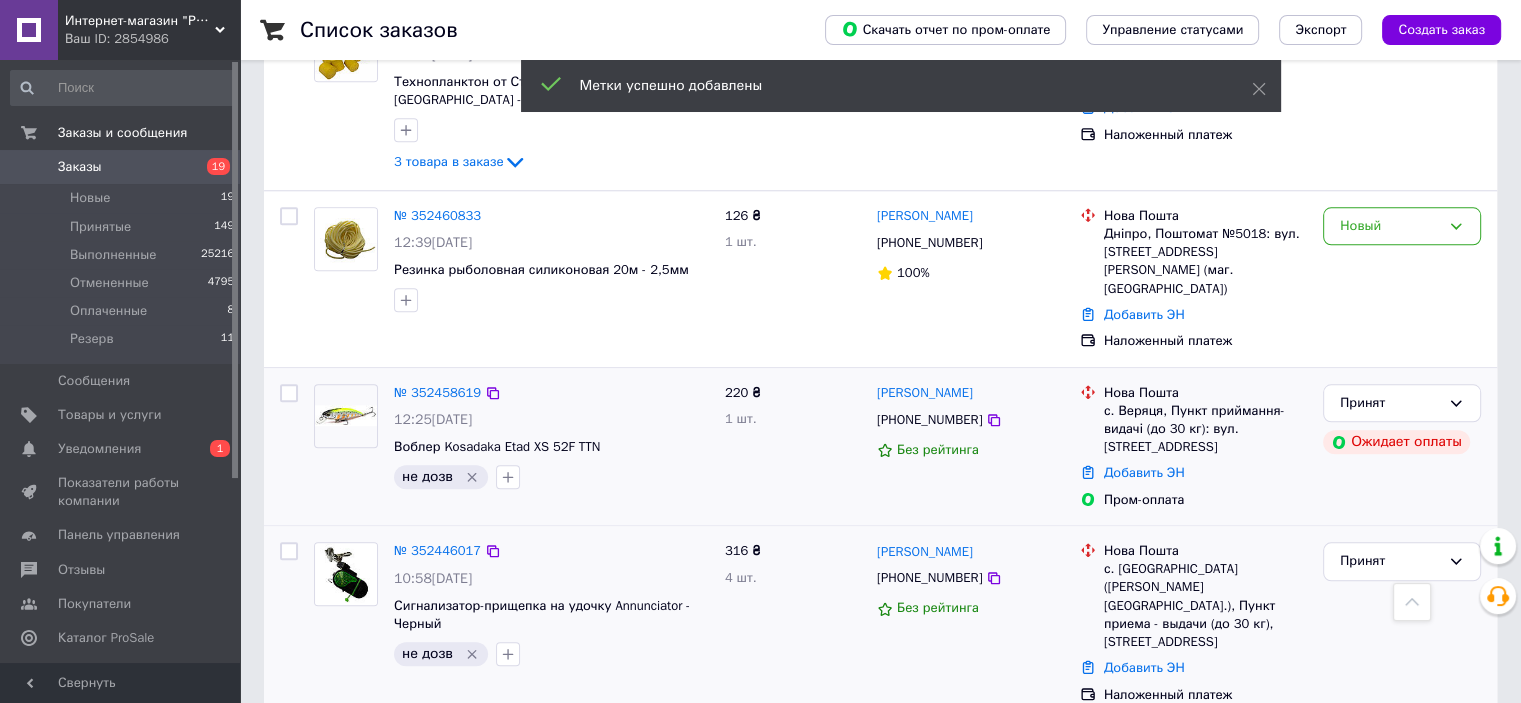 scroll, scrollTop: 1900, scrollLeft: 0, axis: vertical 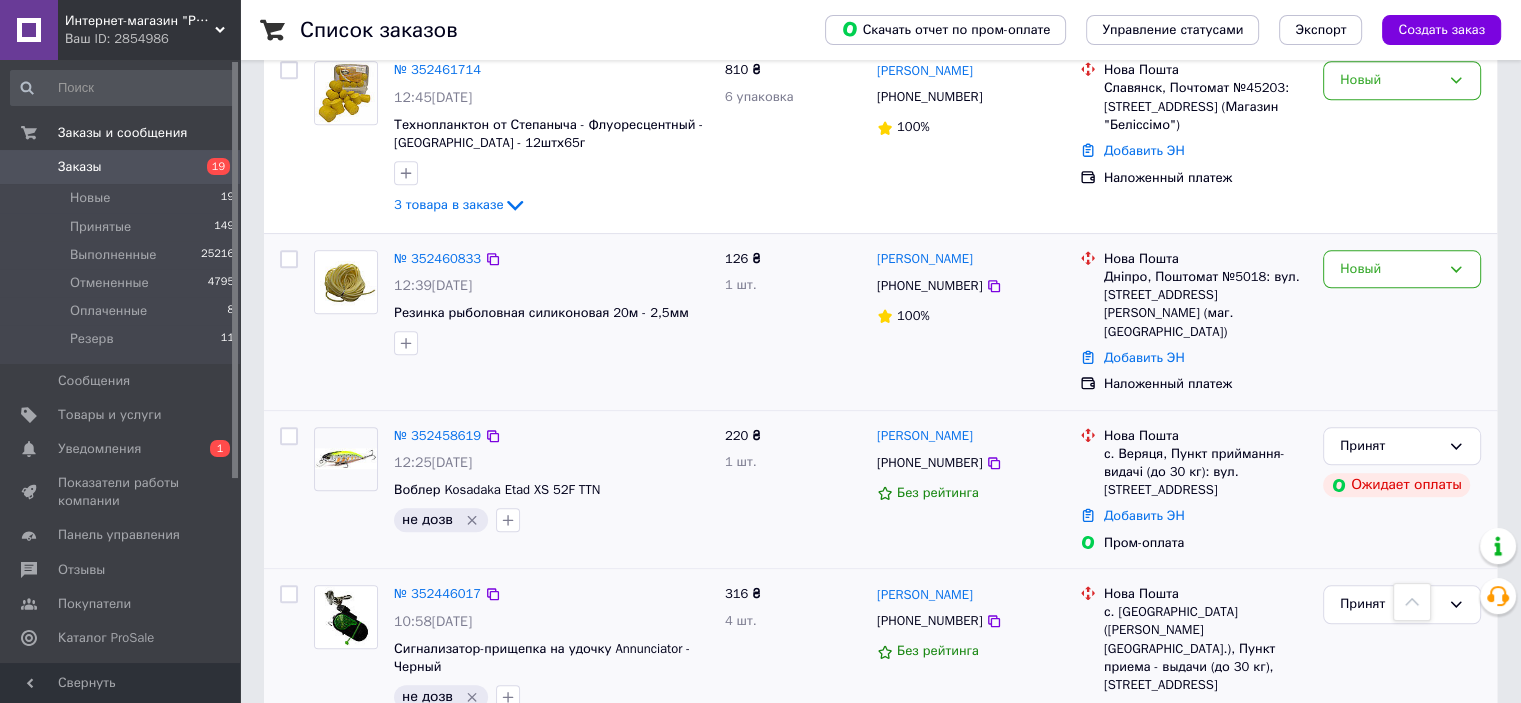 drag, startPoint x: 439, startPoint y: 275, endPoint x: 536, endPoint y: 267, distance: 97.32934 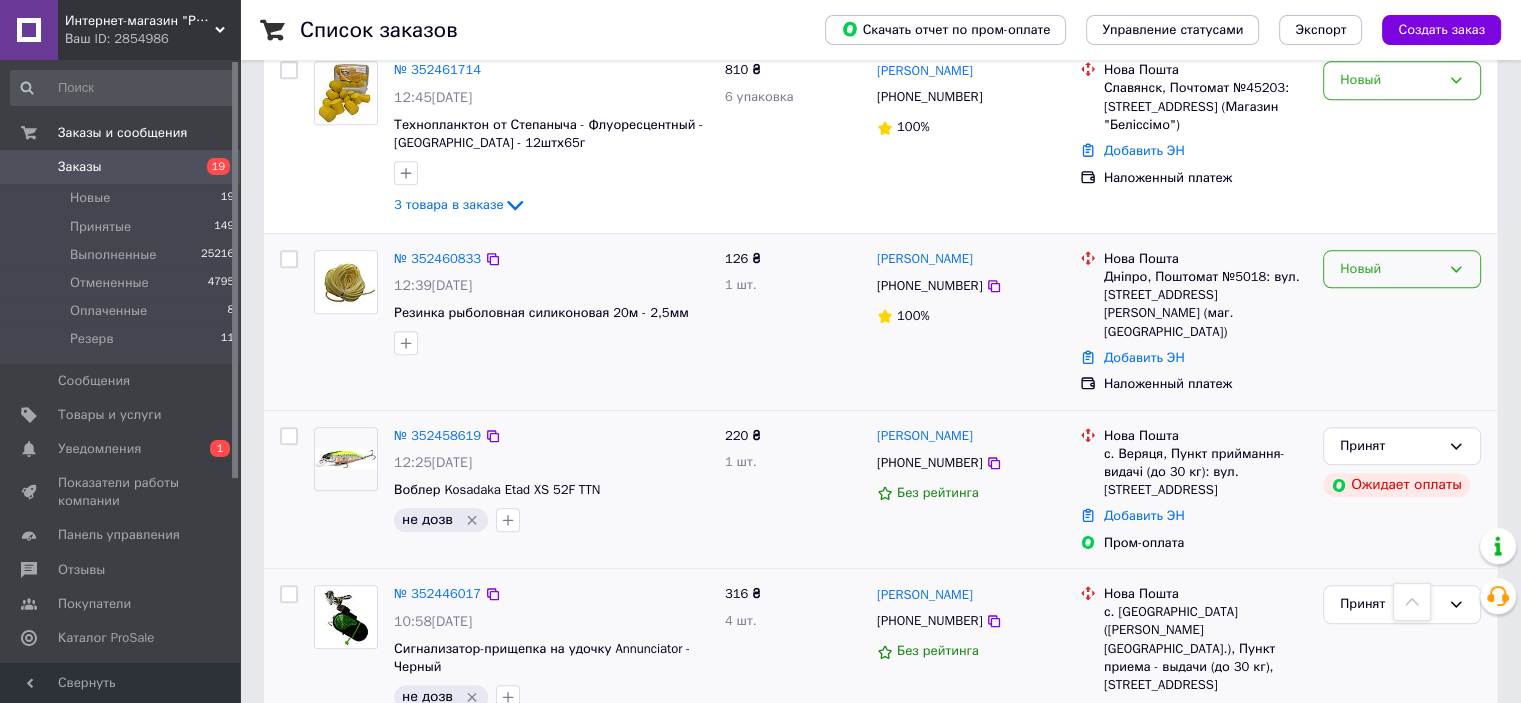 click on "Новый" at bounding box center [1402, 269] 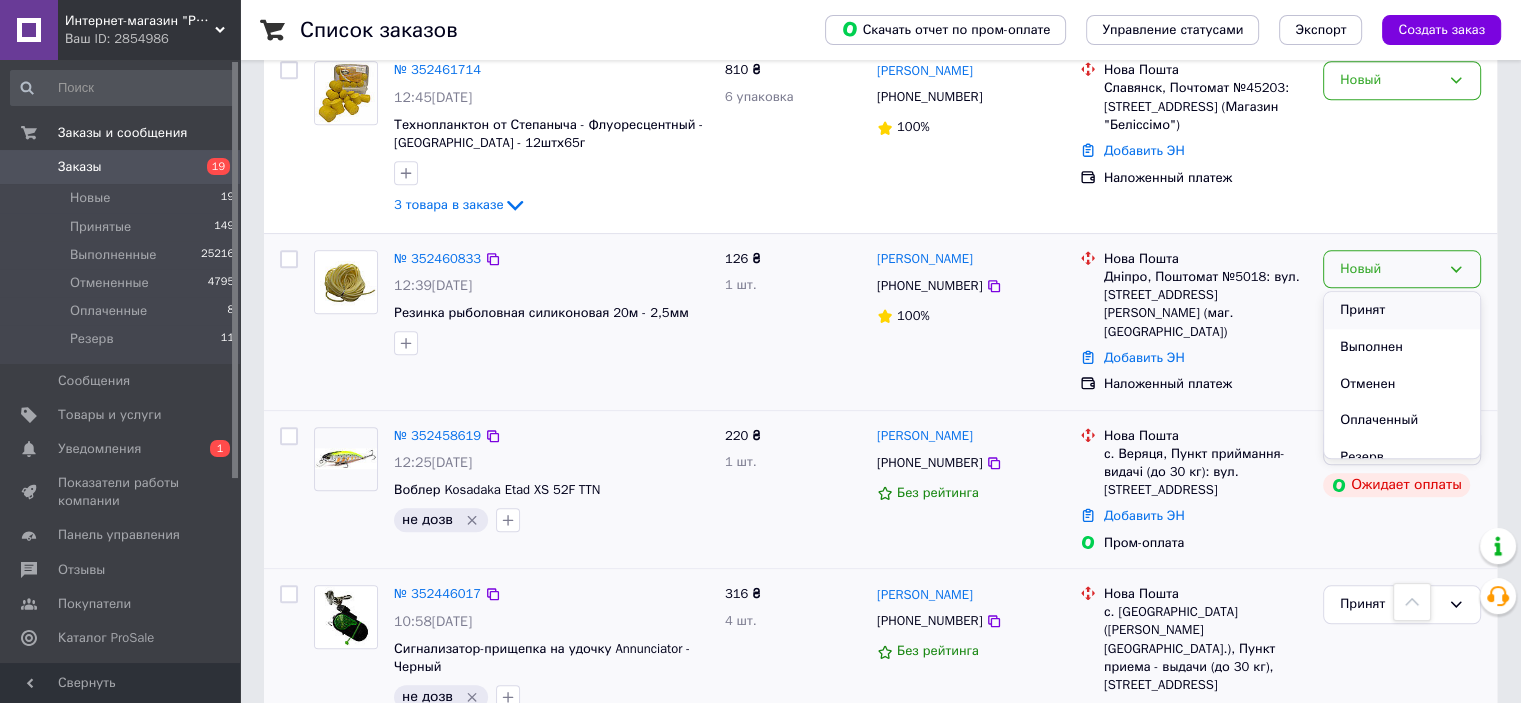 click on "Принят" at bounding box center (1402, 310) 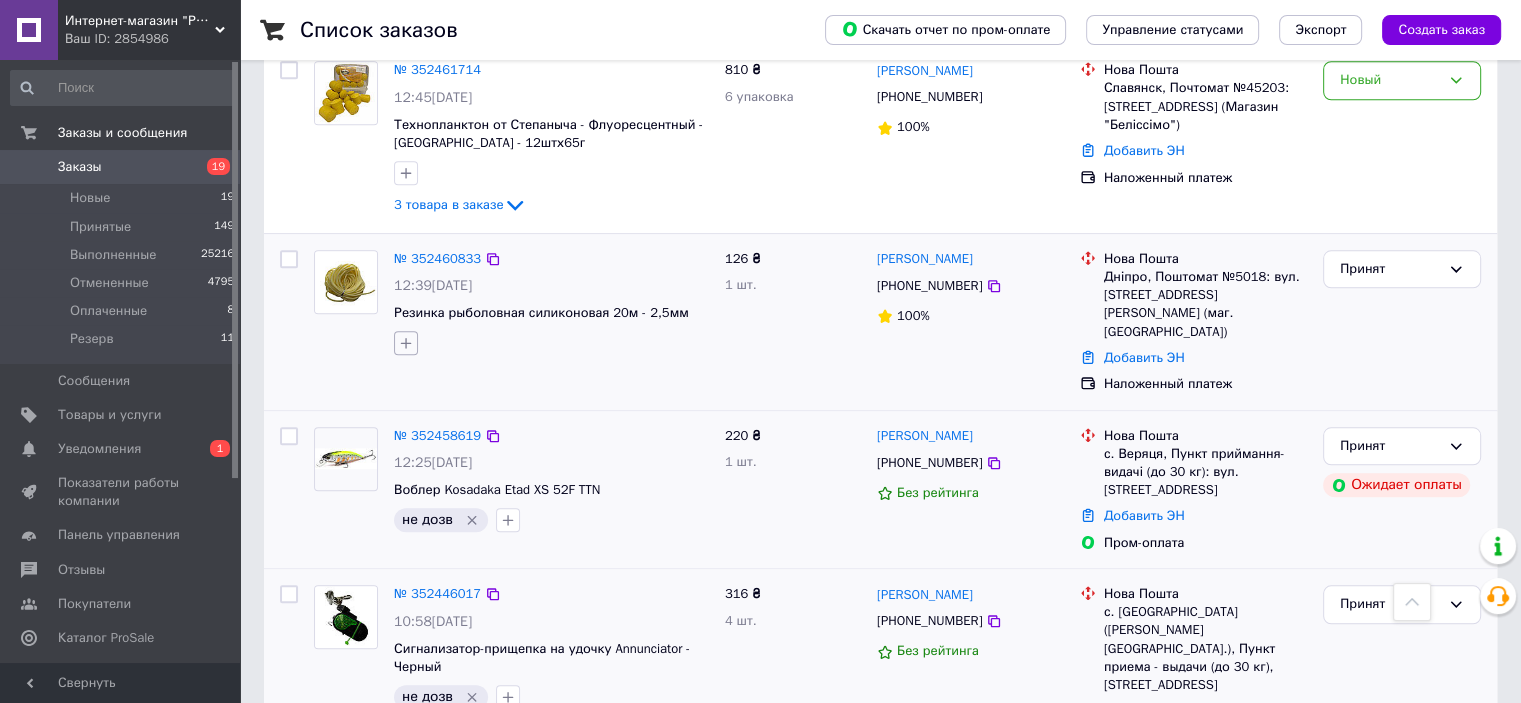 click 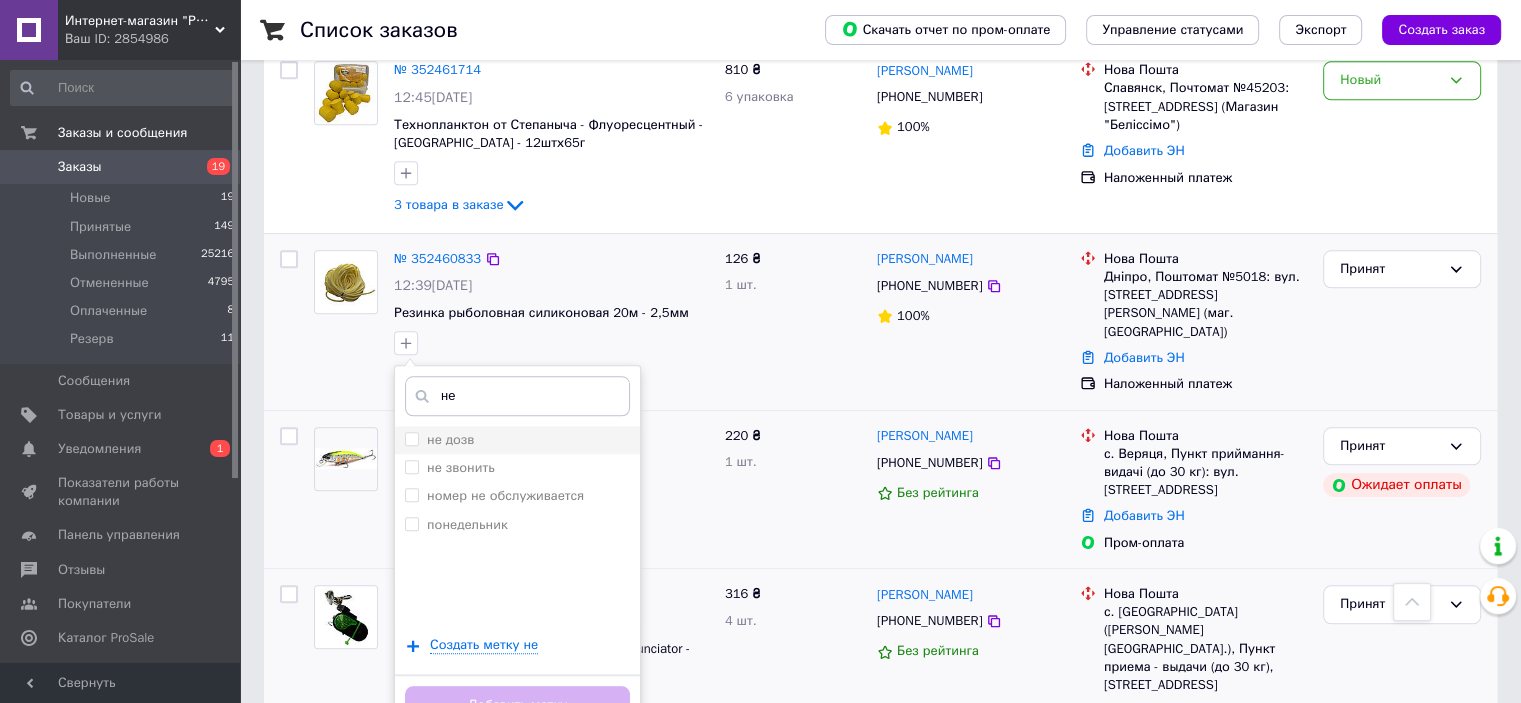 type on "не" 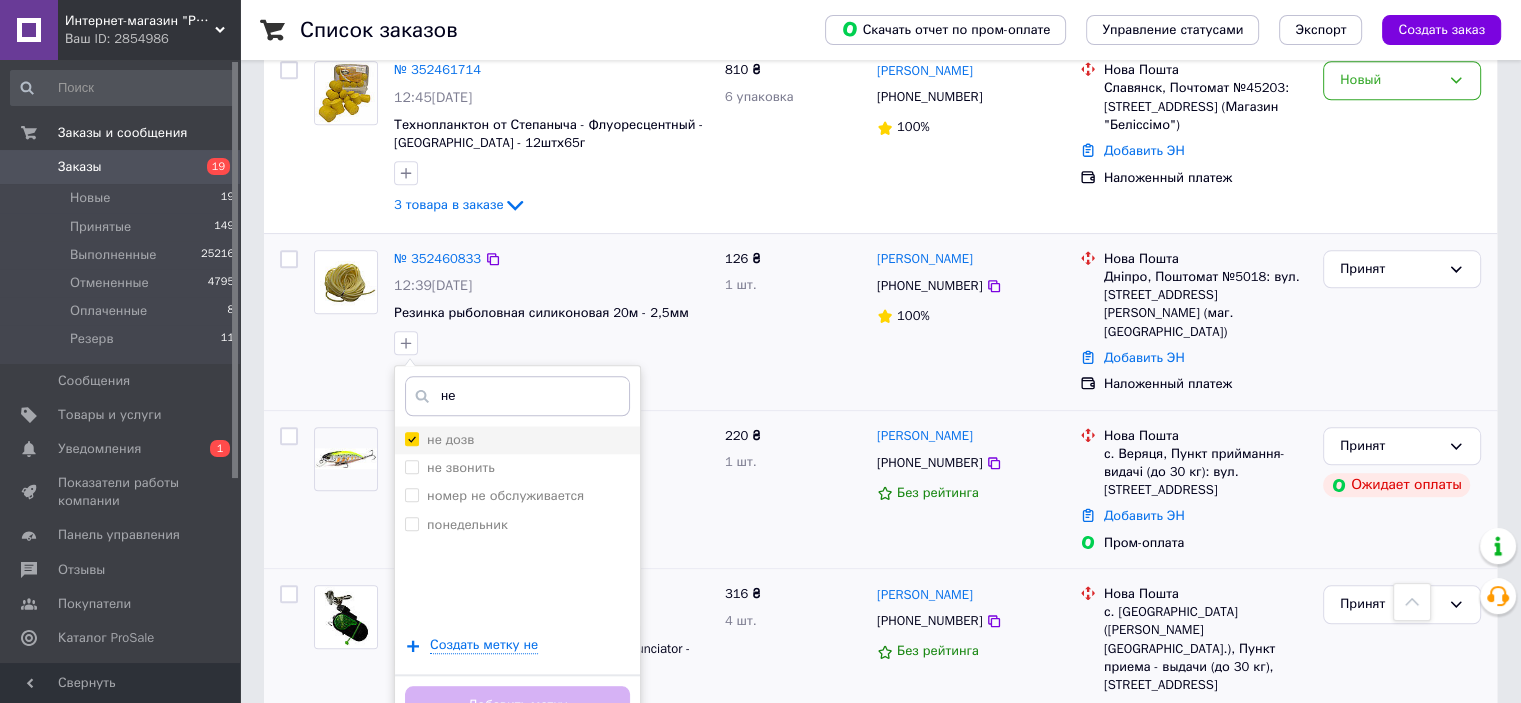 checkbox on "true" 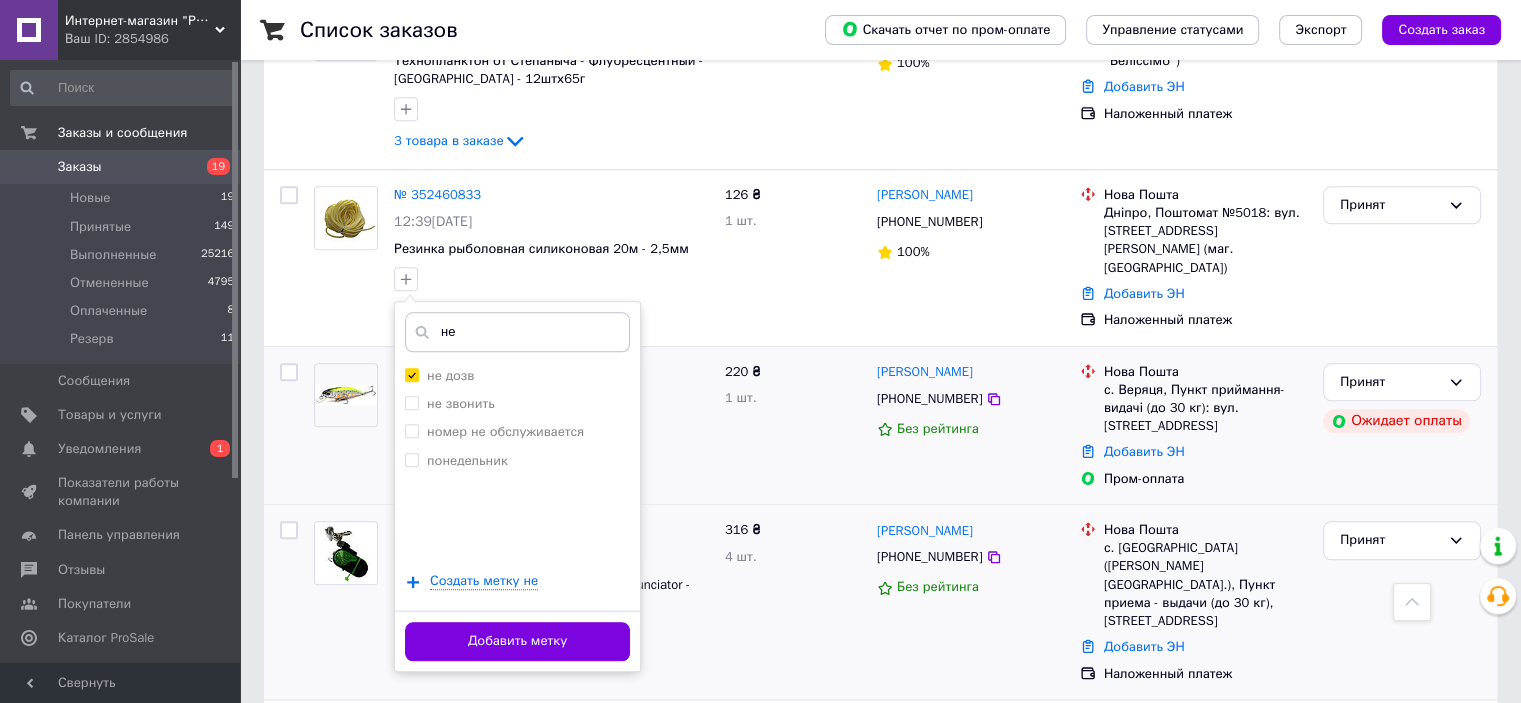 scroll, scrollTop: 2000, scrollLeft: 0, axis: vertical 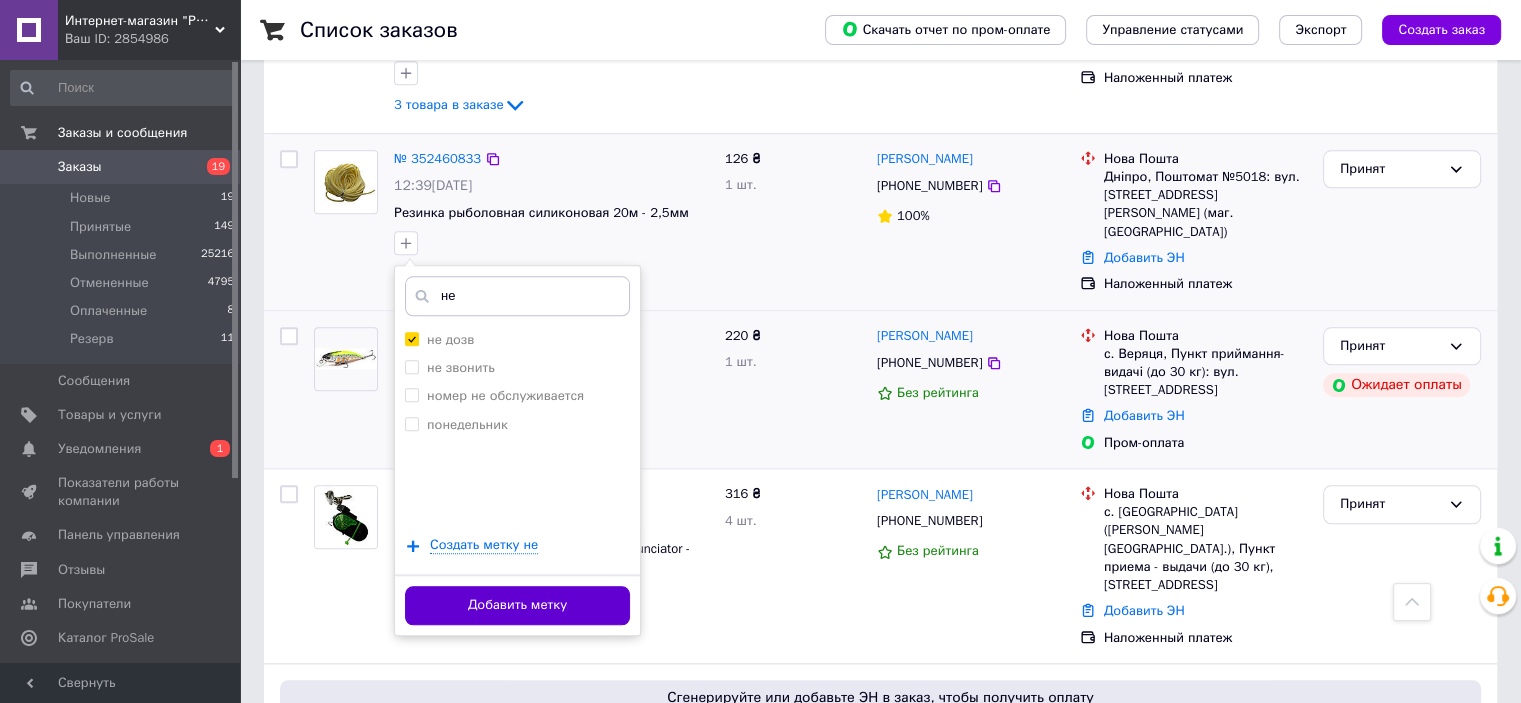 click on "Добавить метку" at bounding box center [517, 605] 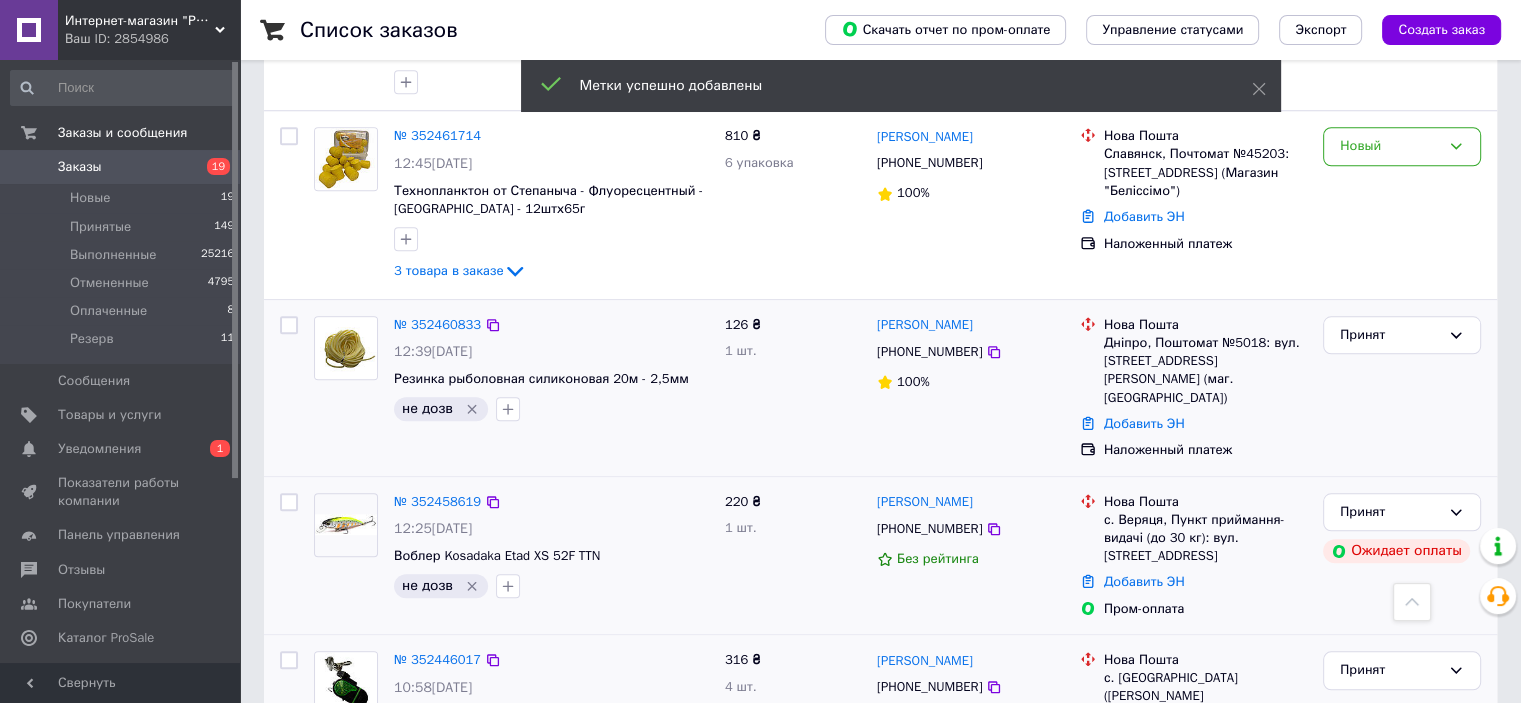 scroll, scrollTop: 1700, scrollLeft: 0, axis: vertical 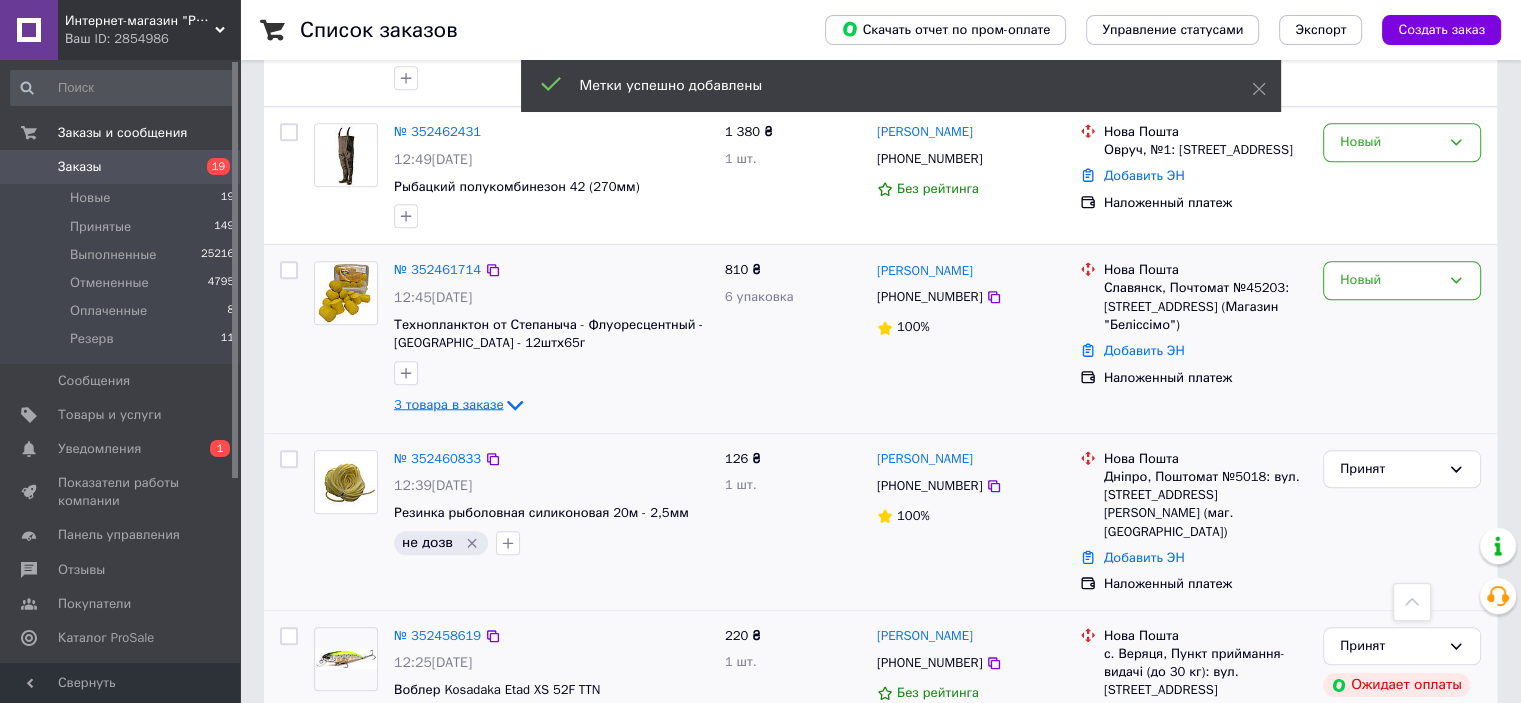 click on "3 товара в заказе" at bounding box center [448, 404] 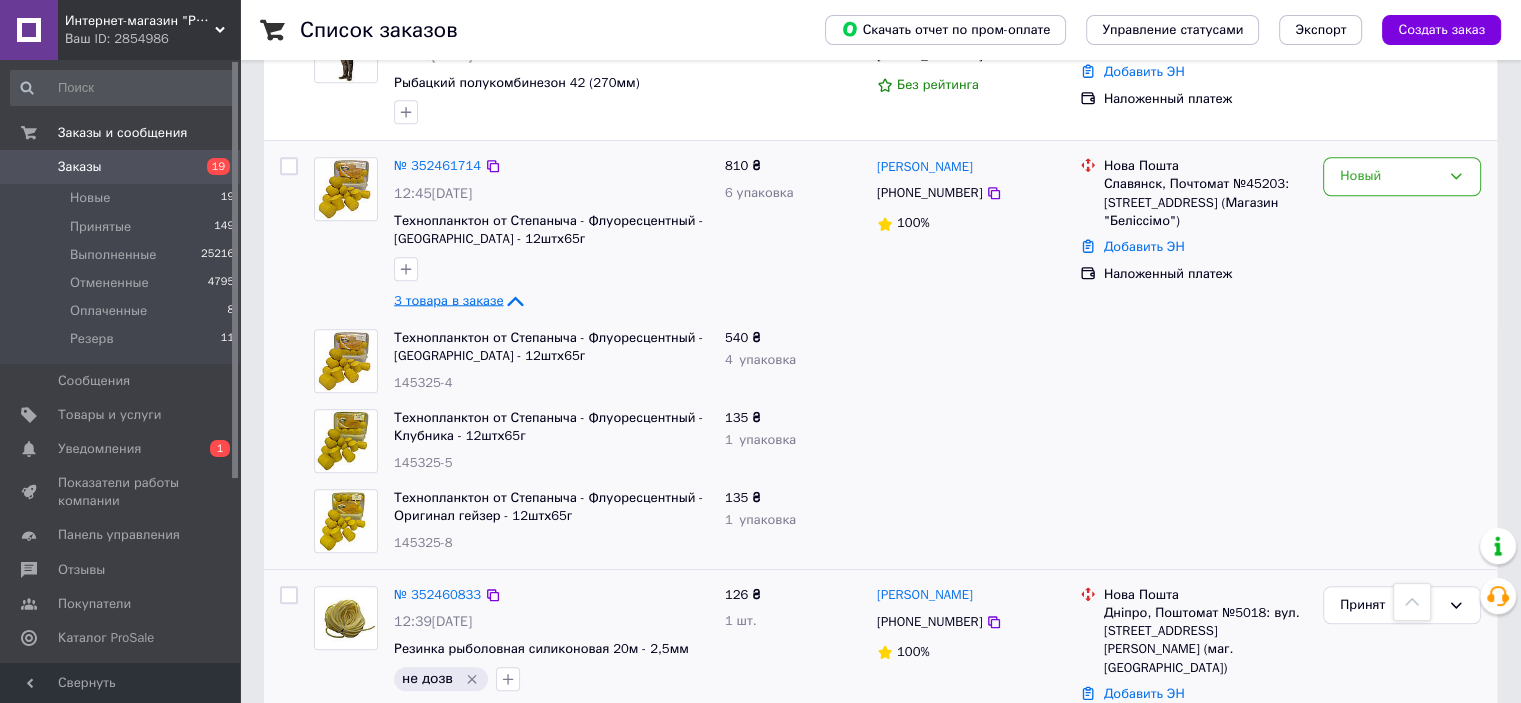 scroll, scrollTop: 1700, scrollLeft: 0, axis: vertical 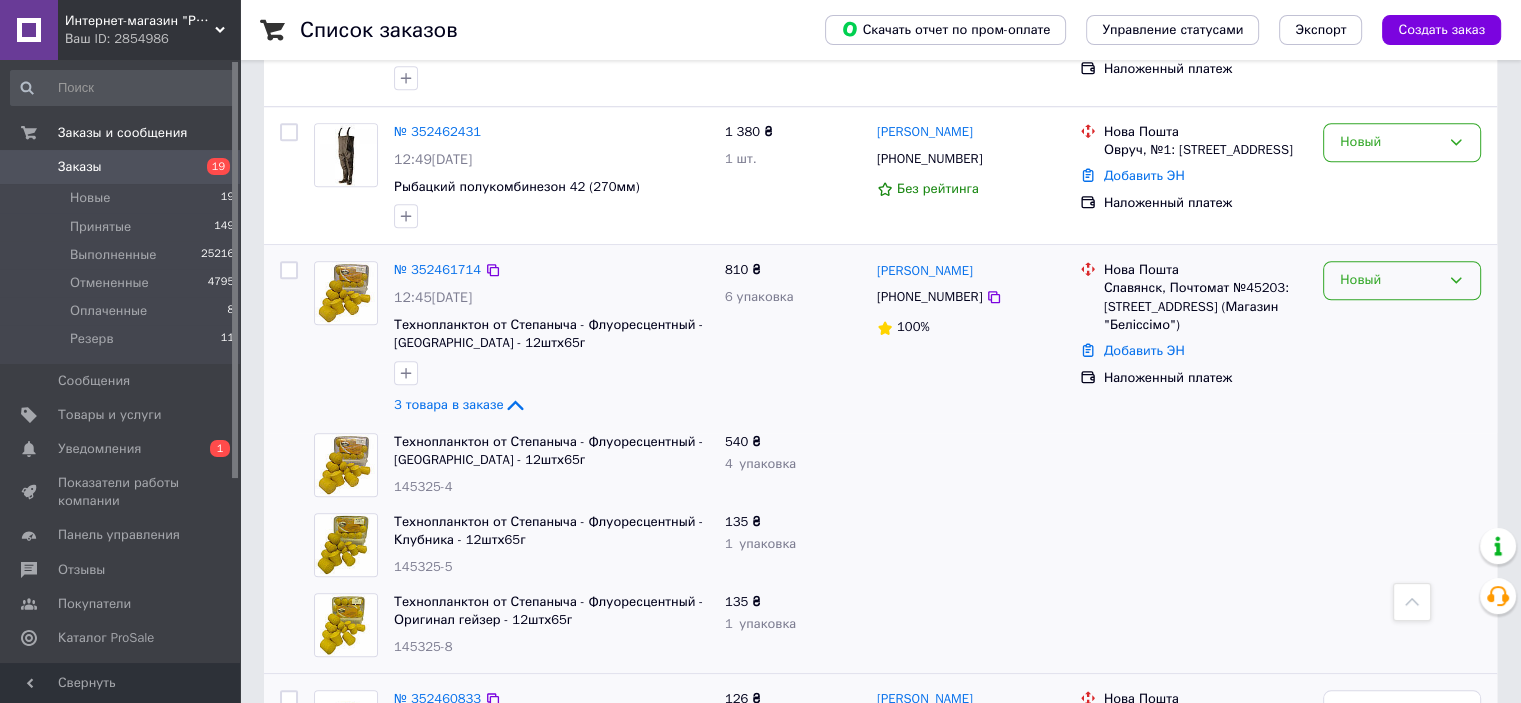 click on "Новый" at bounding box center [1390, 280] 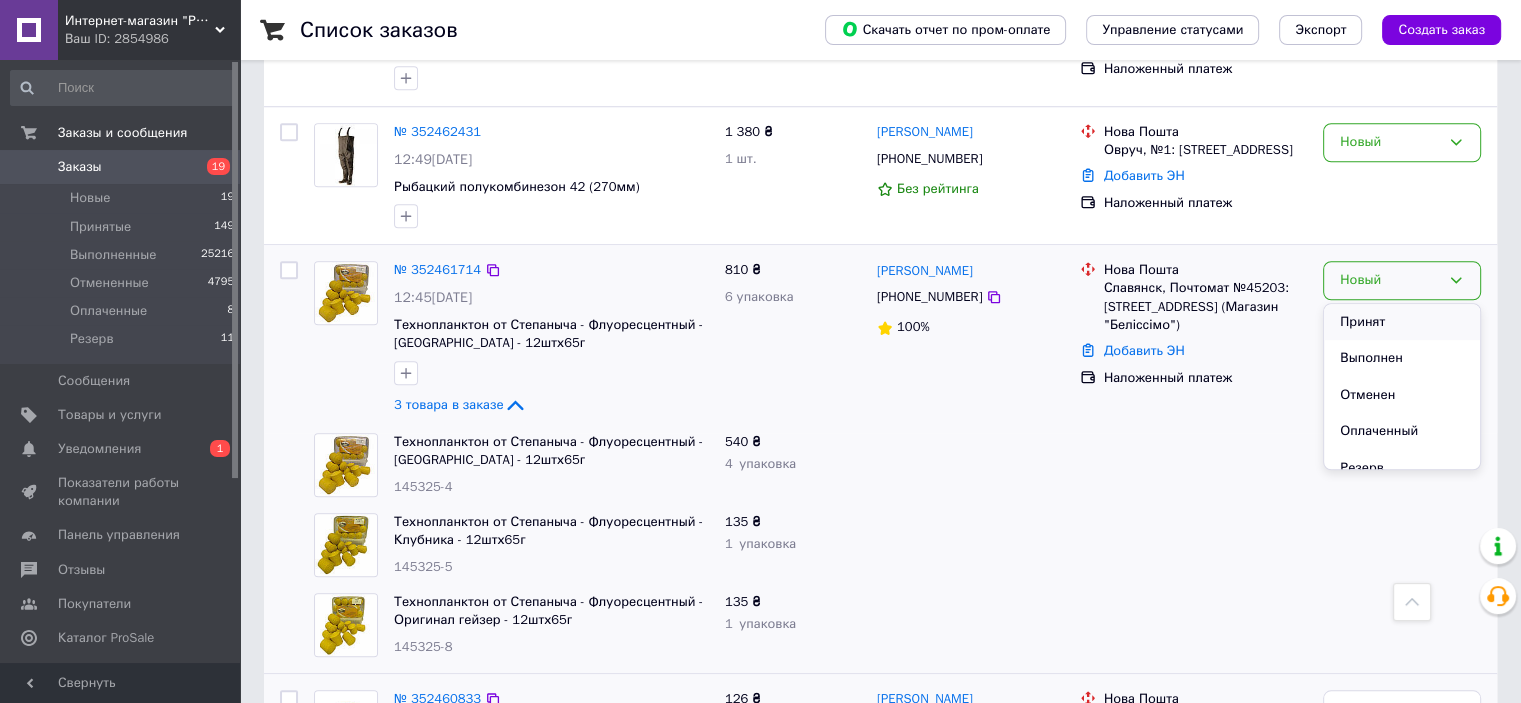 click on "Принят" at bounding box center (1402, 322) 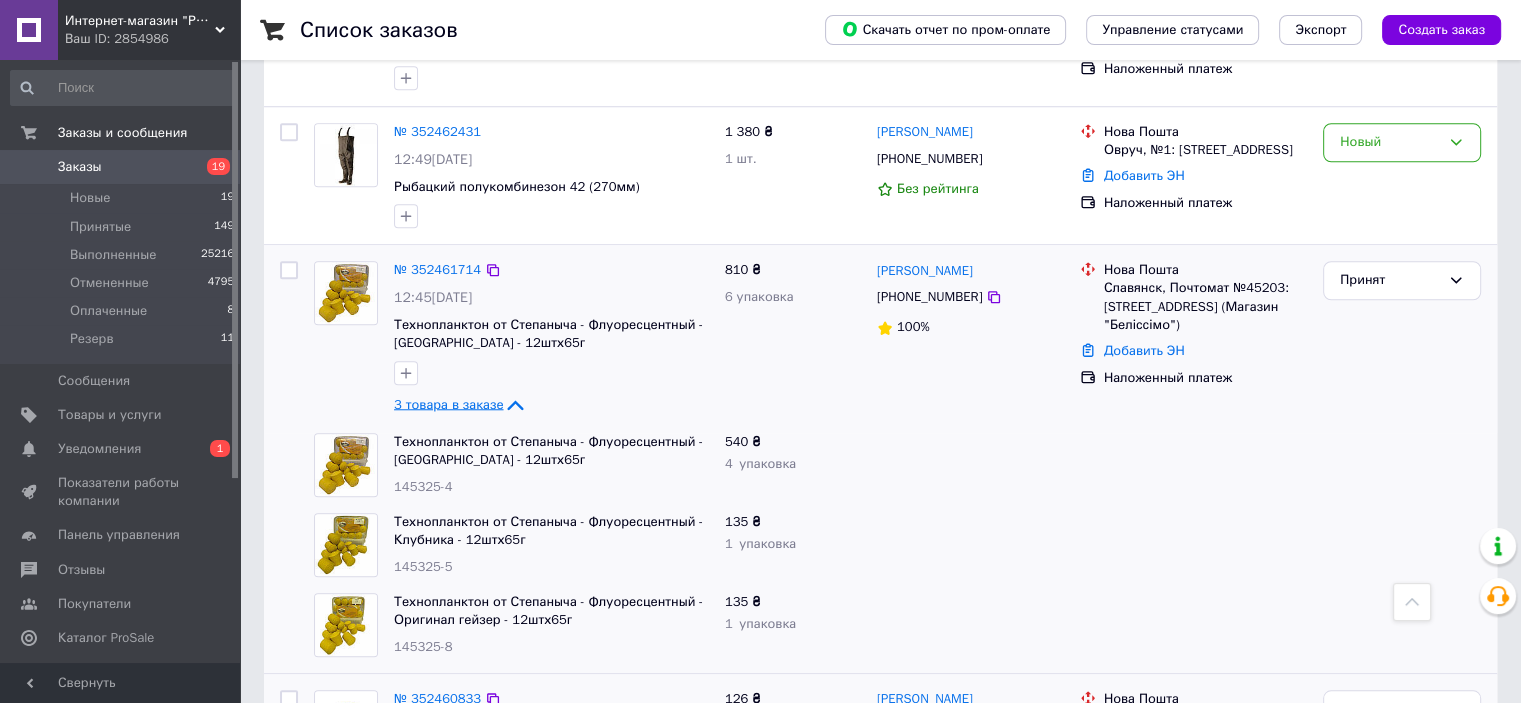 click on "3 товара в заказе" at bounding box center (448, 404) 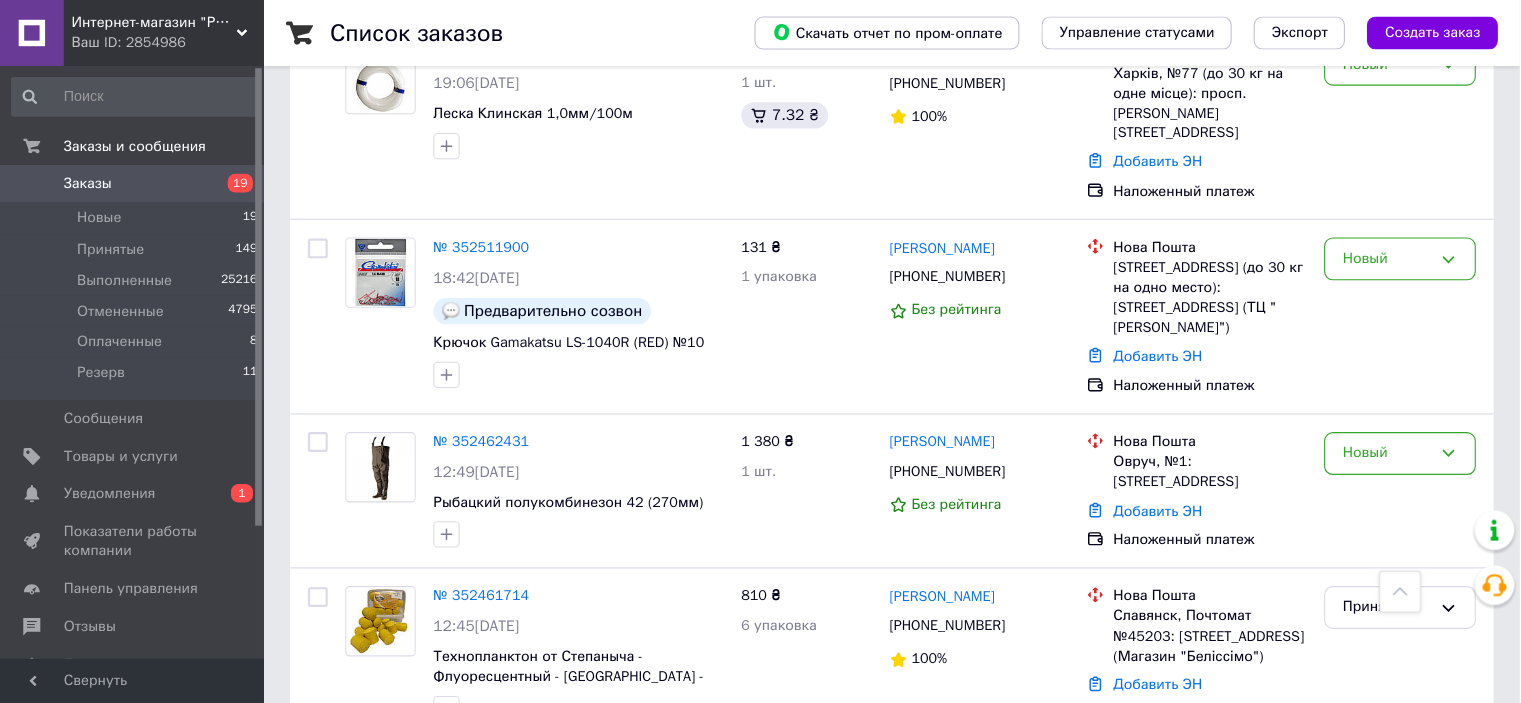 scroll, scrollTop: 1473, scrollLeft: 0, axis: vertical 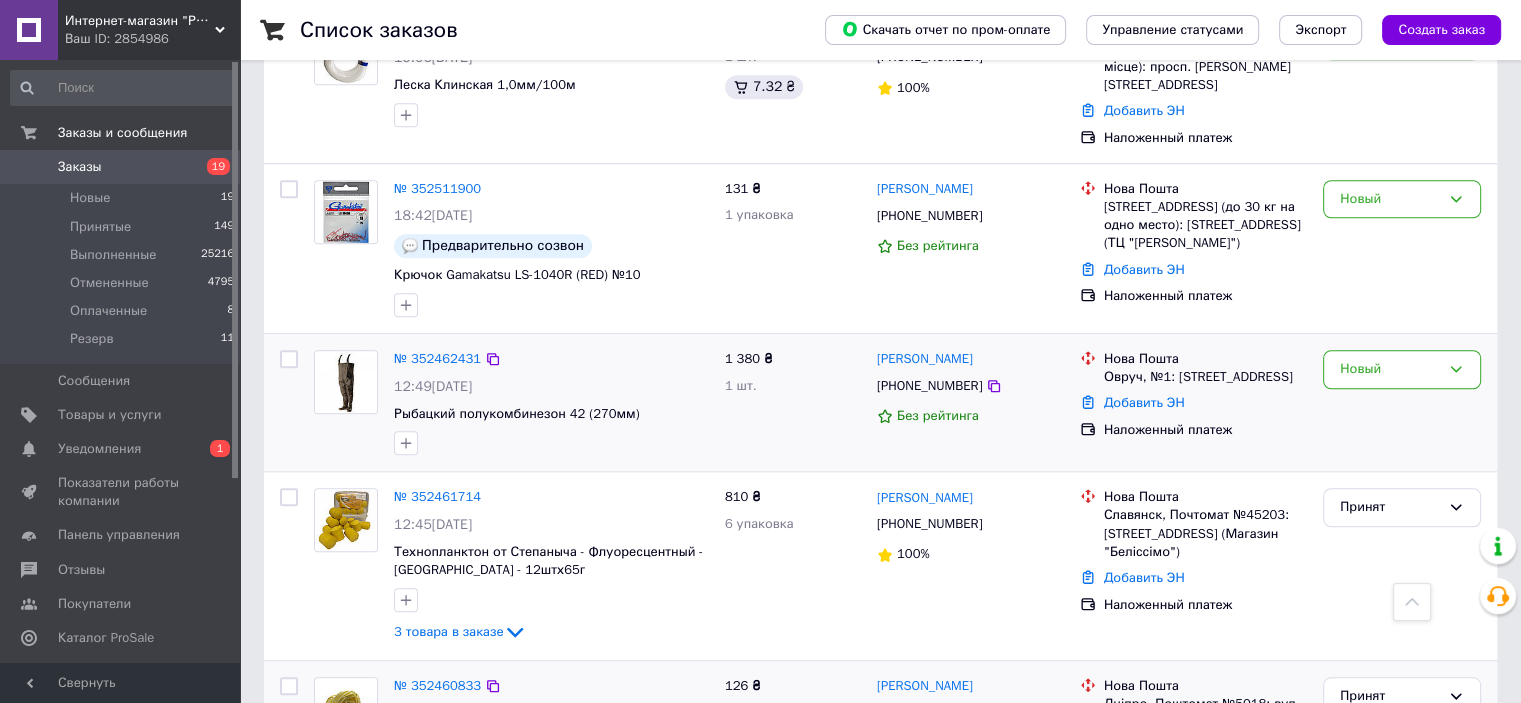 click on "№ 352462431 12:49, 13.07.2025 Рыбацкий полукомбинезон 42 (270мм)" at bounding box center [551, 402] 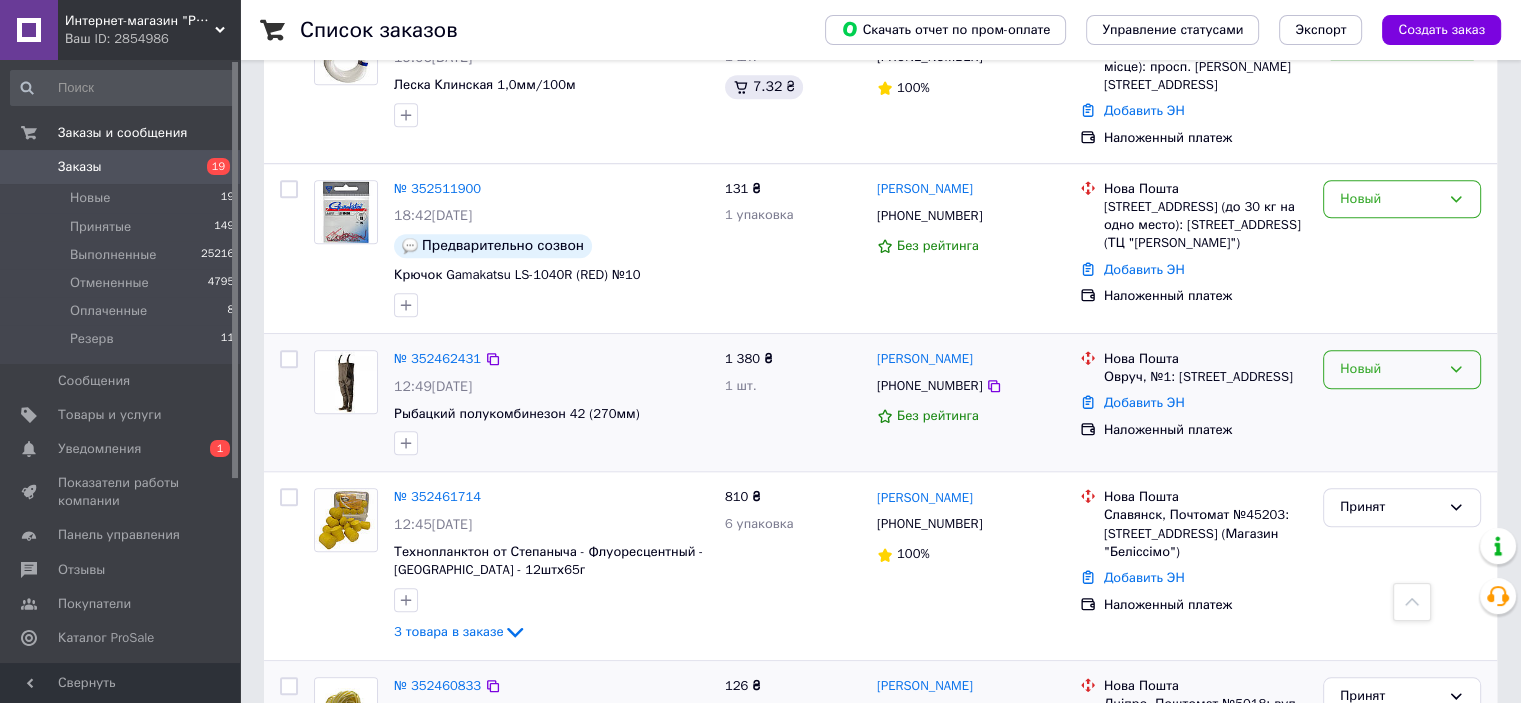 click on "Новый" at bounding box center (1390, 369) 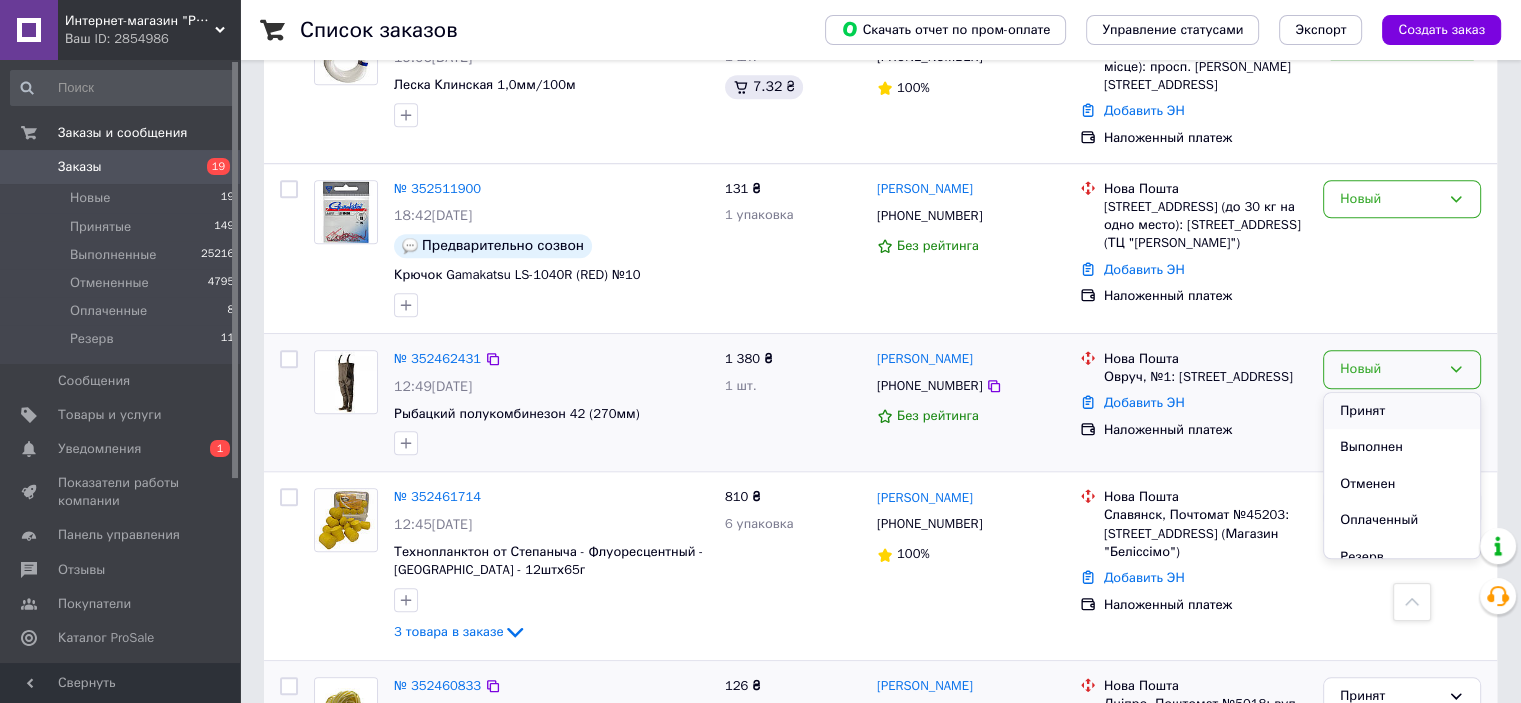 click on "Принят" at bounding box center [1402, 411] 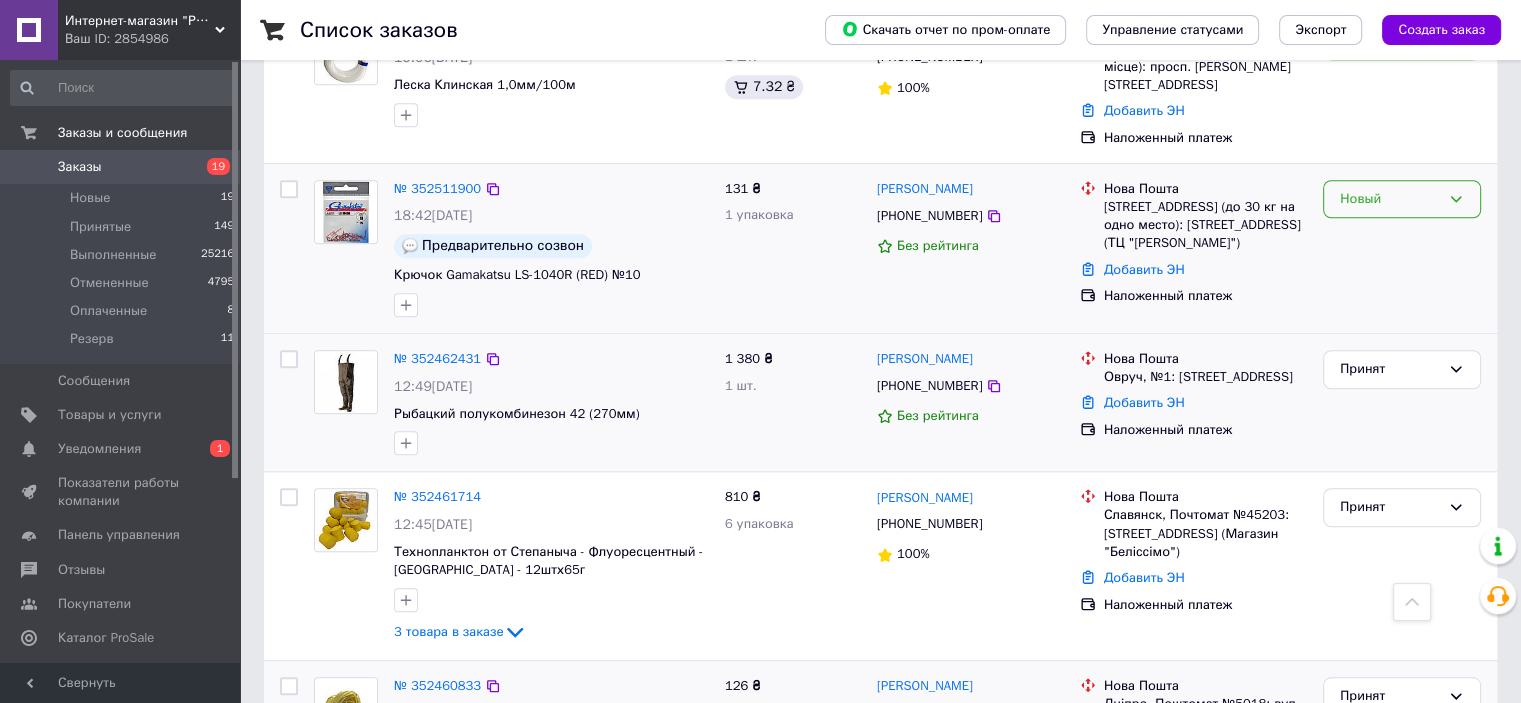 click on "Новый" at bounding box center [1402, 199] 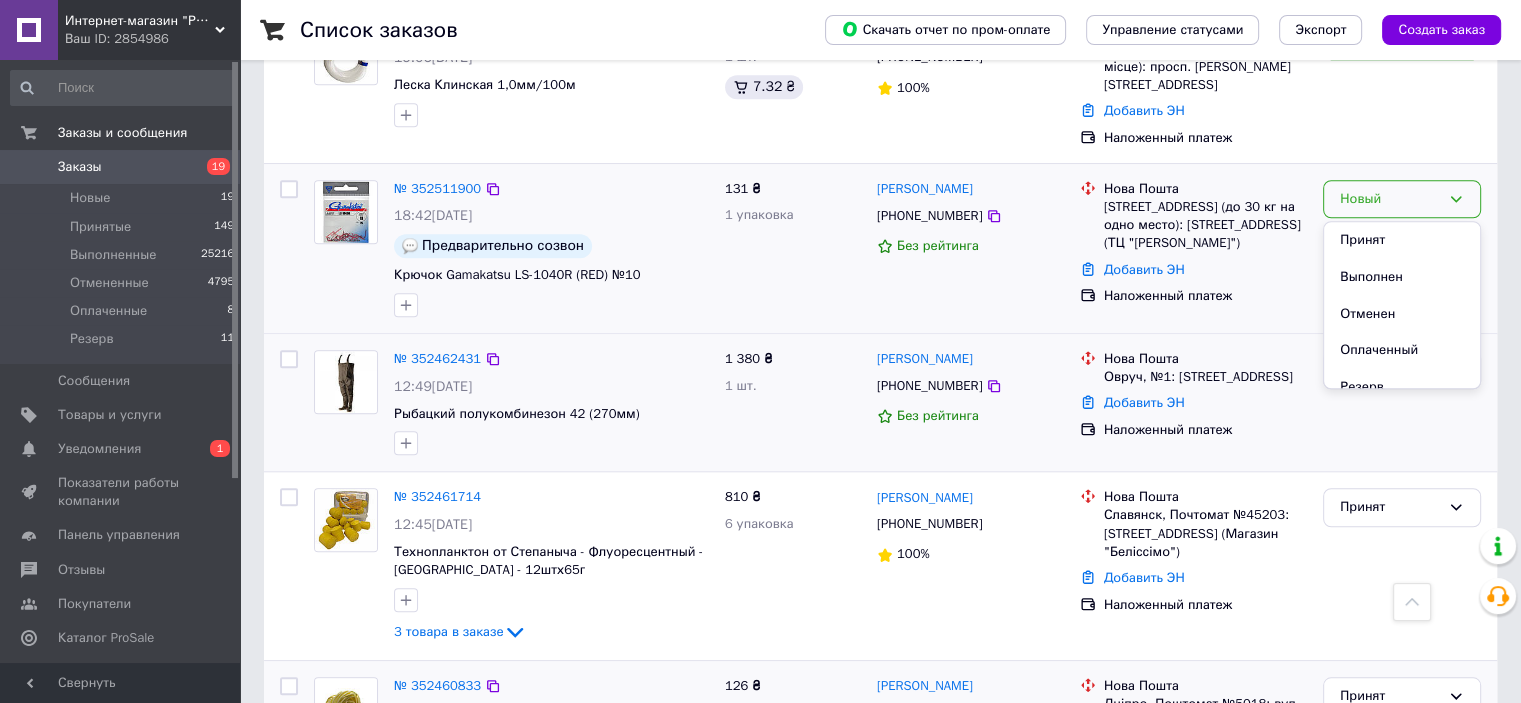 click on "131 ₴ 1 упаковка" at bounding box center (793, 248) 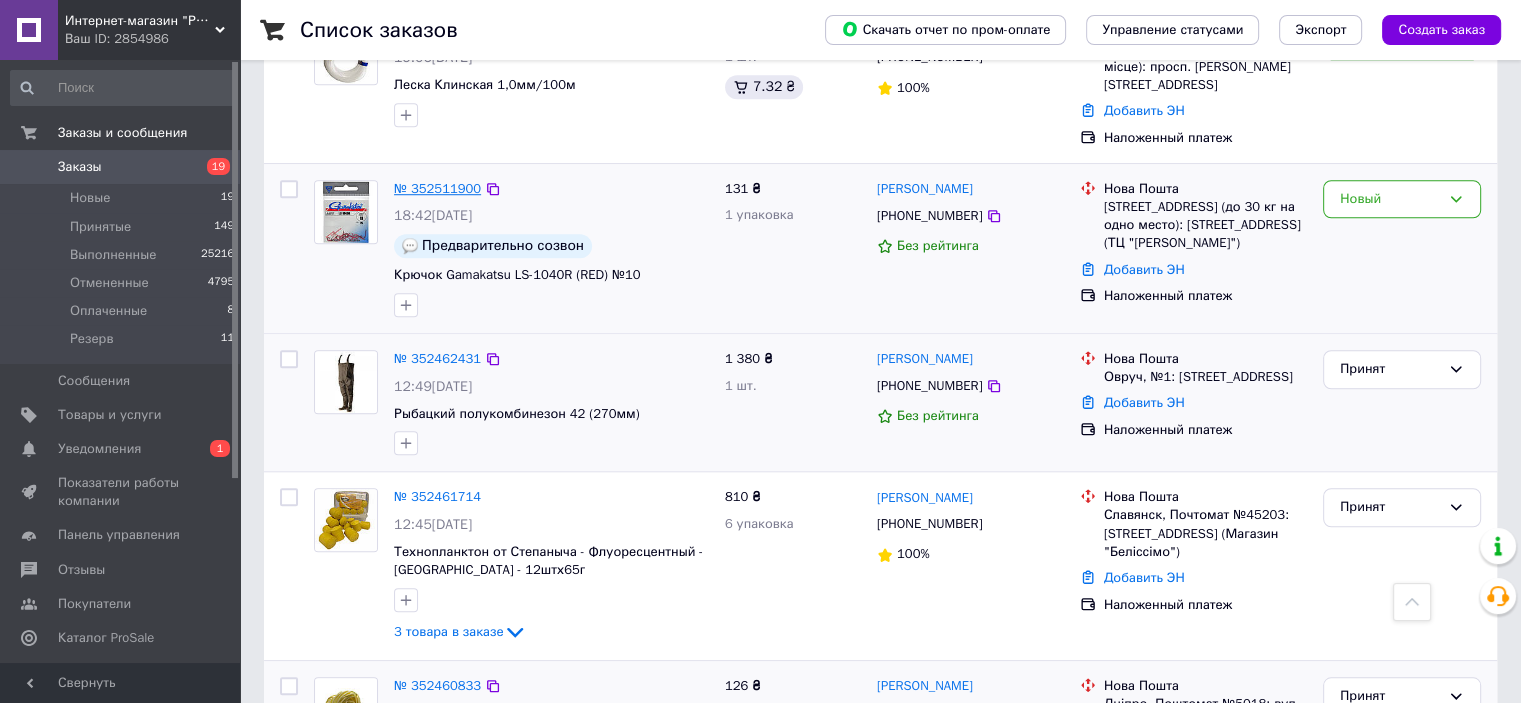 click on "№ 352511900" at bounding box center [437, 188] 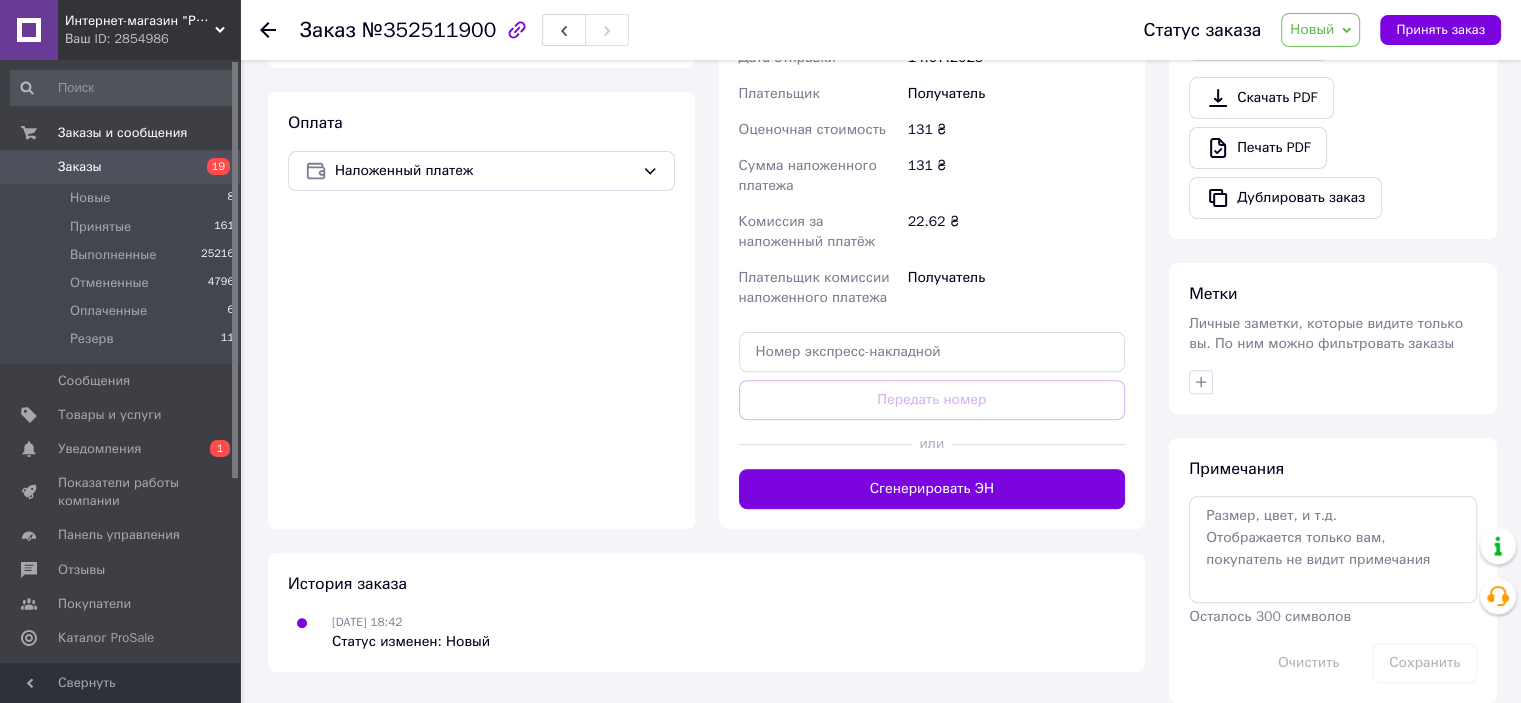 scroll, scrollTop: 611, scrollLeft: 0, axis: vertical 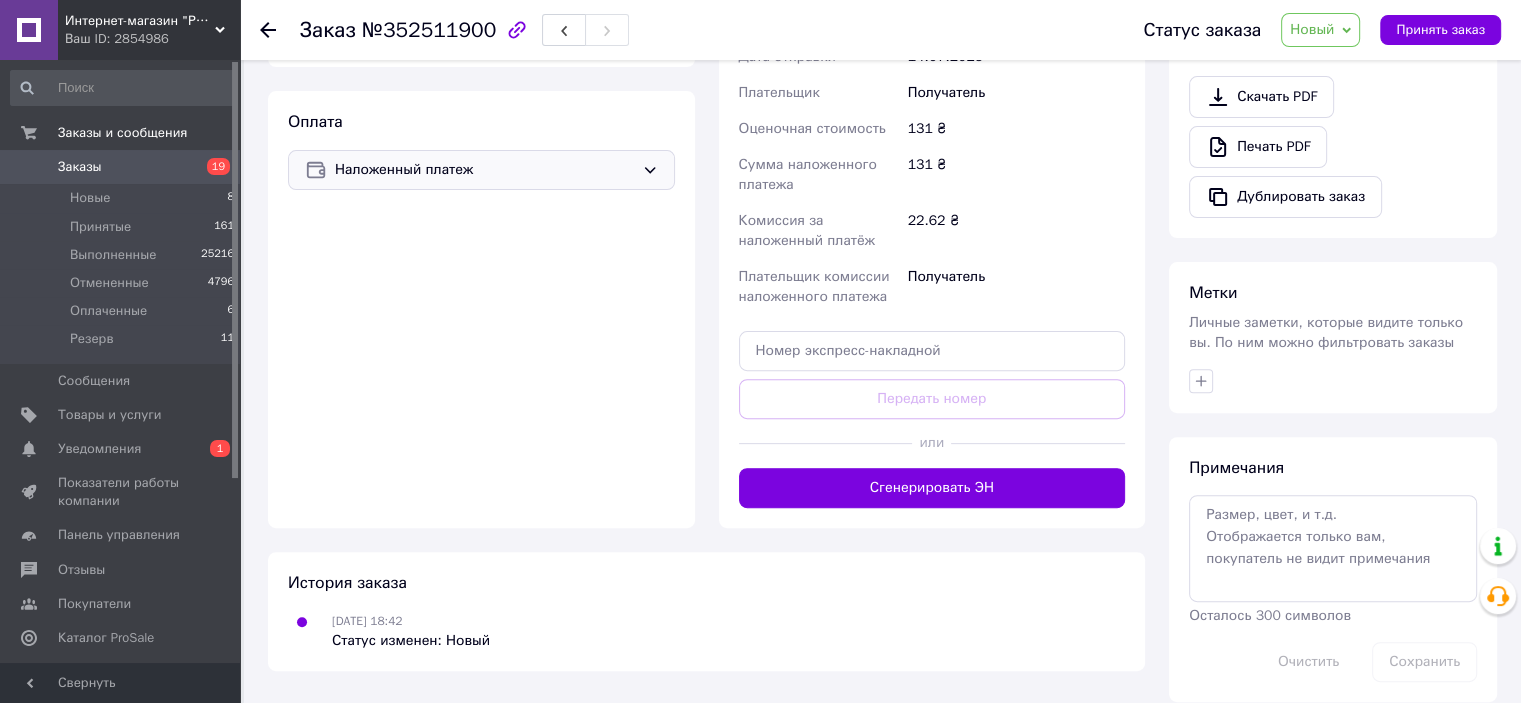 click on "Наложенный платеж" at bounding box center (484, 170) 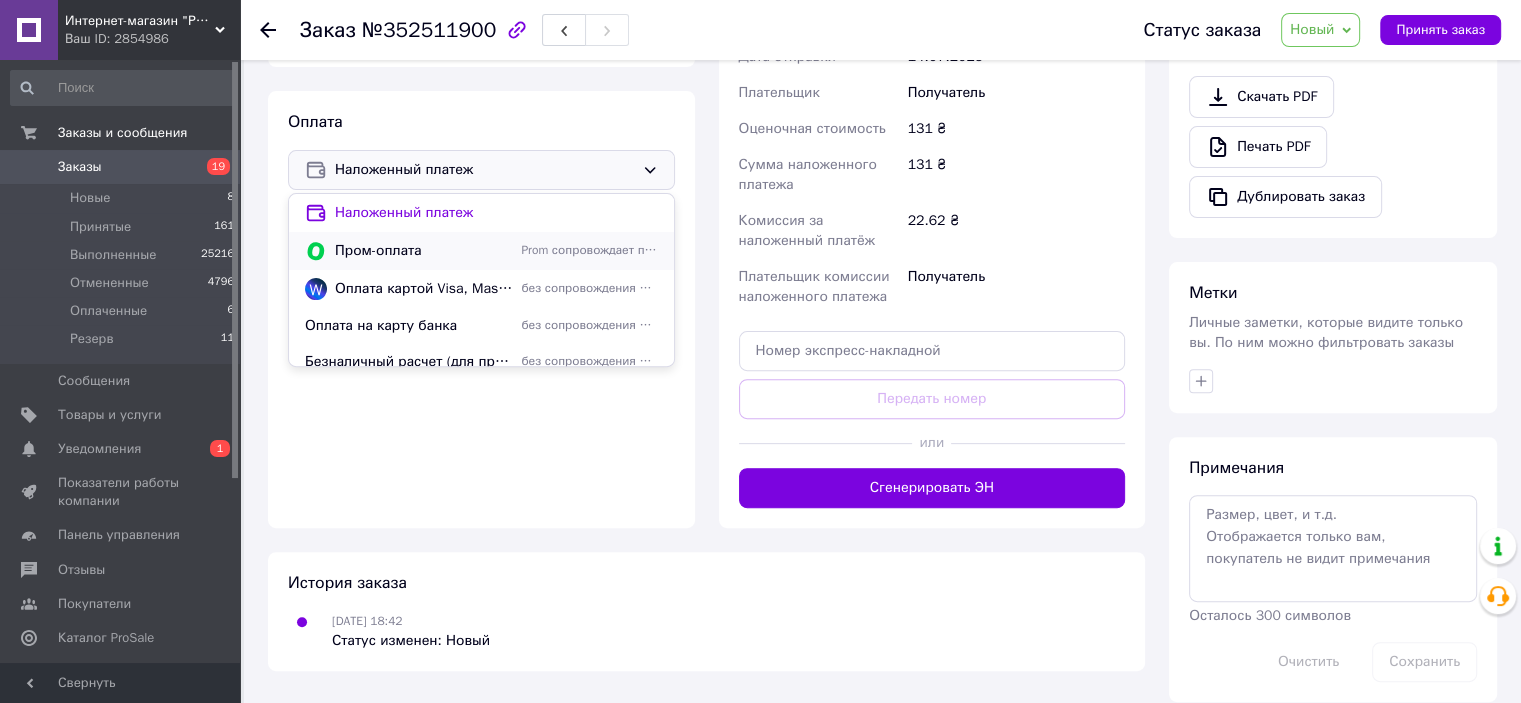 click on "Пром-оплата" at bounding box center [424, 251] 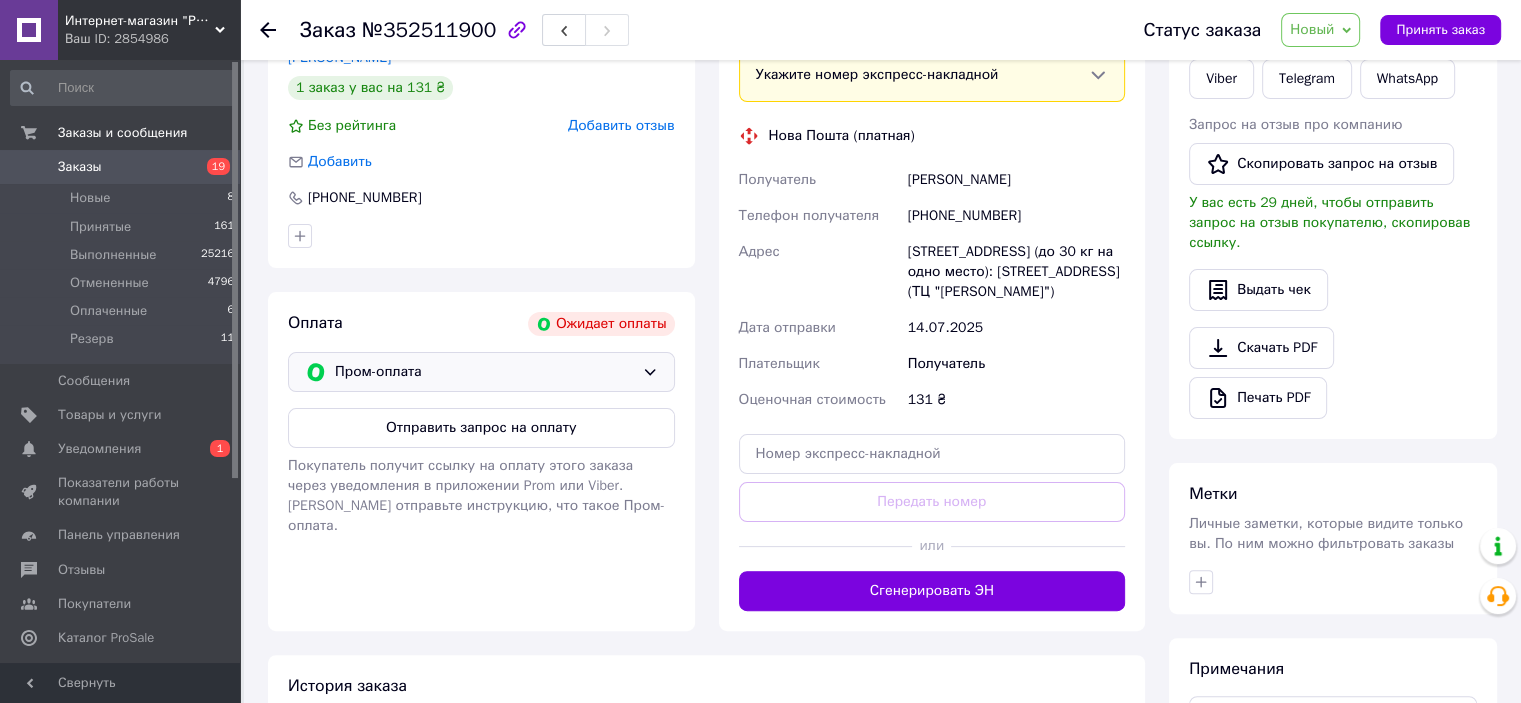 scroll, scrollTop: 411, scrollLeft: 0, axis: vertical 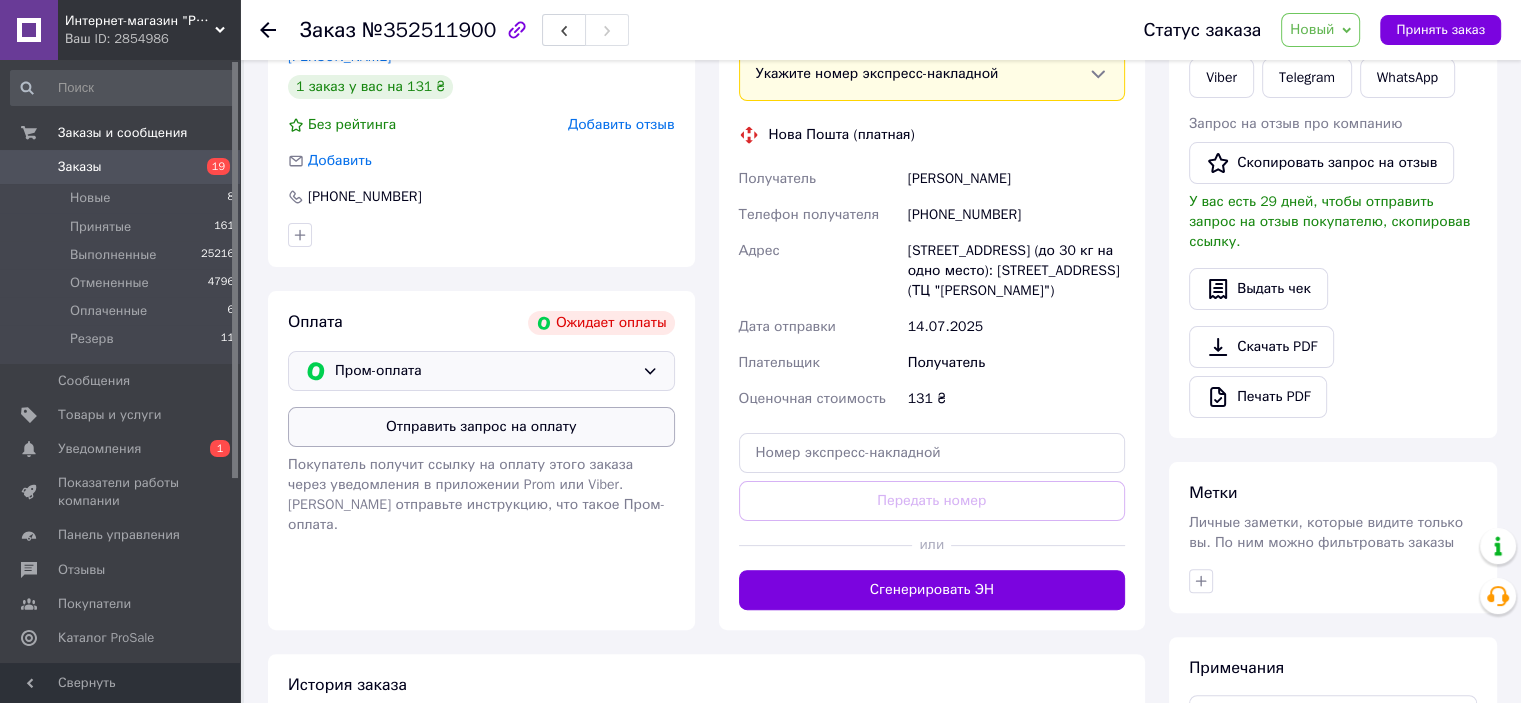 click on "Отправить запрос на оплату" at bounding box center (481, 427) 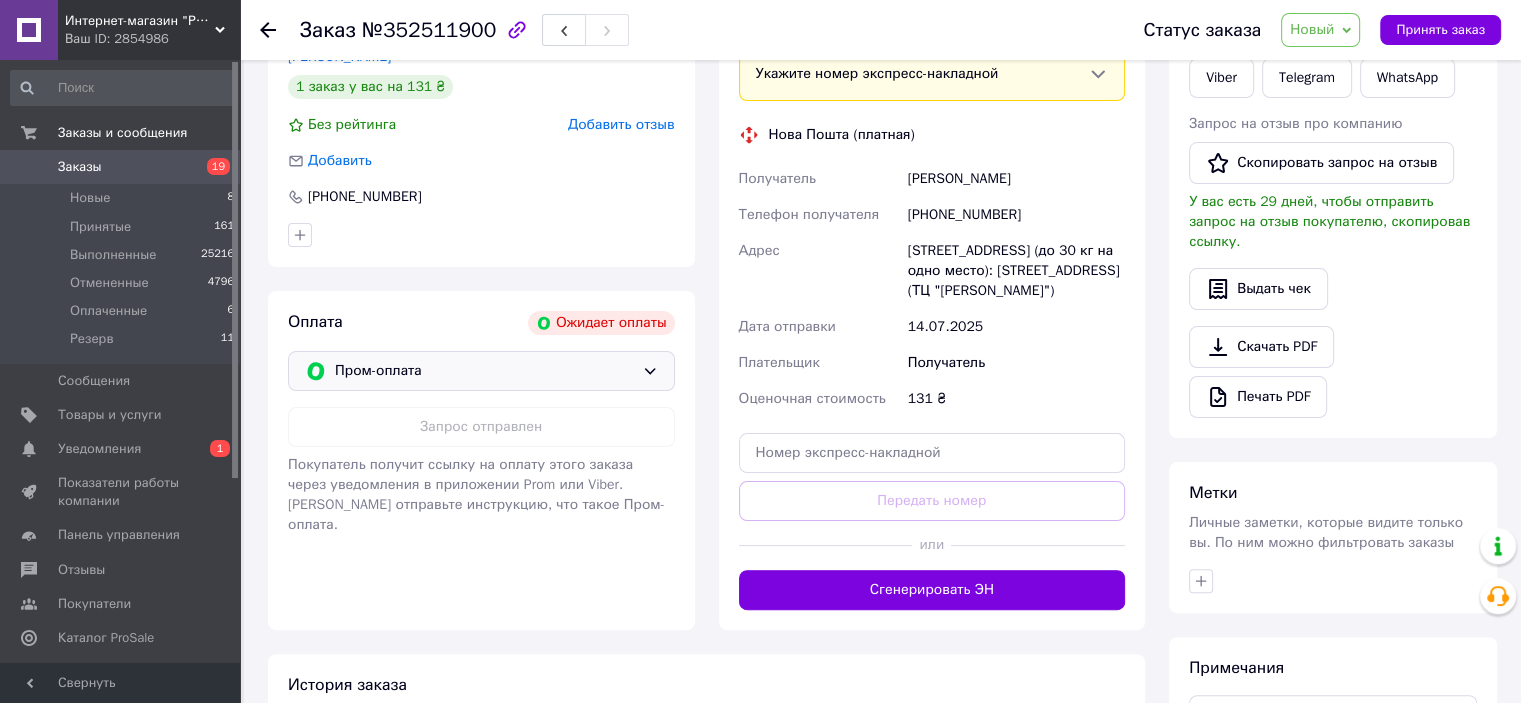 click on "Новый" at bounding box center (1312, 29) 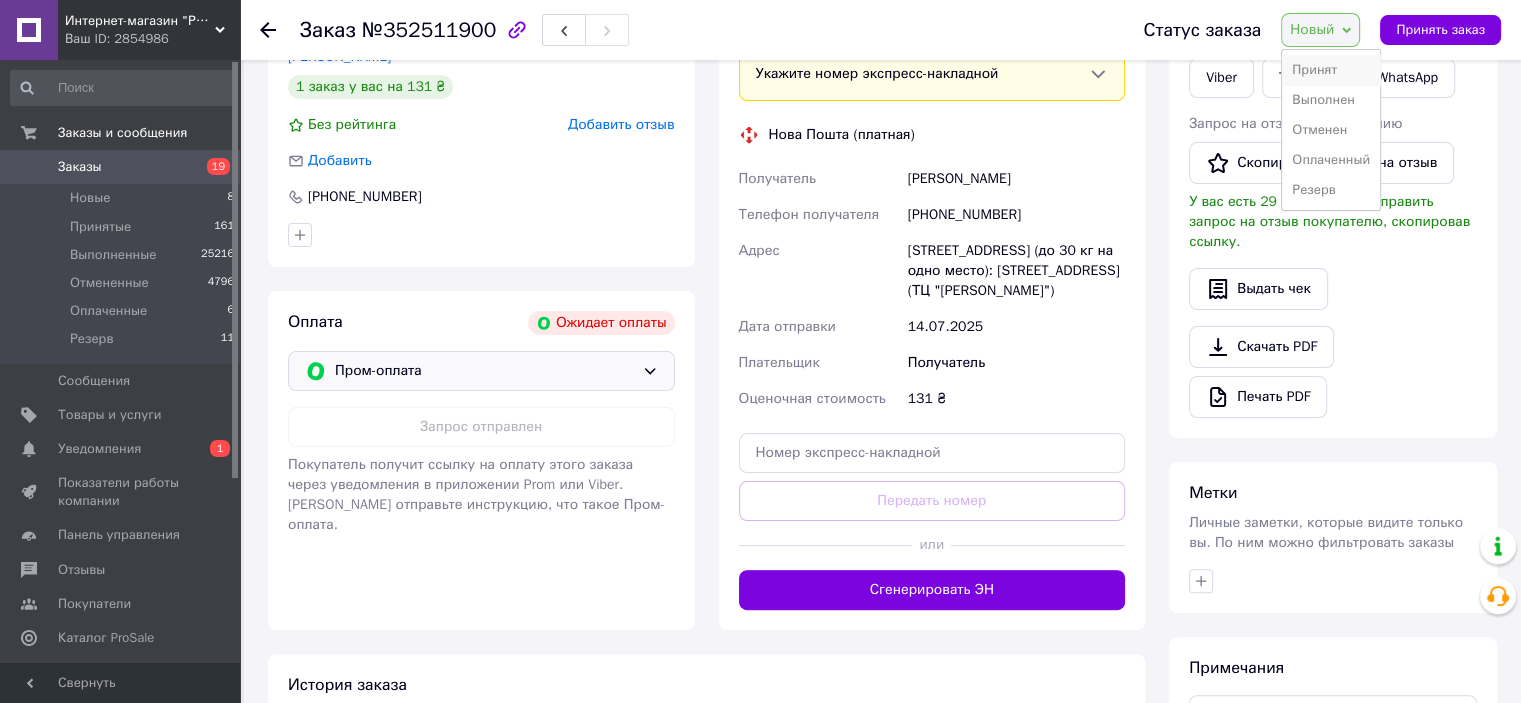 click on "Принят" at bounding box center (1331, 70) 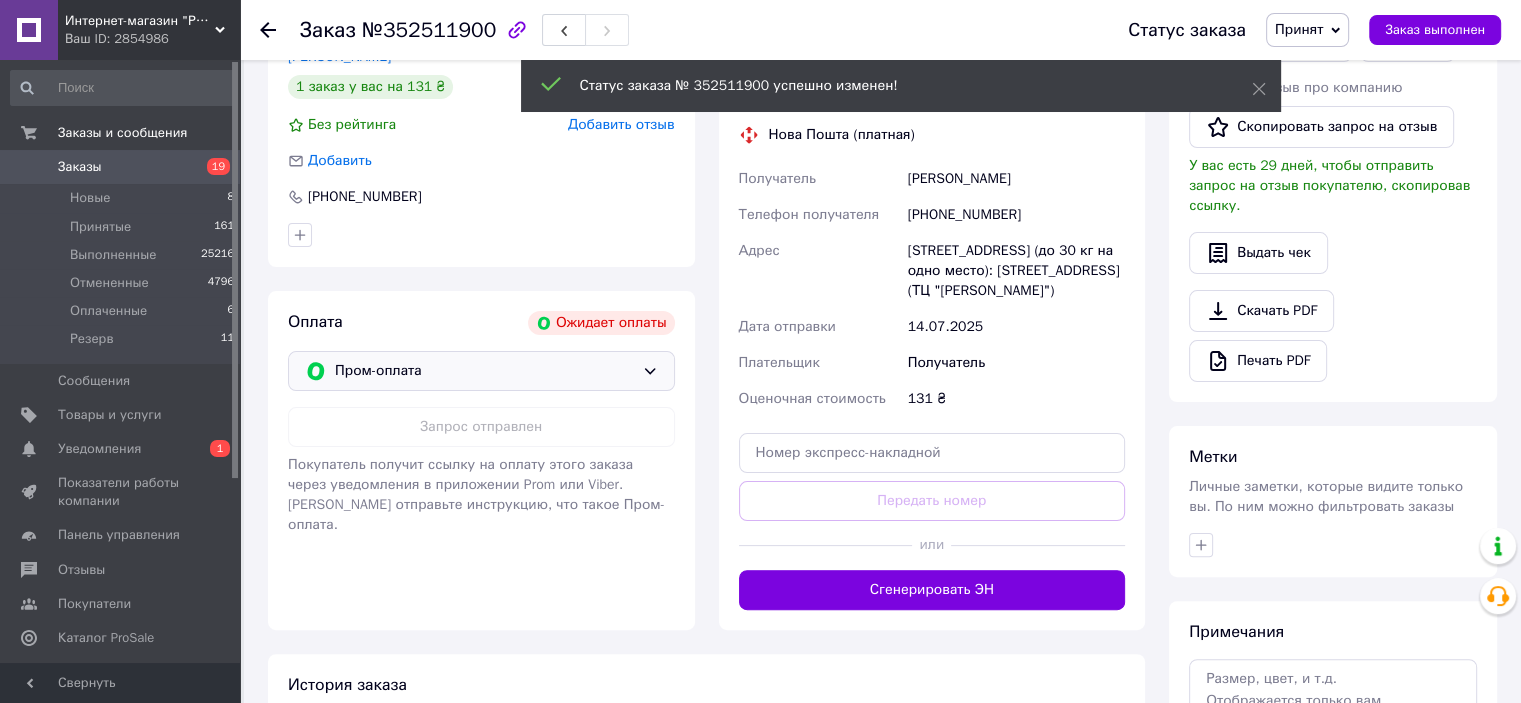 click on "Заказы" at bounding box center (80, 167) 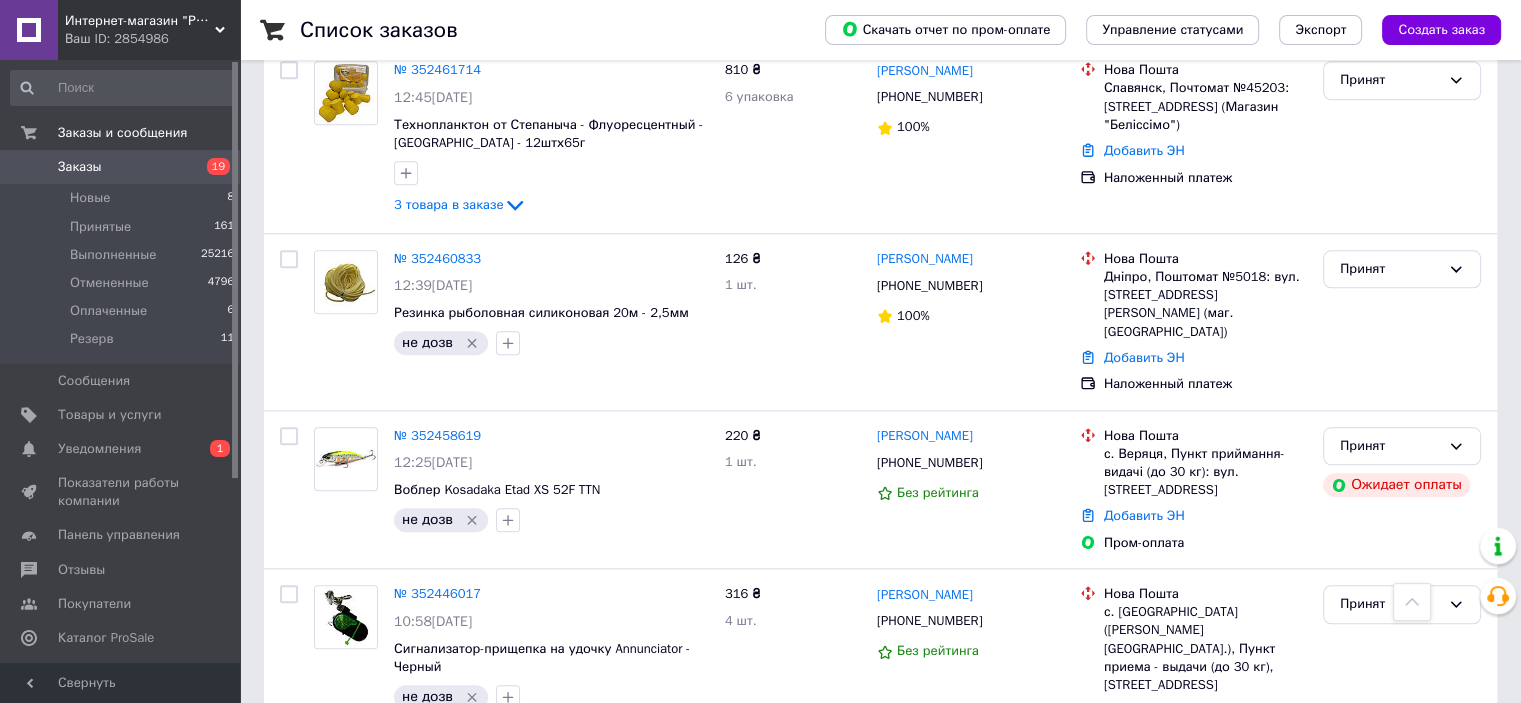 scroll, scrollTop: 1900, scrollLeft: 0, axis: vertical 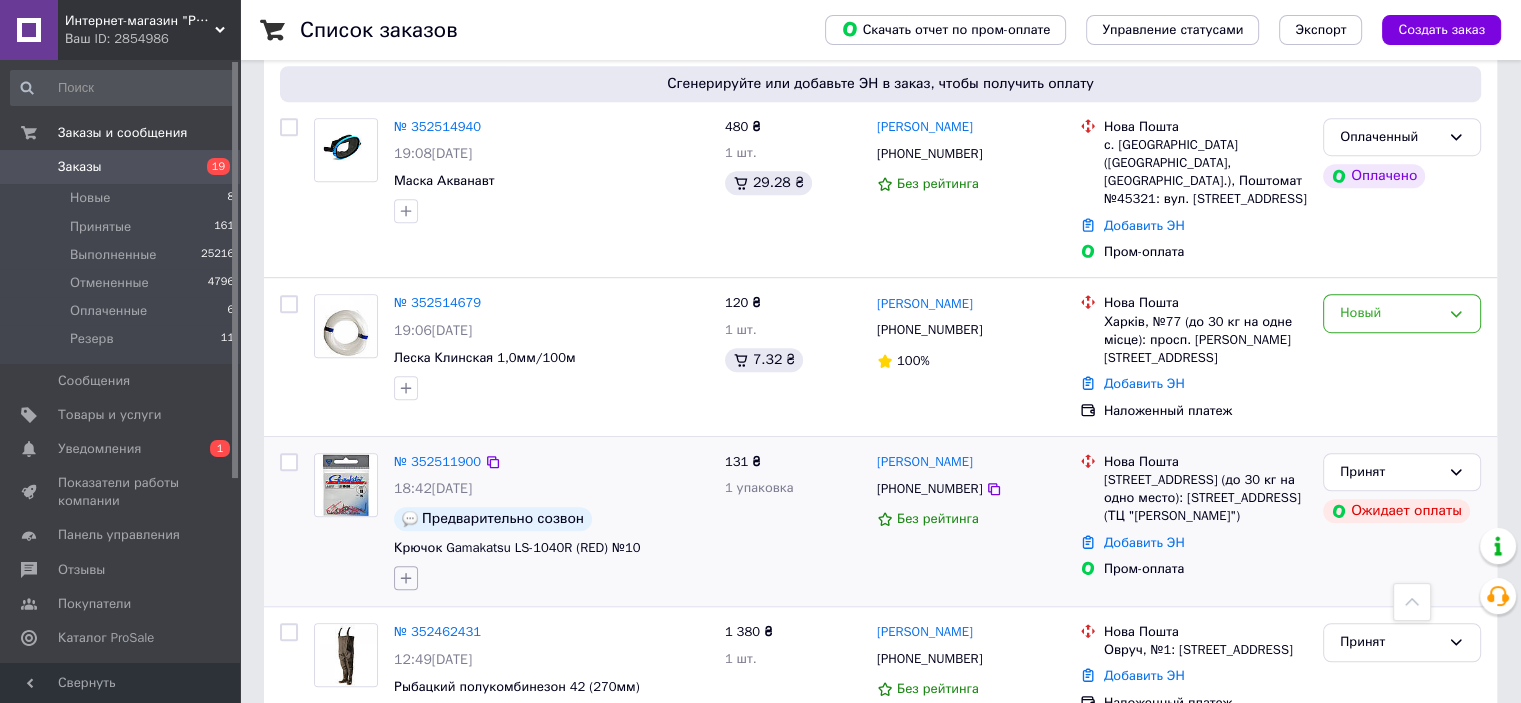 click at bounding box center [406, 578] 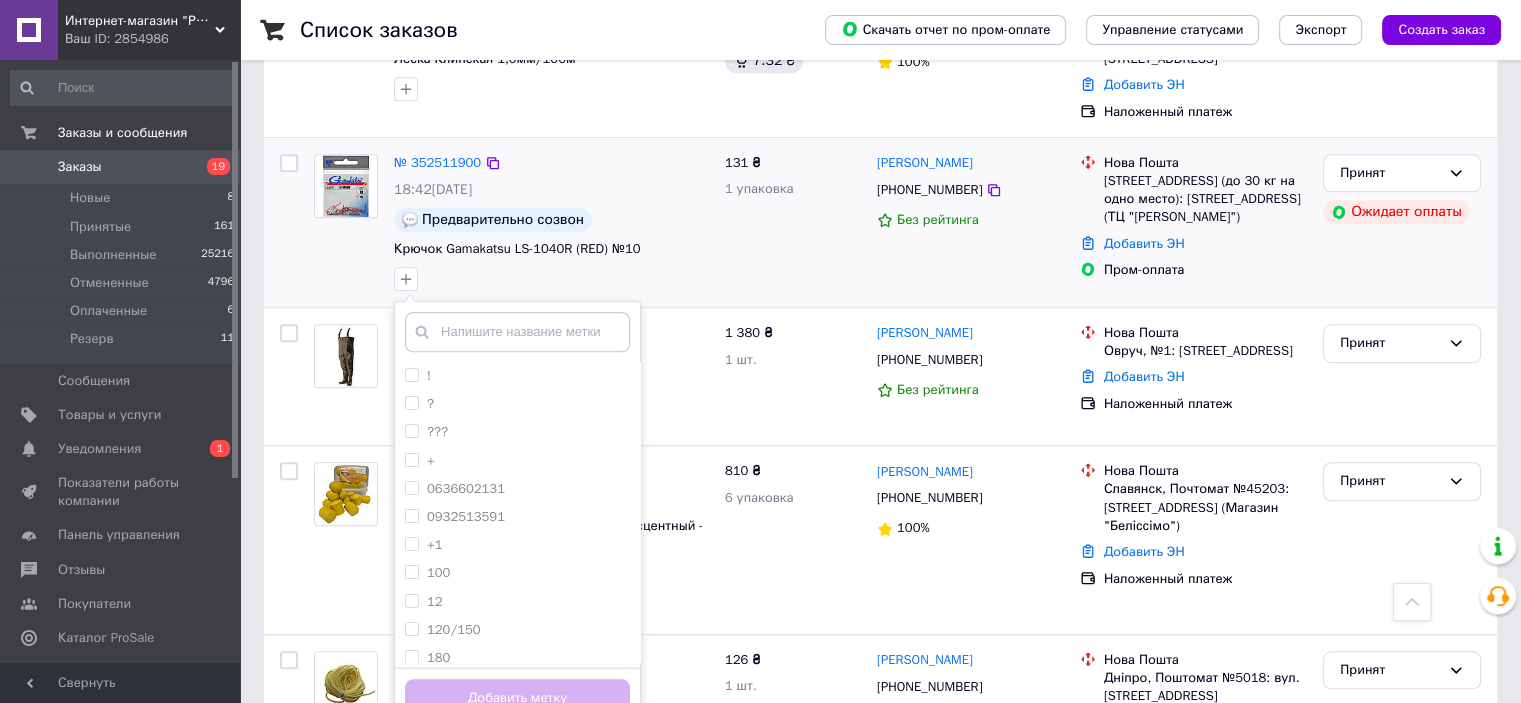 scroll, scrollTop: 1500, scrollLeft: 0, axis: vertical 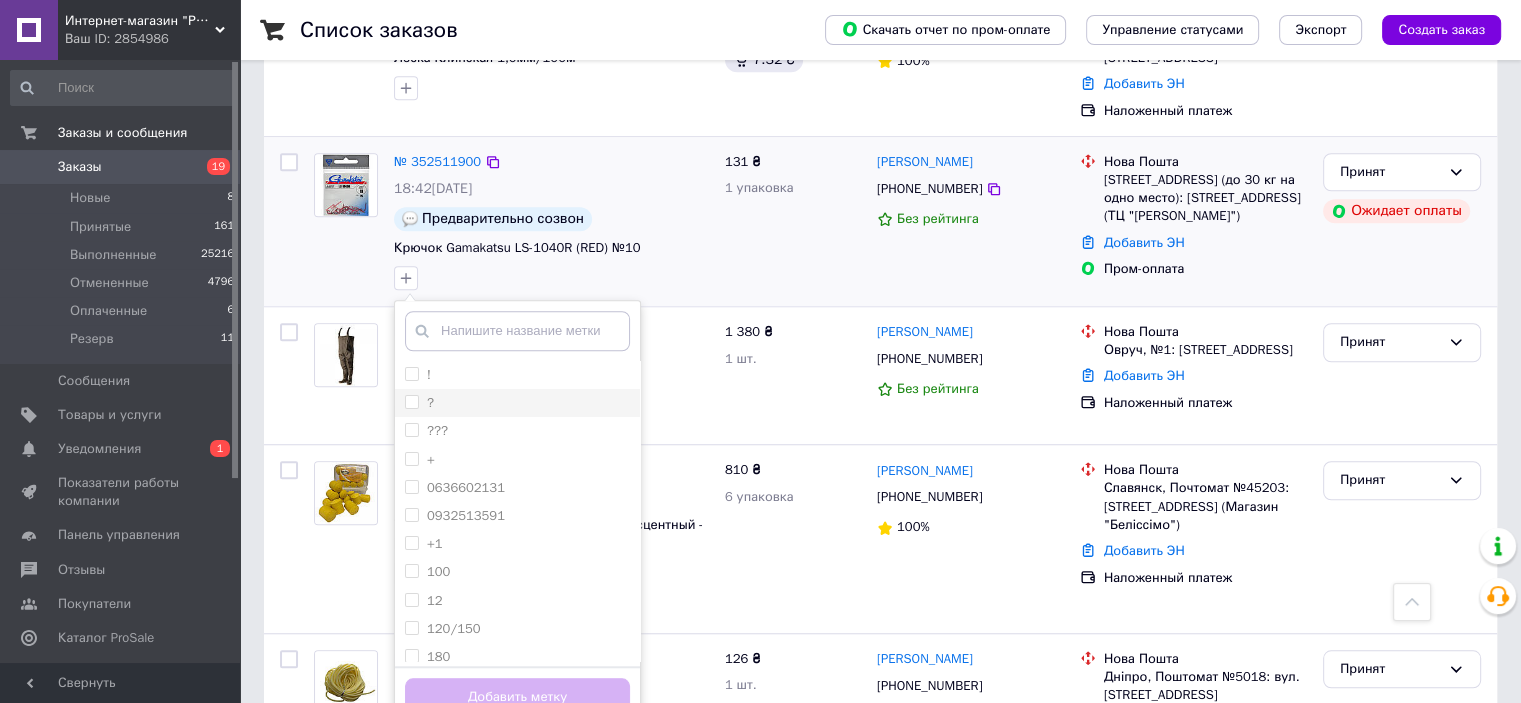 click on "?" at bounding box center [517, 403] 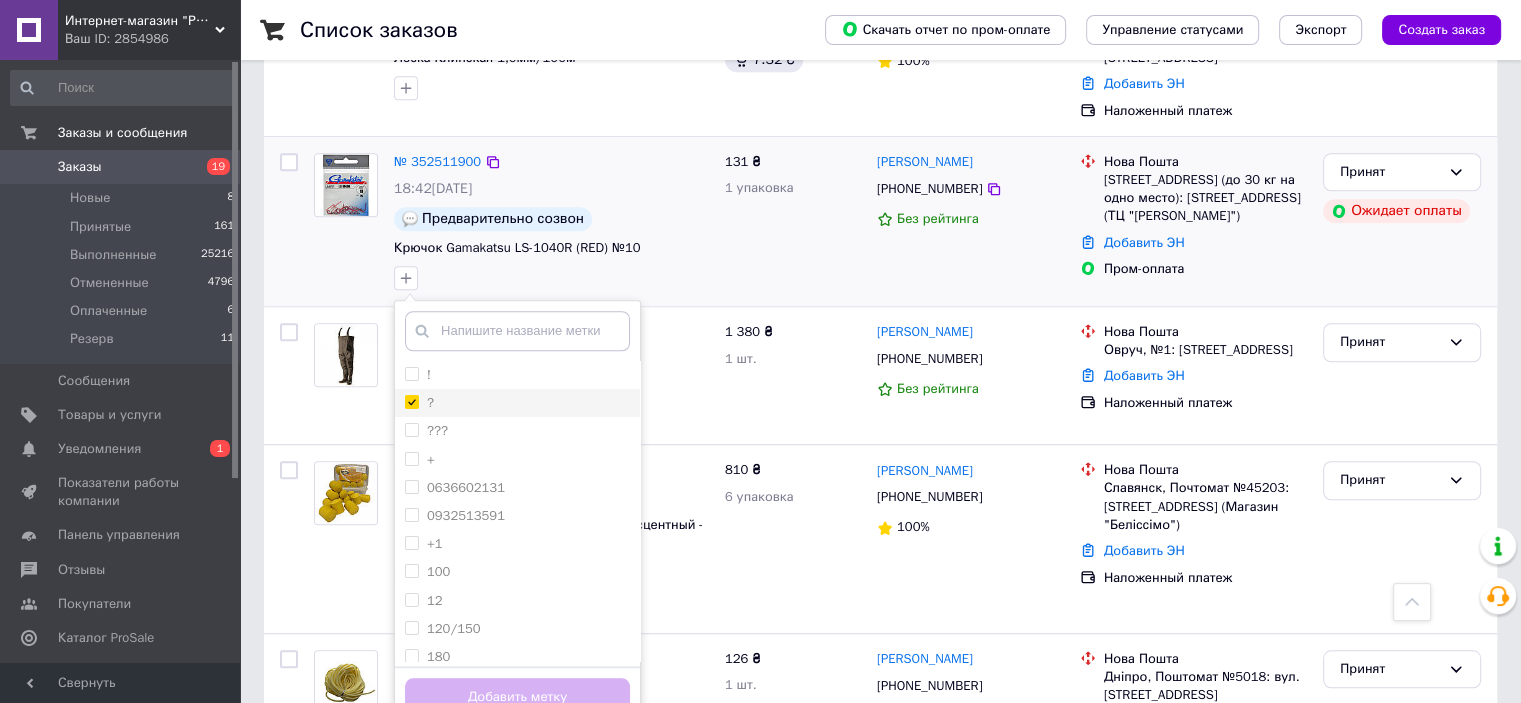 checkbox on "true" 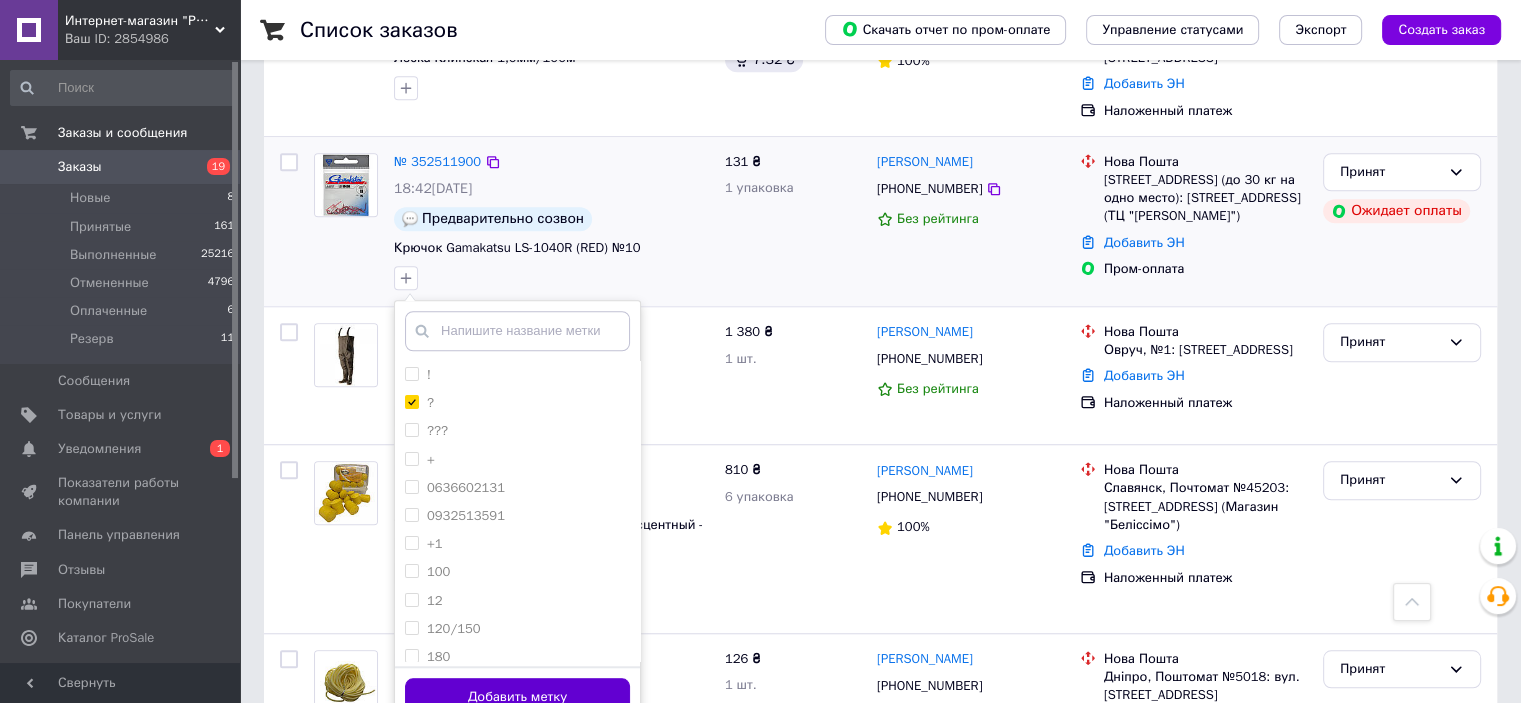 click on "Добавить метку" at bounding box center (517, 697) 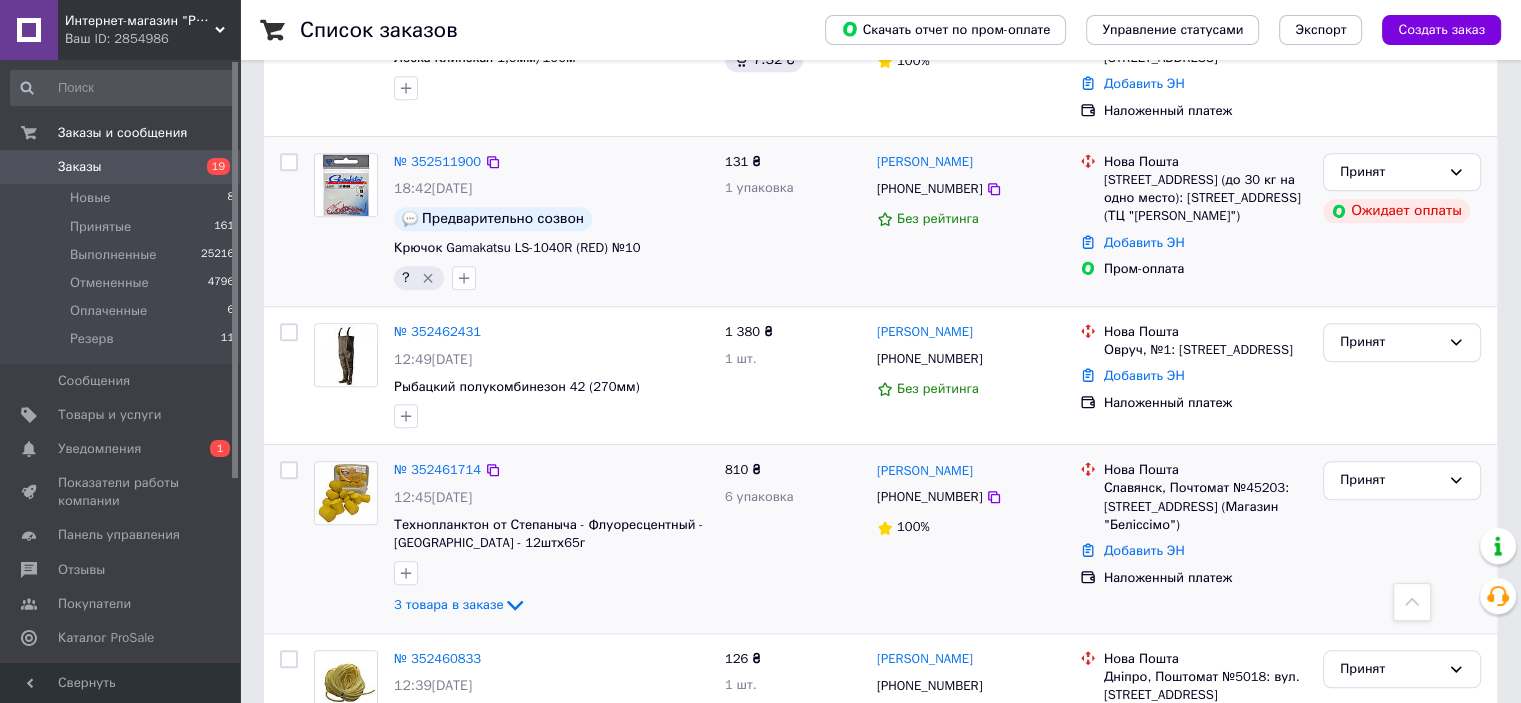 scroll, scrollTop: 1300, scrollLeft: 0, axis: vertical 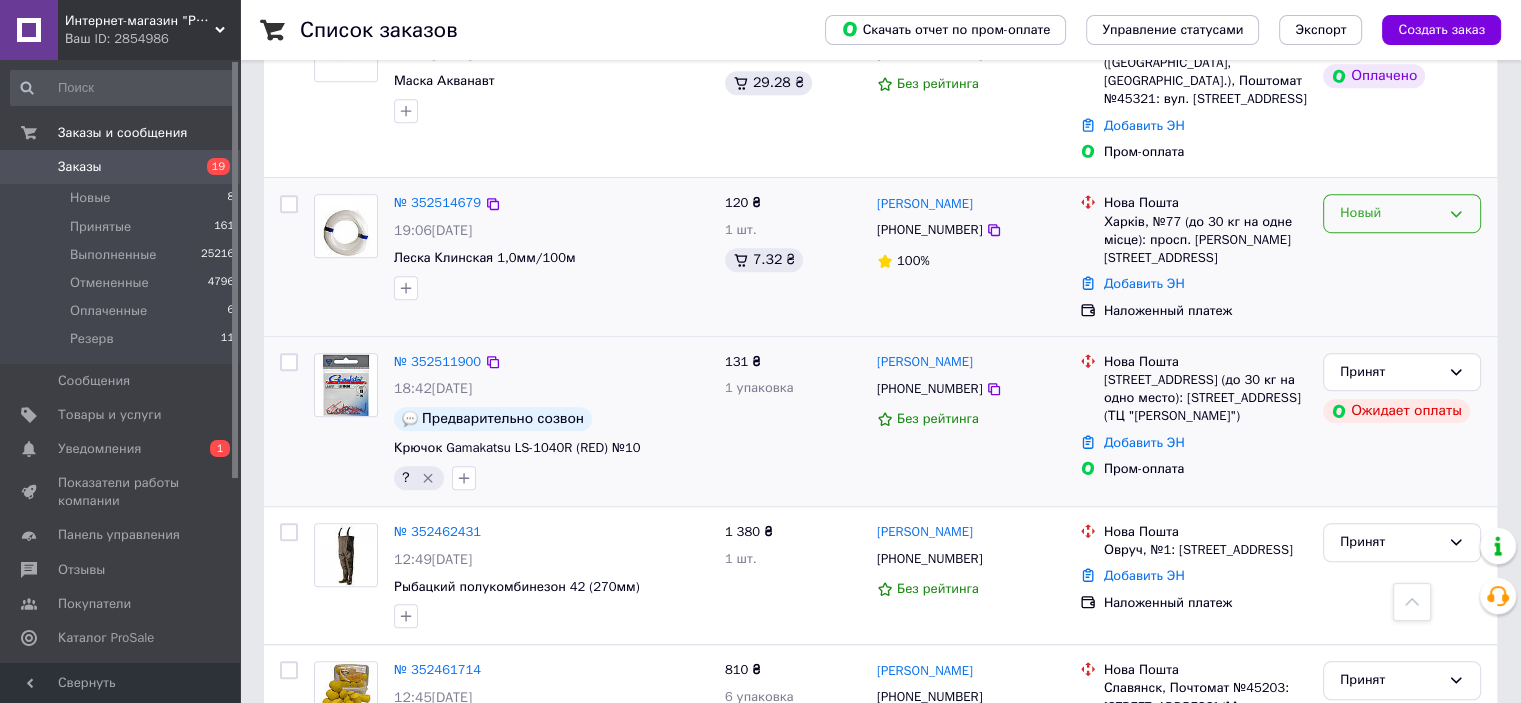 click on "Новый" at bounding box center [1390, 213] 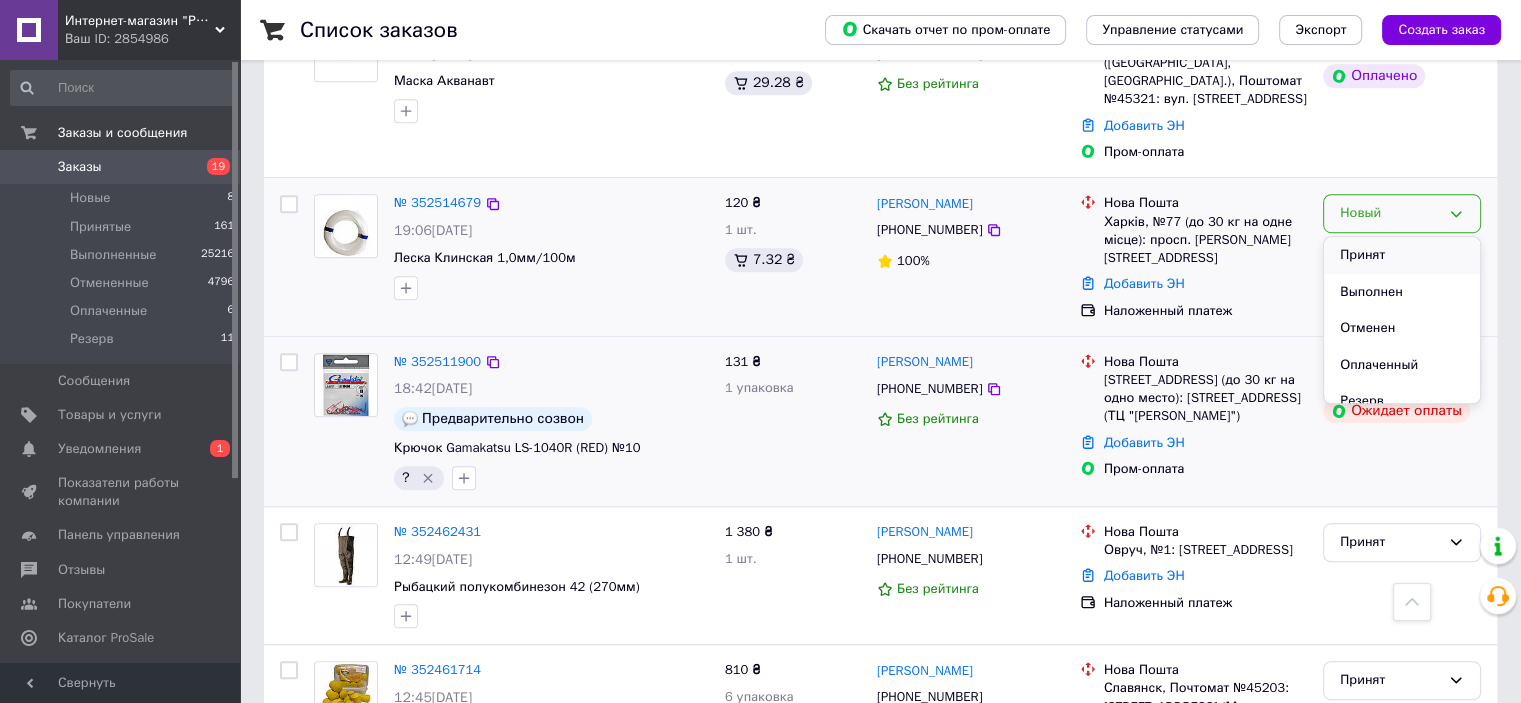 click on "Принят" at bounding box center (1402, 255) 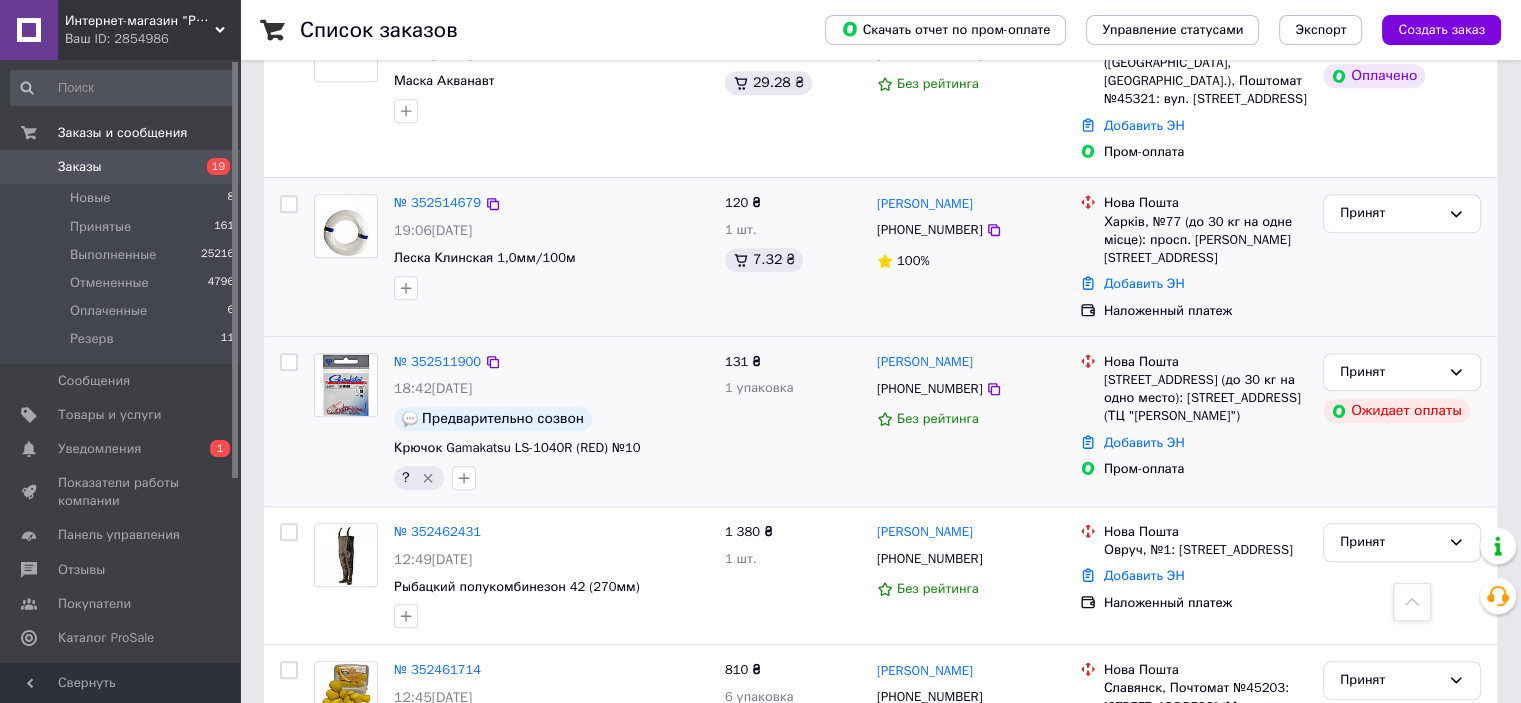 click on "Принят" at bounding box center (1402, 257) 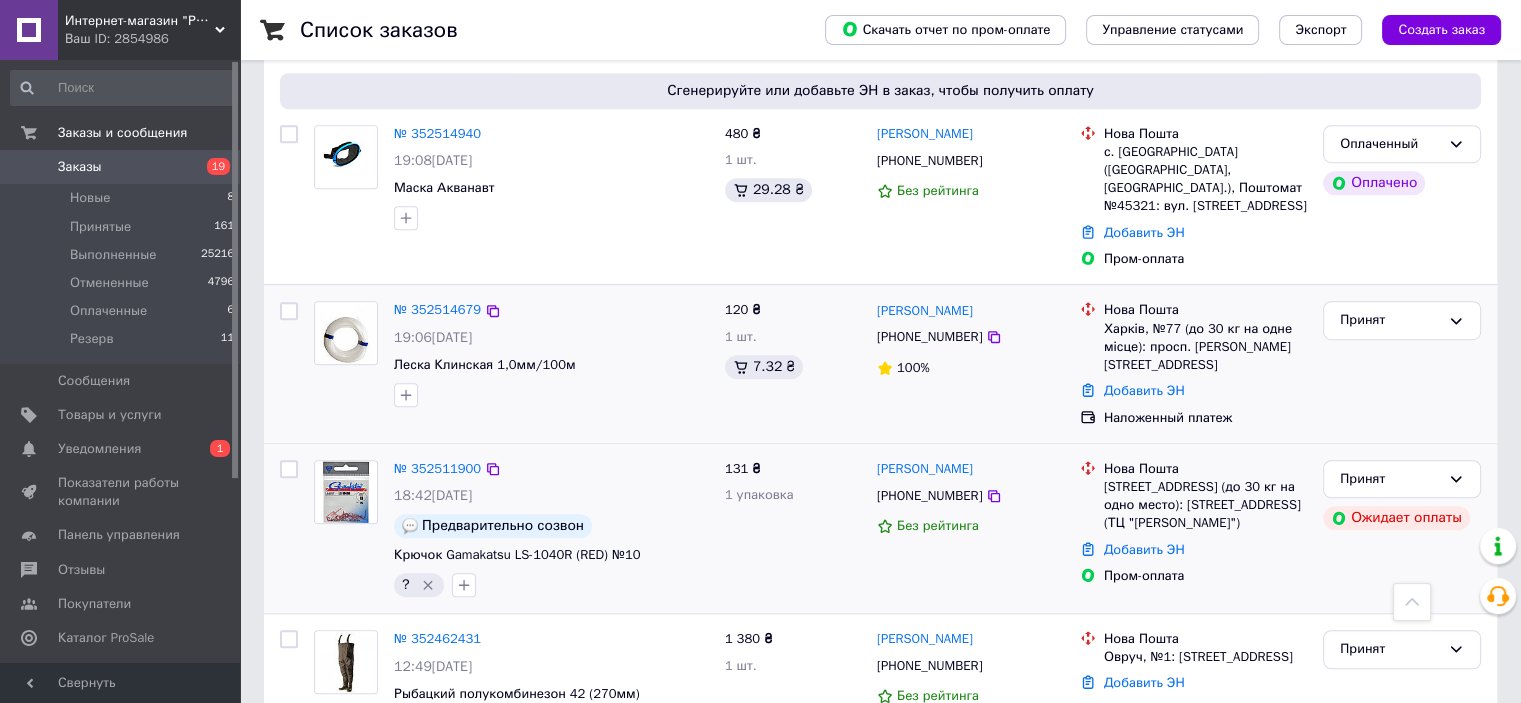 scroll, scrollTop: 1100, scrollLeft: 0, axis: vertical 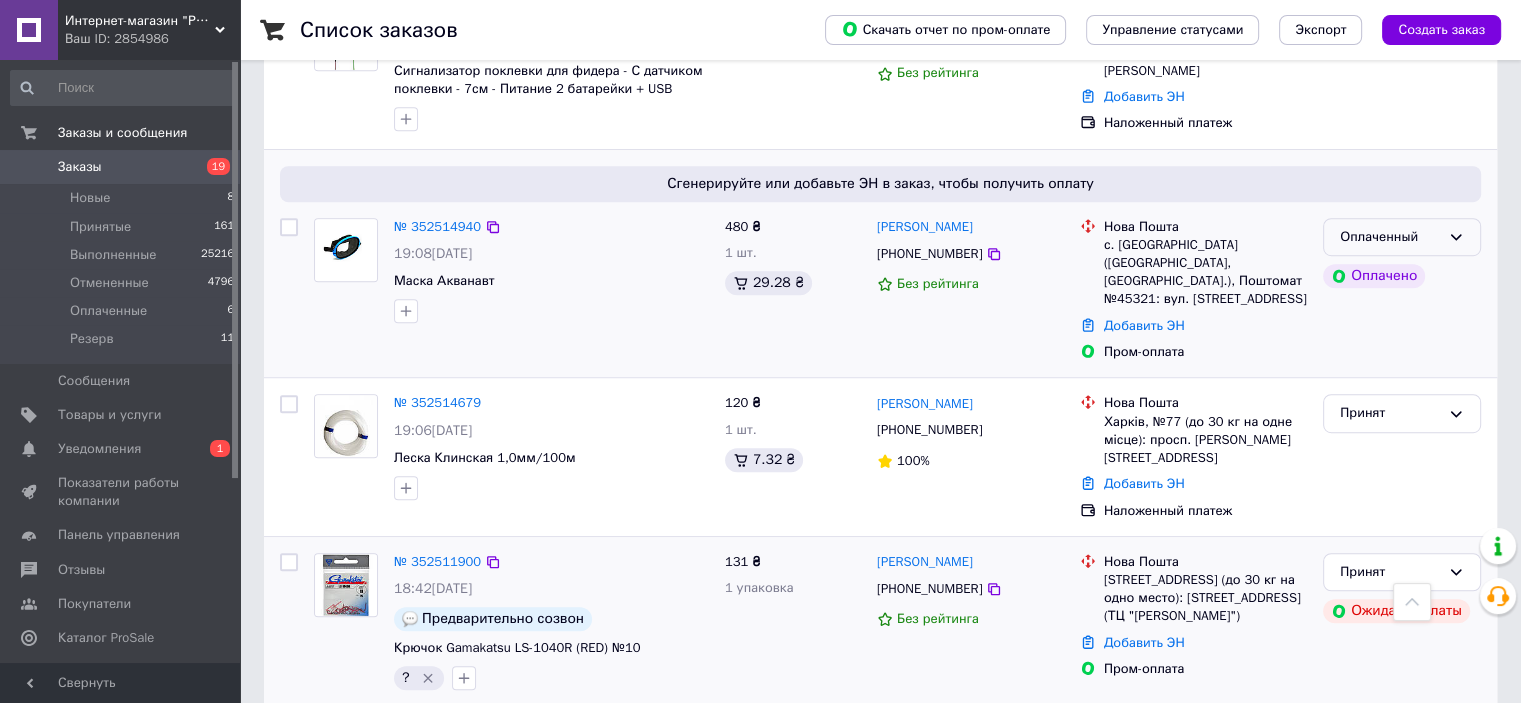 click on "Оплаченный" at bounding box center [1402, 237] 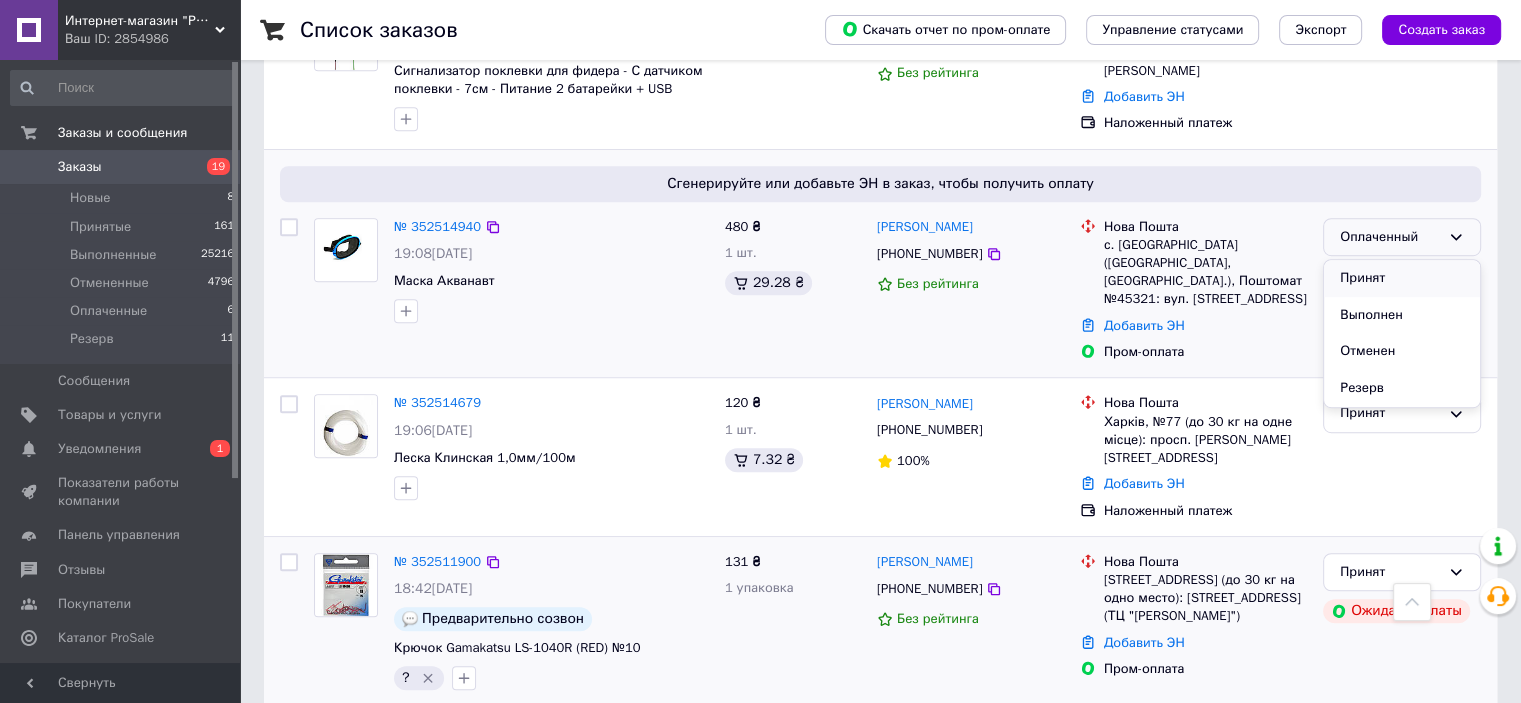 click on "Принят" at bounding box center (1402, 278) 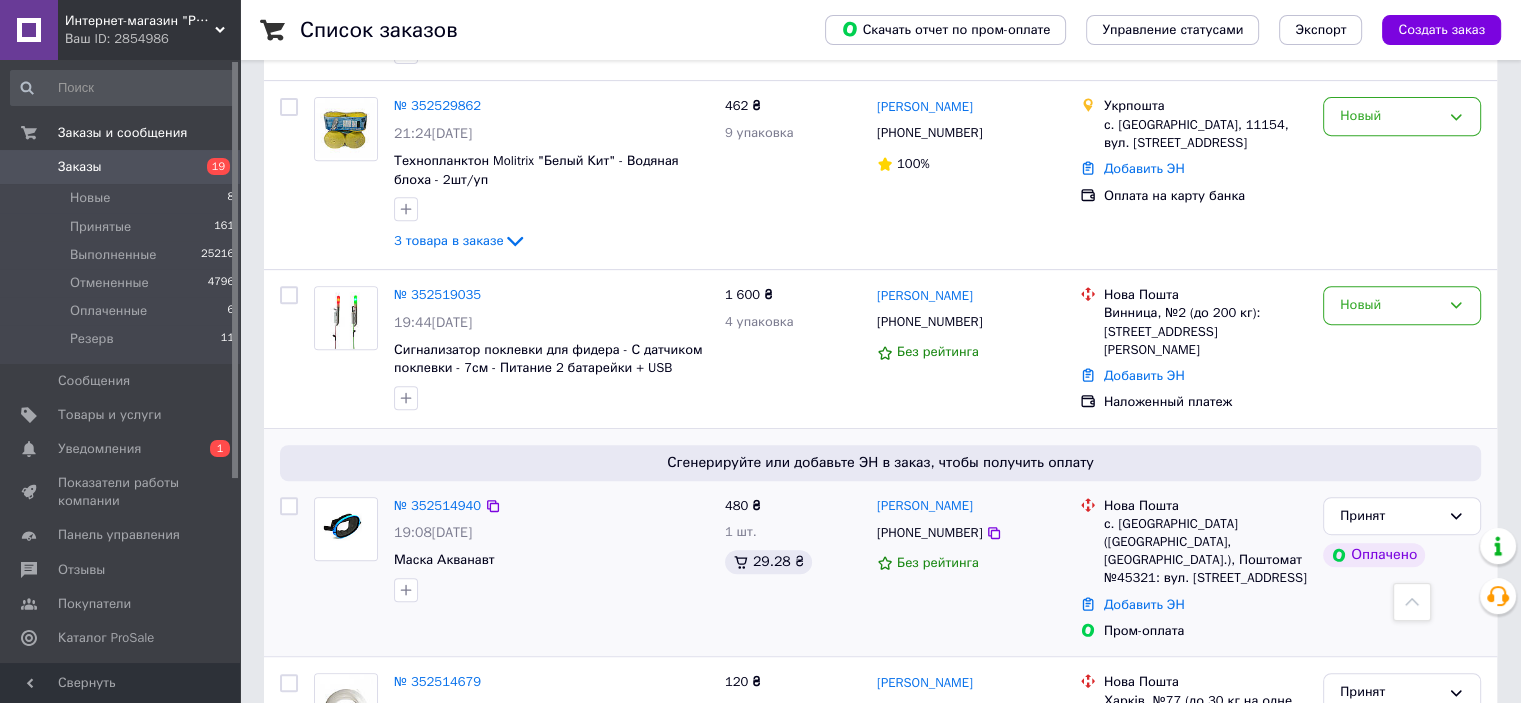 scroll, scrollTop: 800, scrollLeft: 0, axis: vertical 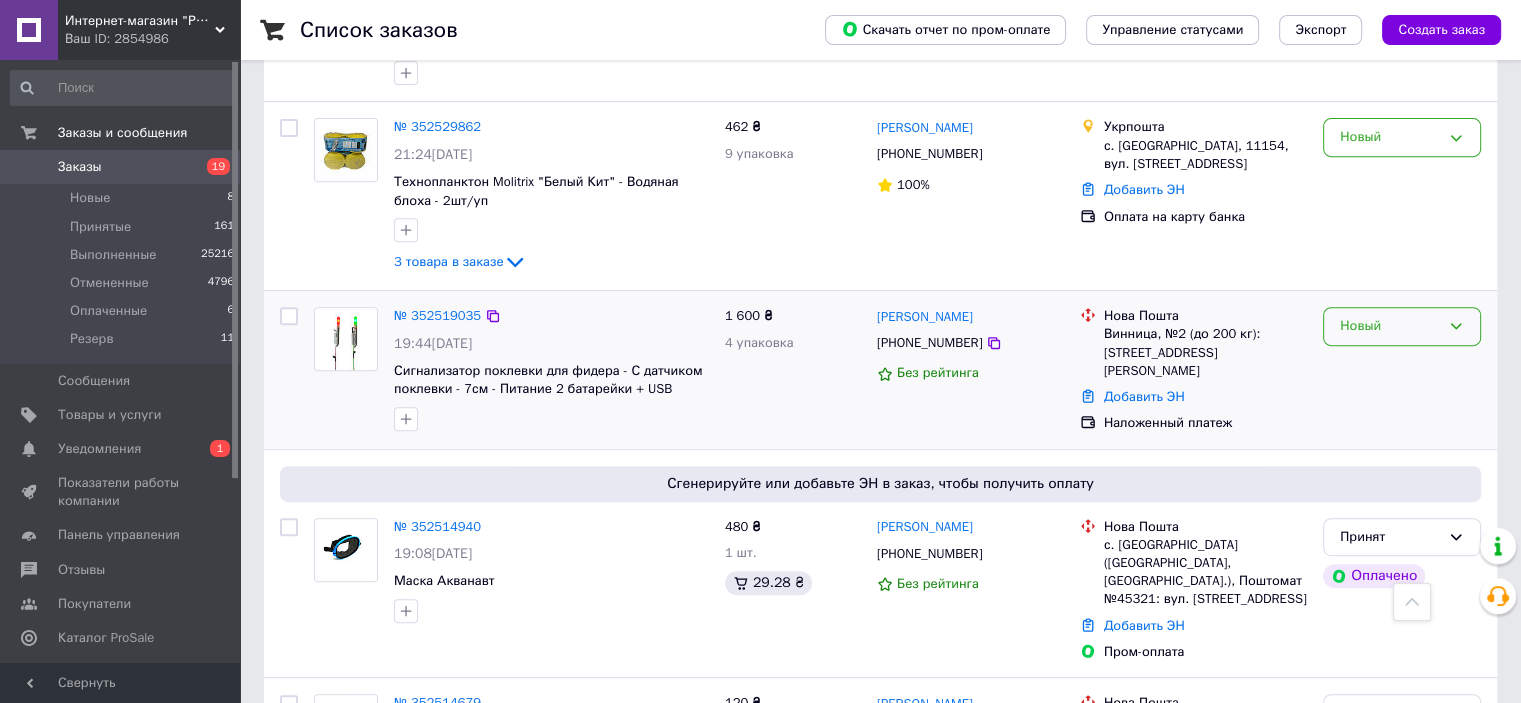 click on "Новый" at bounding box center (1390, 326) 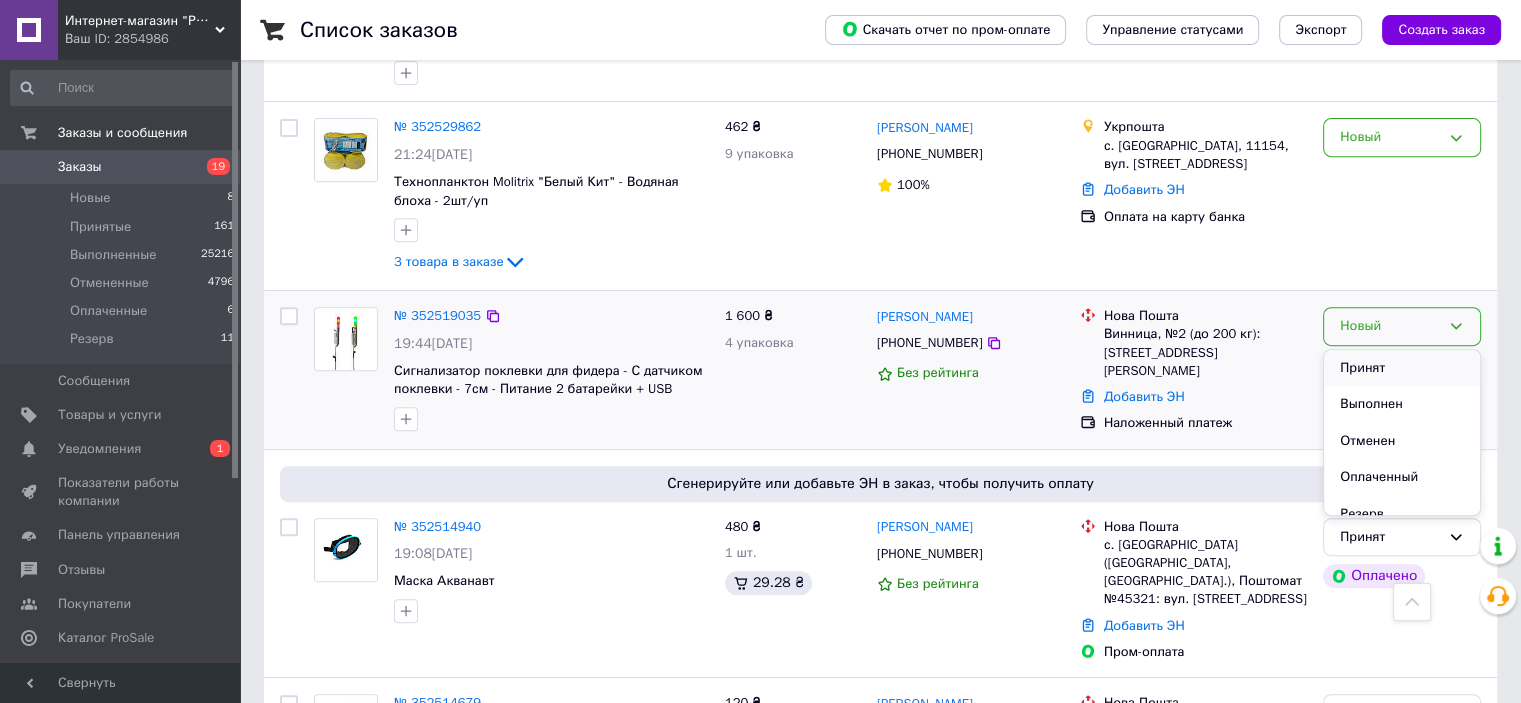click on "Принят" at bounding box center [1402, 368] 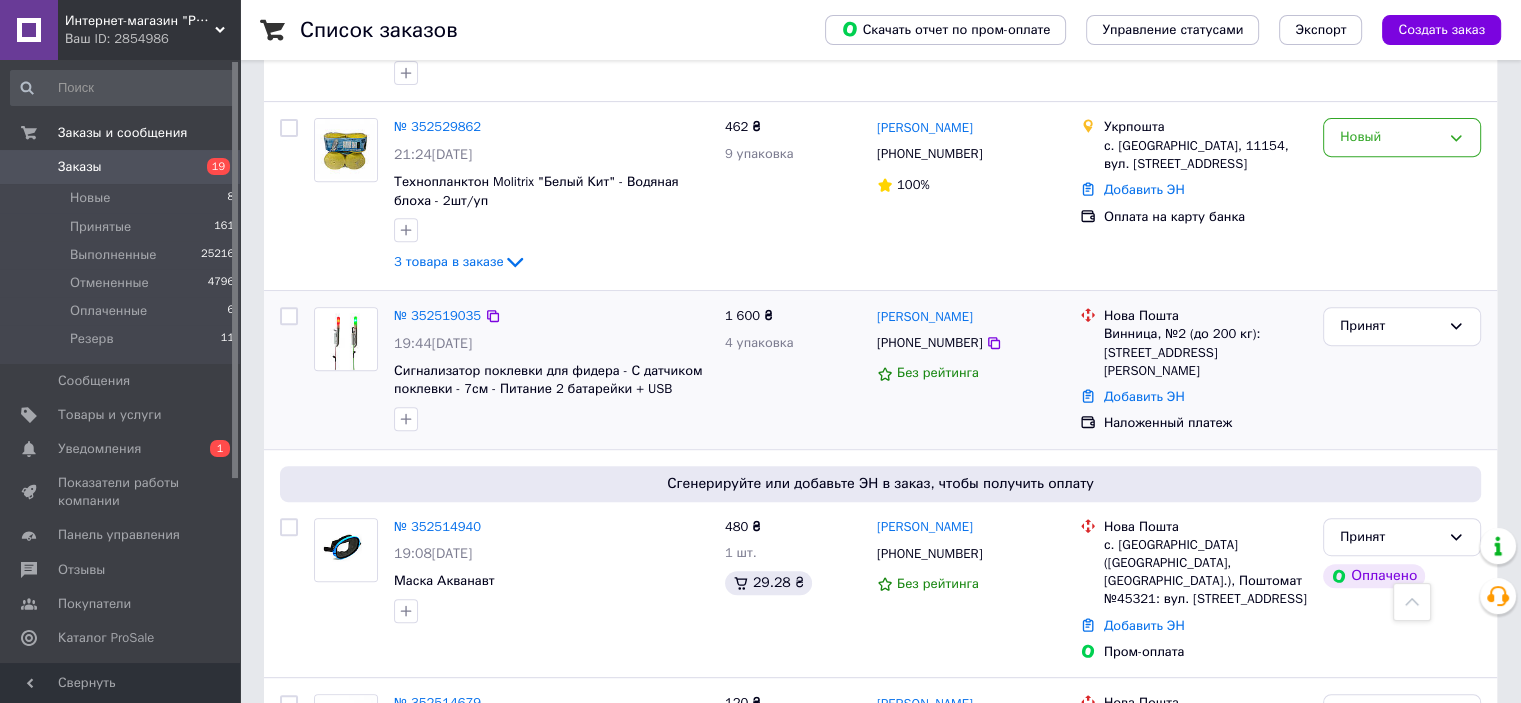 drag, startPoint x: 1362, startPoint y: 375, endPoint x: 809, endPoint y: 415, distance: 554.44476 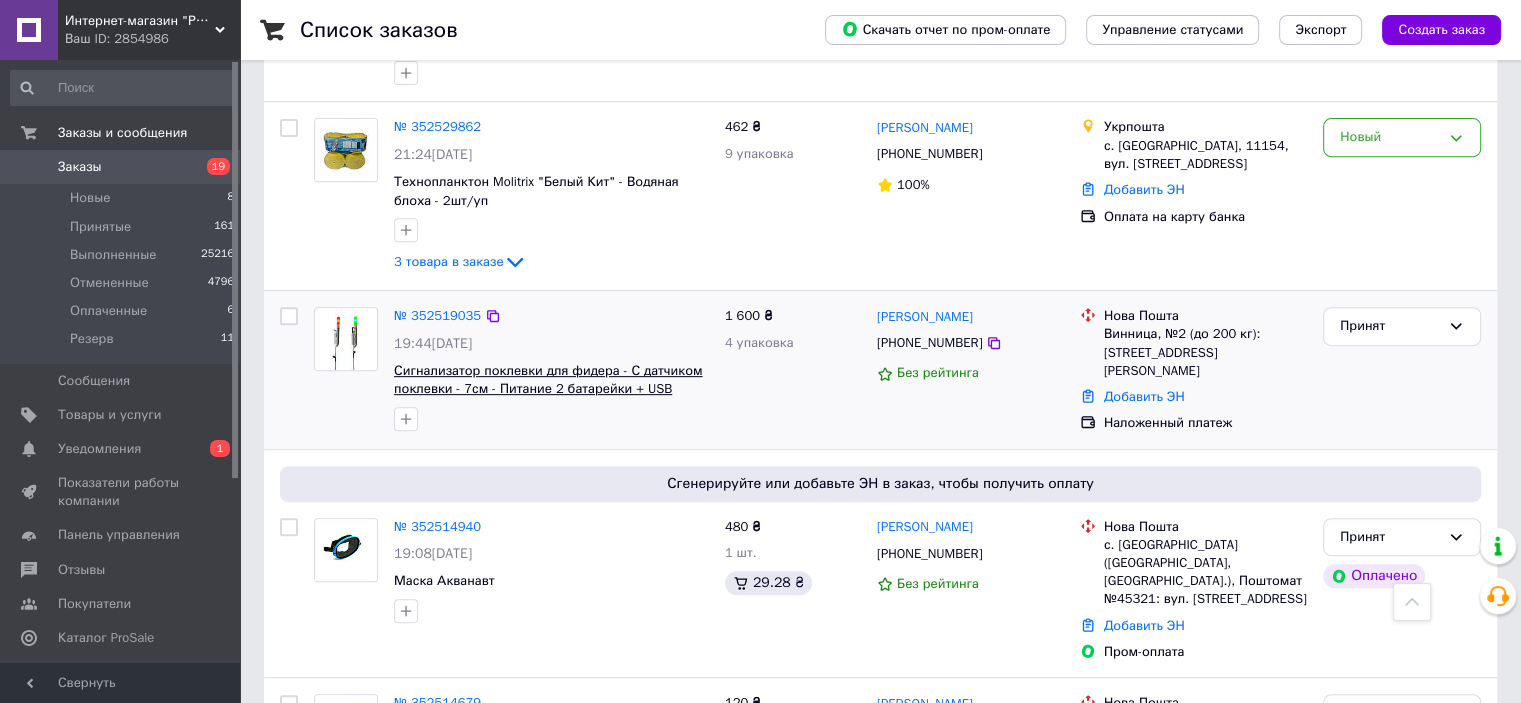 drag, startPoint x: 738, startPoint y: 422, endPoint x: 679, endPoint y: 393, distance: 65.74192 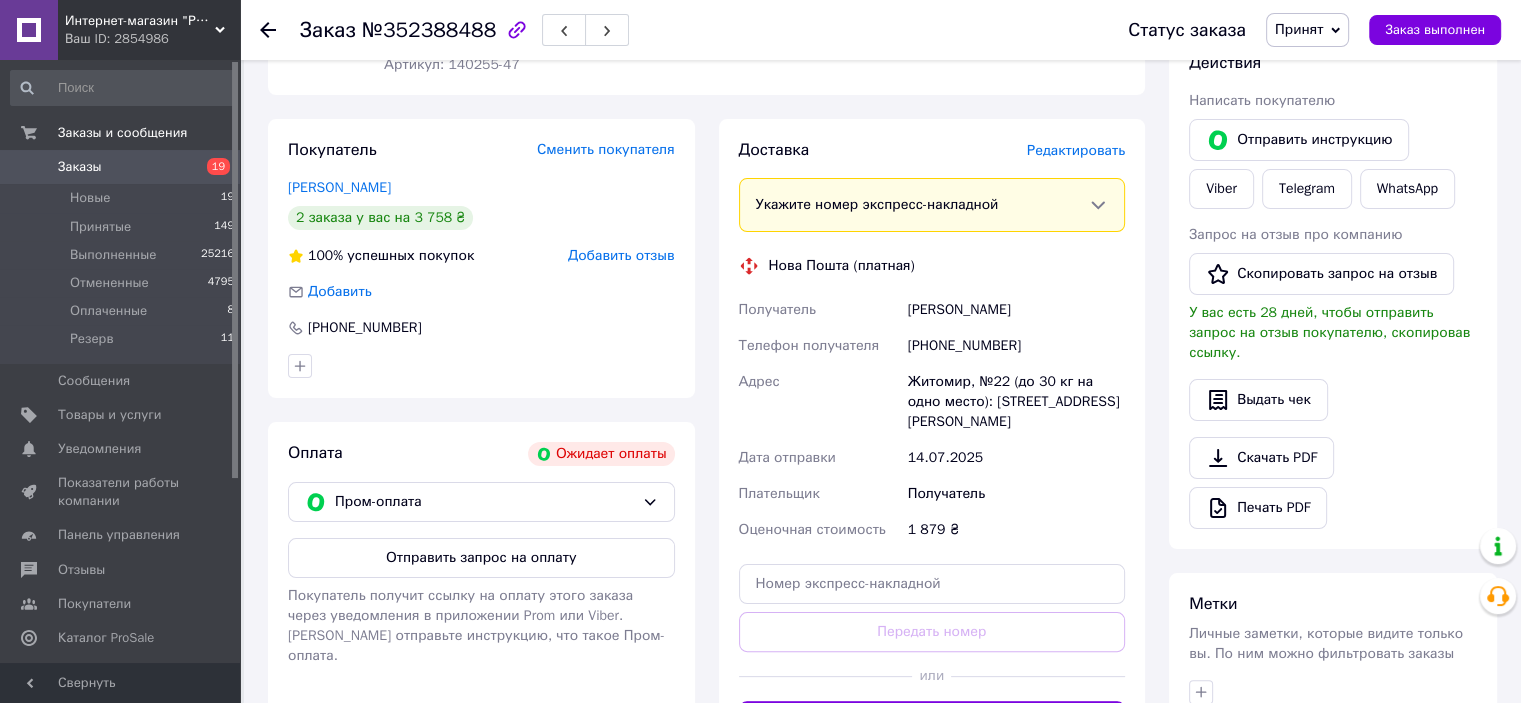 scroll, scrollTop: 620, scrollLeft: 0, axis: vertical 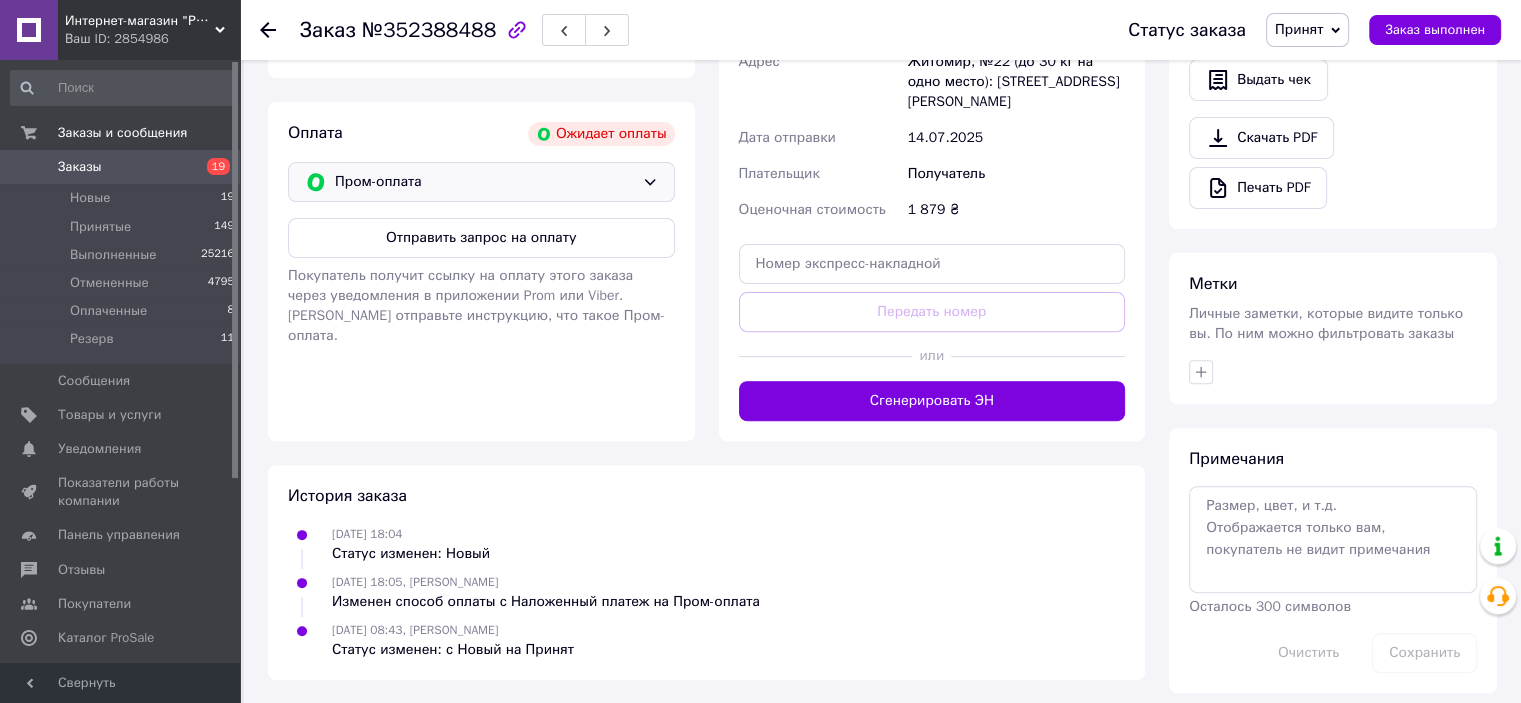 click on "Пром-оплата" at bounding box center [484, 182] 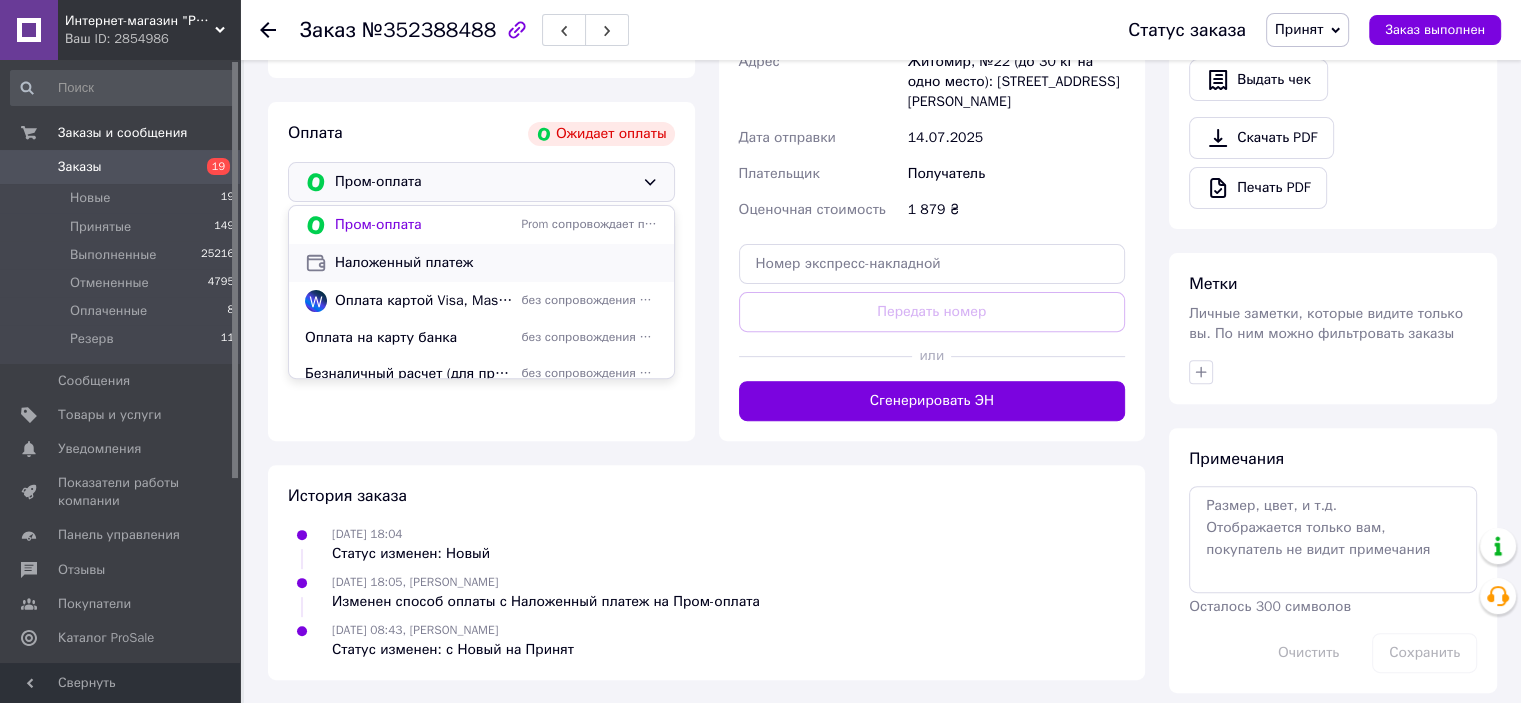 click on "Наложенный платеж" at bounding box center (496, 263) 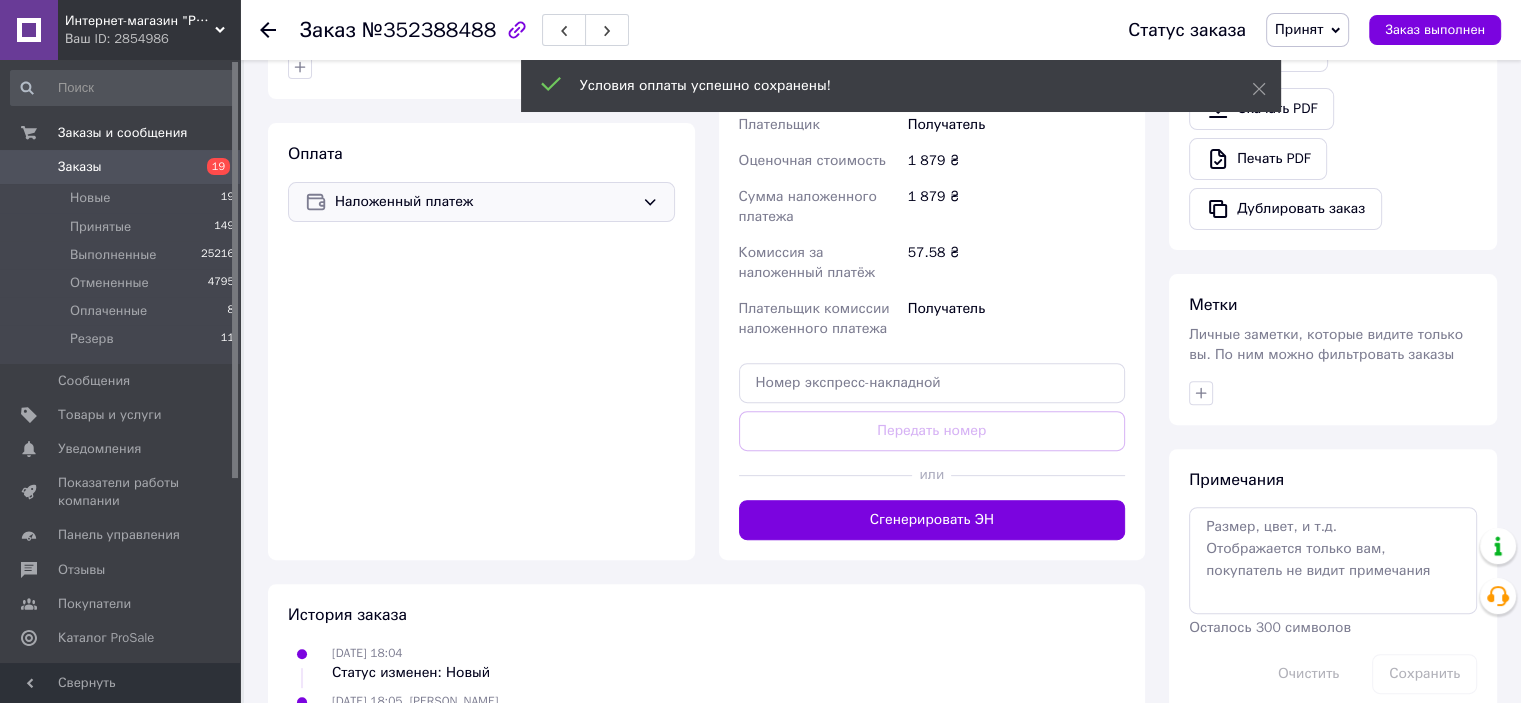 scroll, scrollTop: 620, scrollLeft: 0, axis: vertical 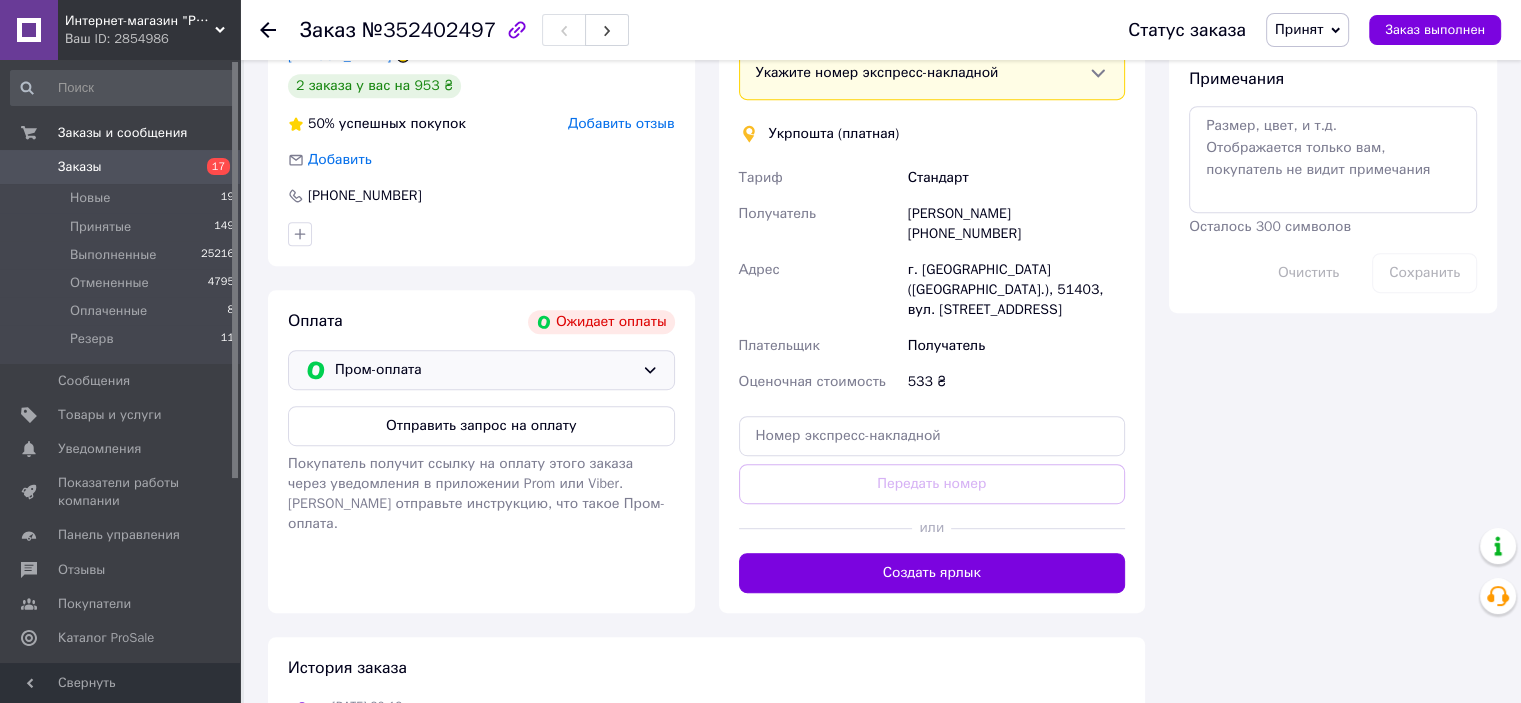 click on "Пром-оплата" at bounding box center [484, 370] 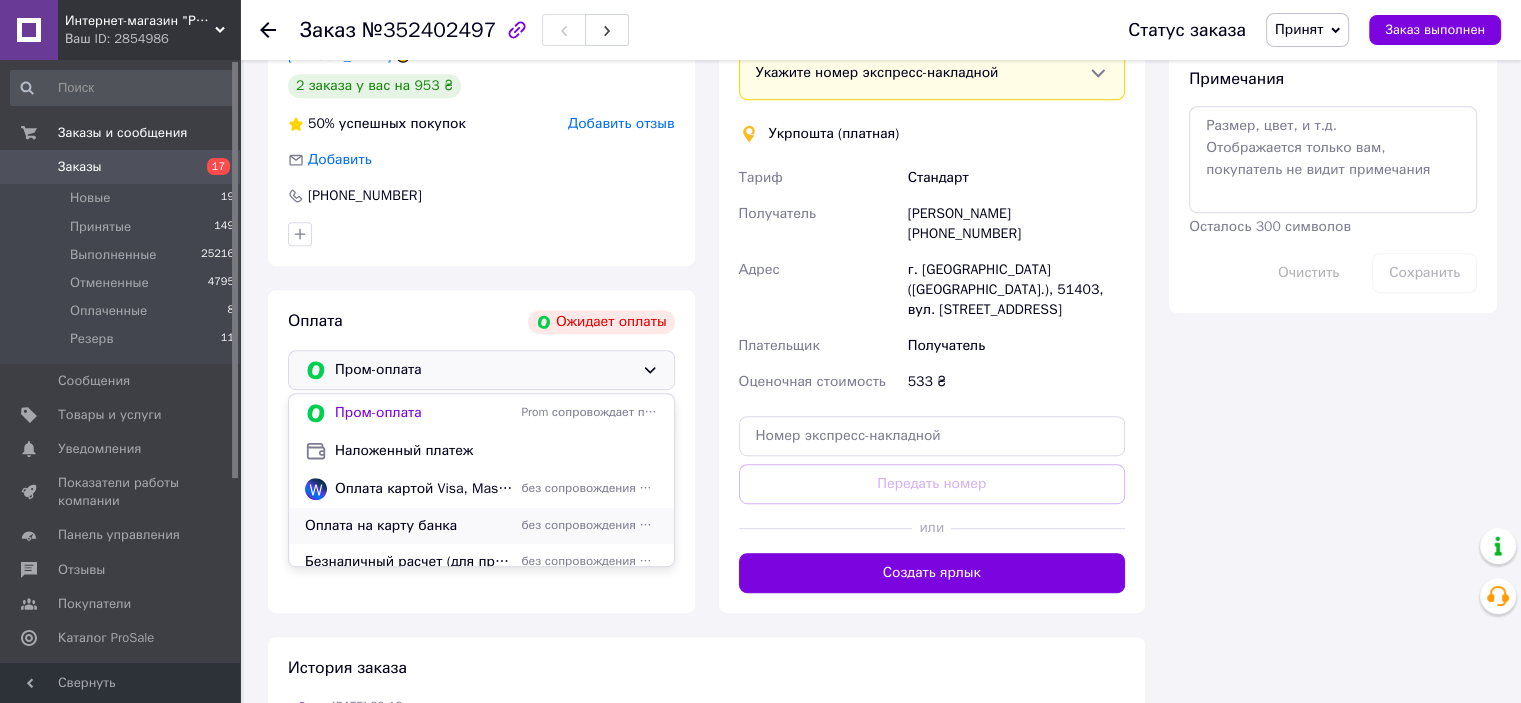 click on "Оплата на карту банка" at bounding box center [409, 526] 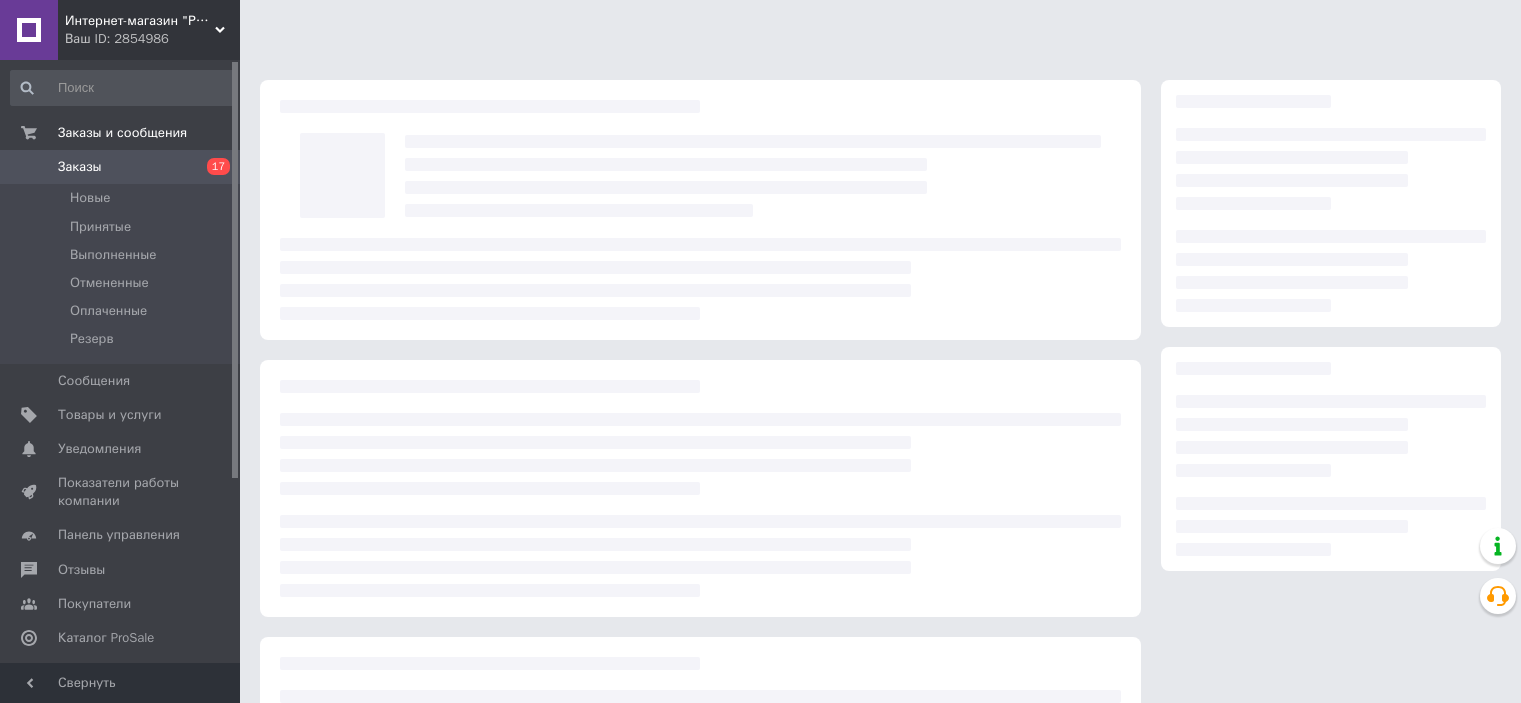 scroll, scrollTop: 0, scrollLeft: 0, axis: both 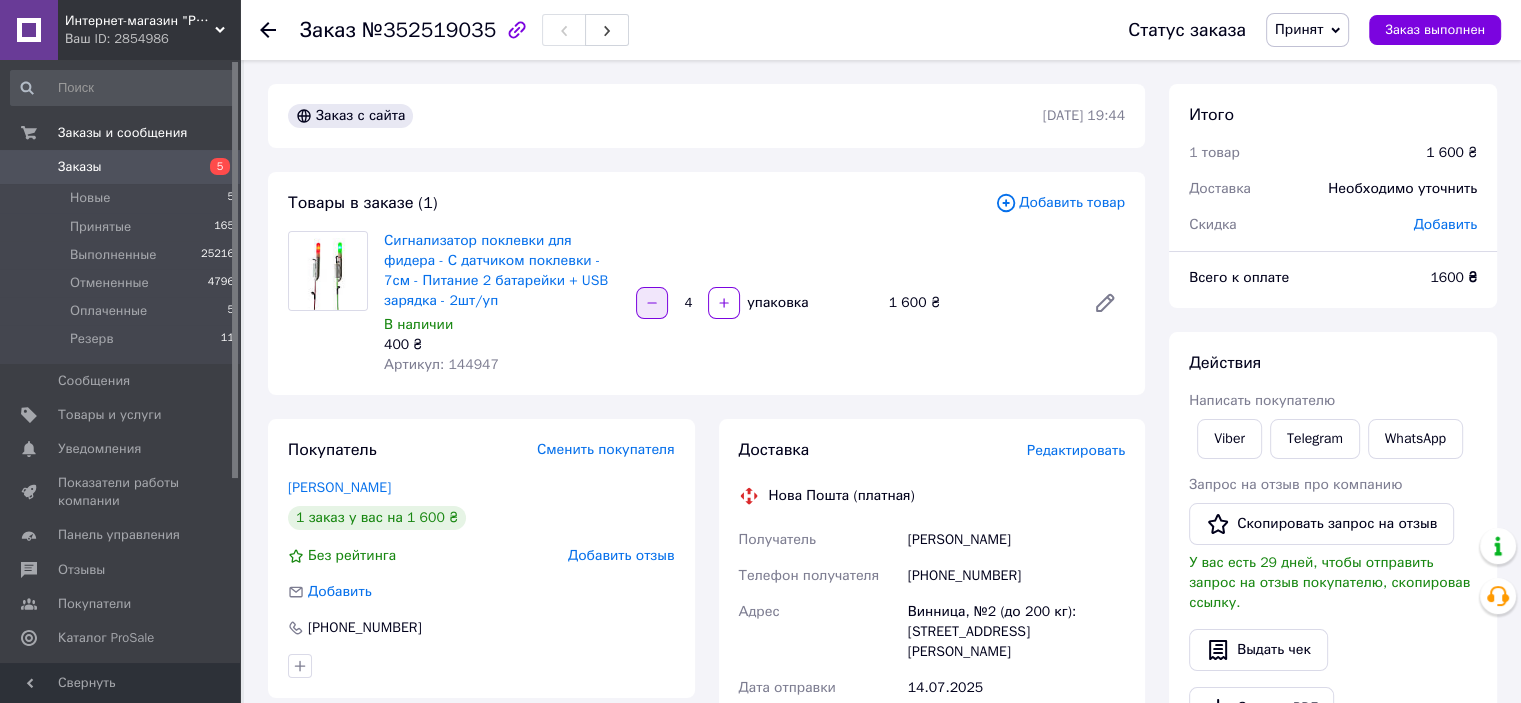 click 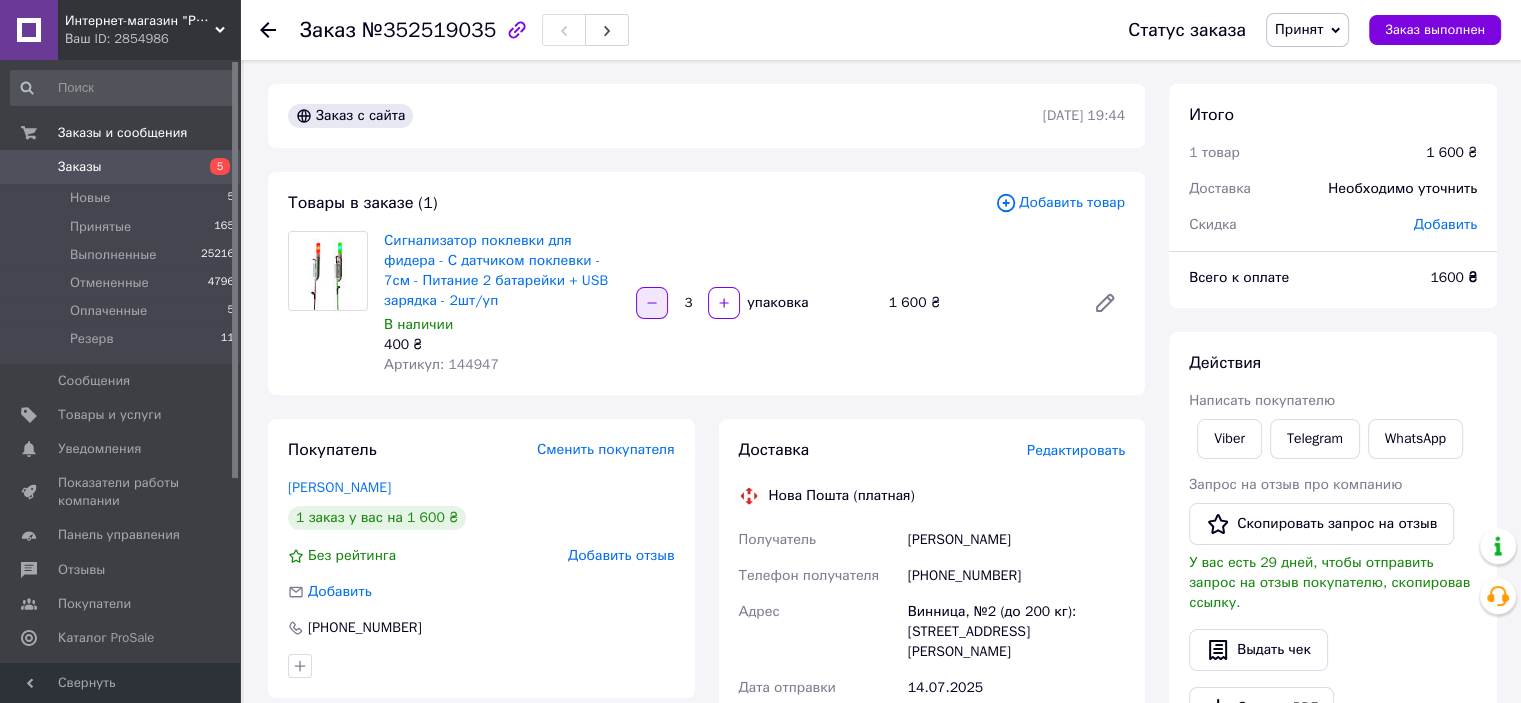 click 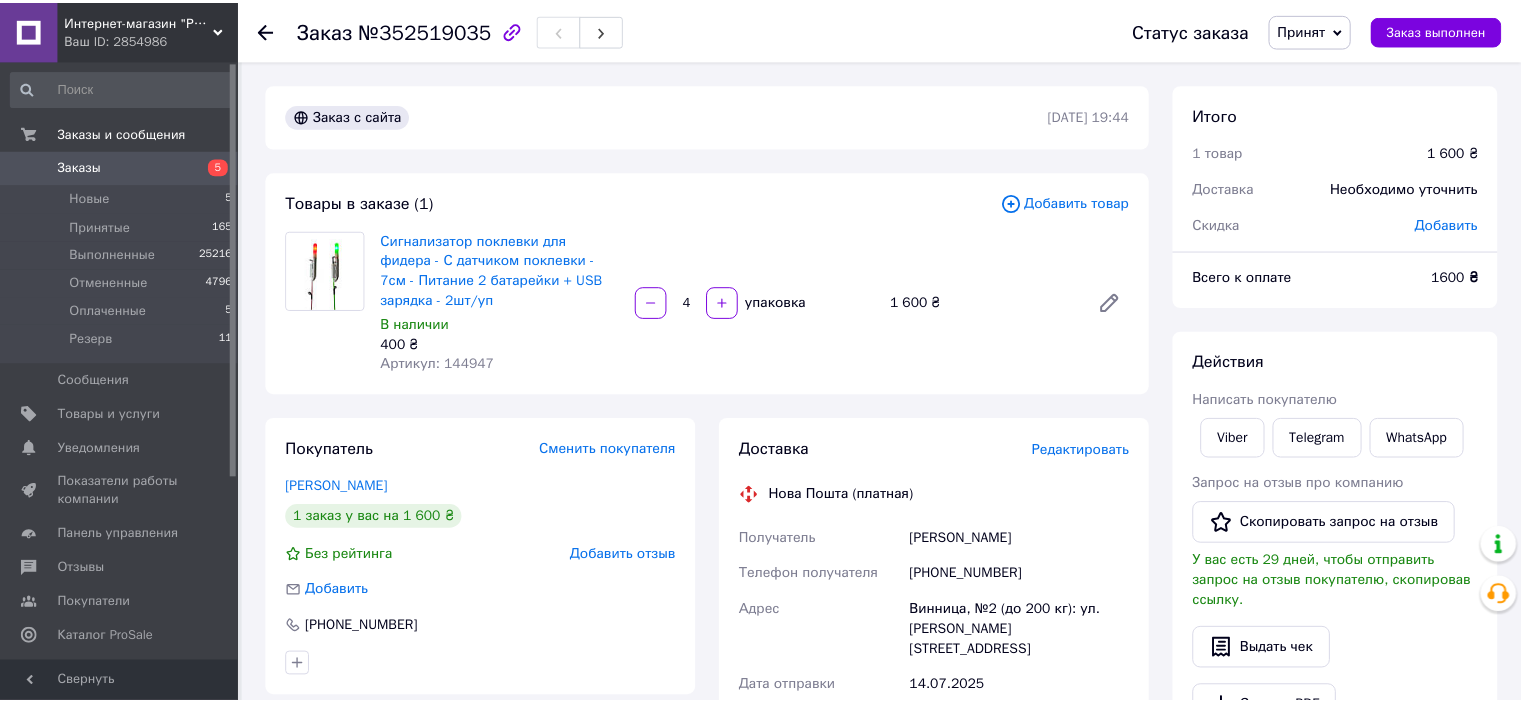 scroll, scrollTop: 0, scrollLeft: 0, axis: both 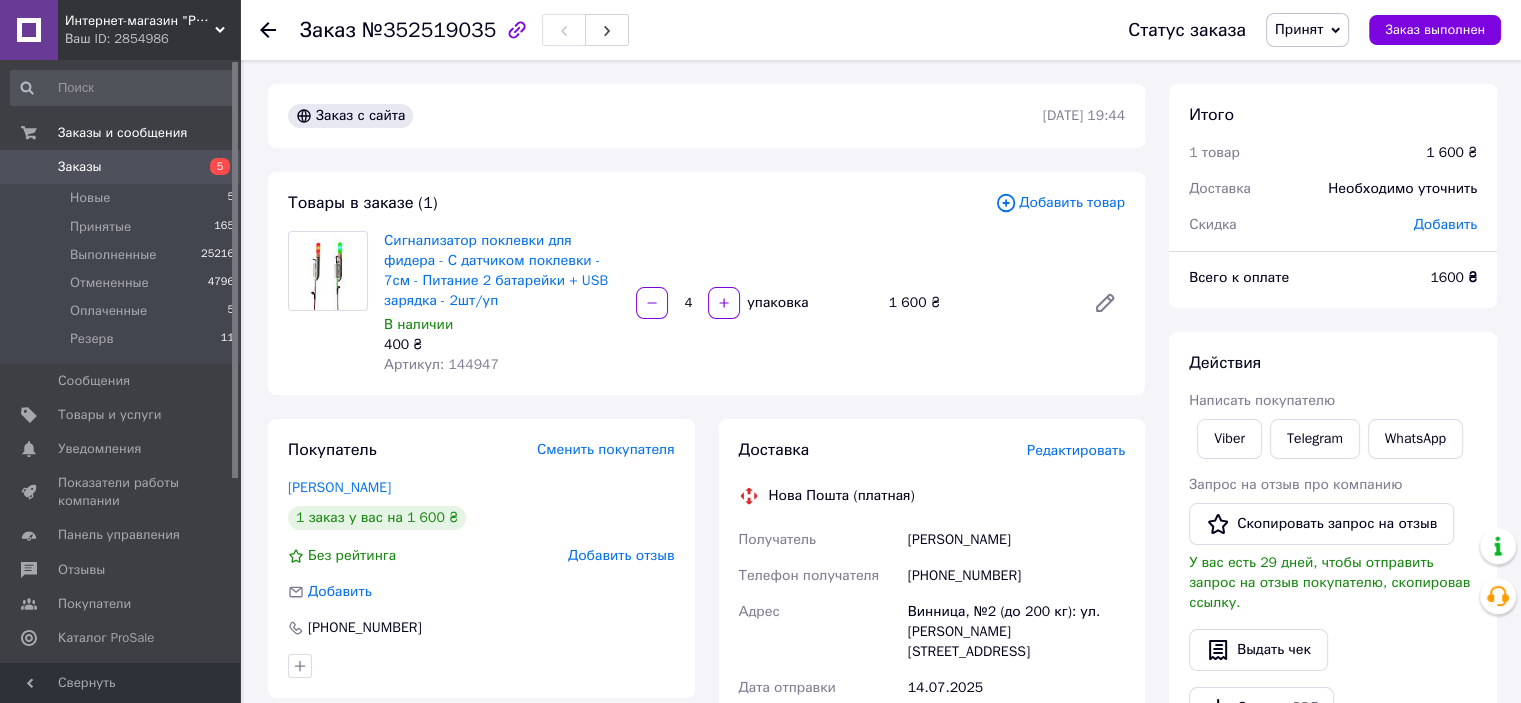 click on "Заказы" at bounding box center [121, 167] 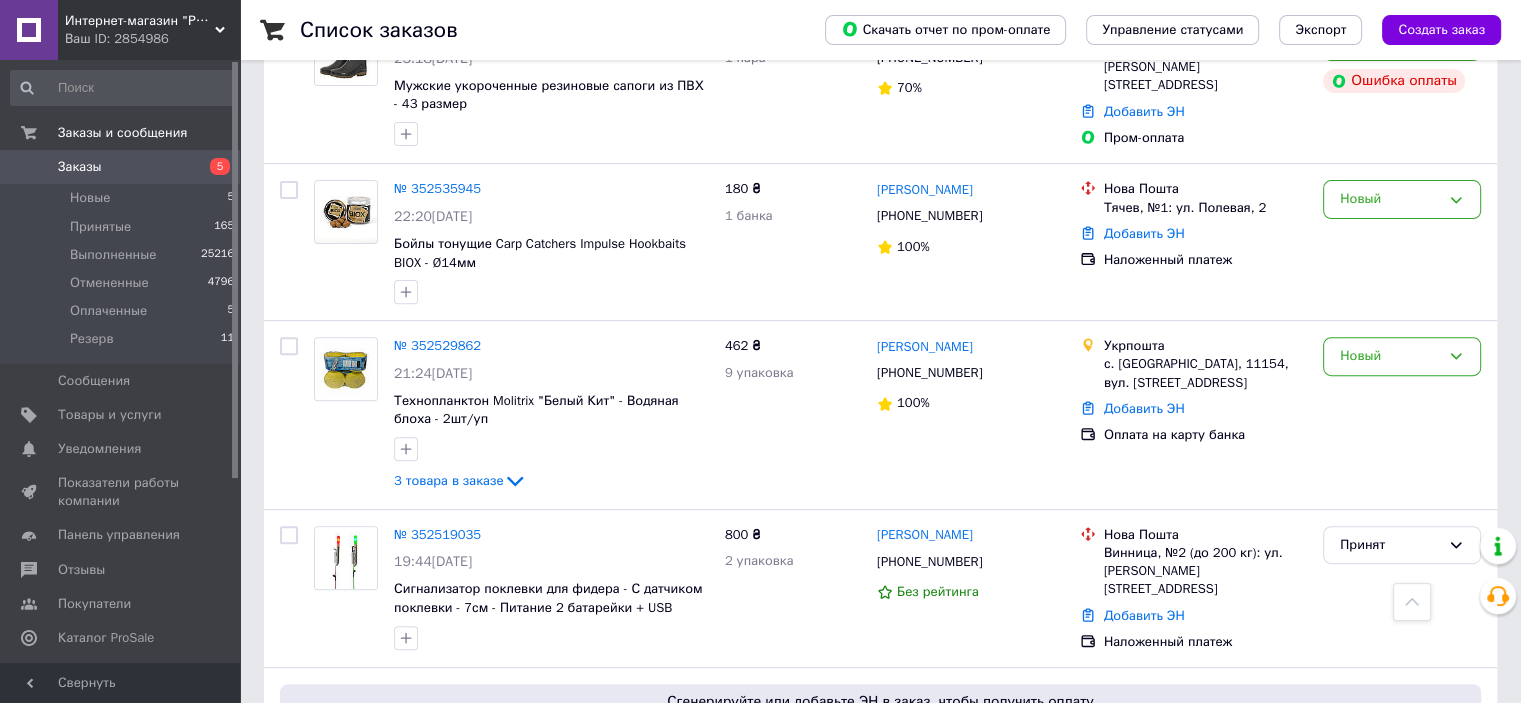 scroll, scrollTop: 700, scrollLeft: 0, axis: vertical 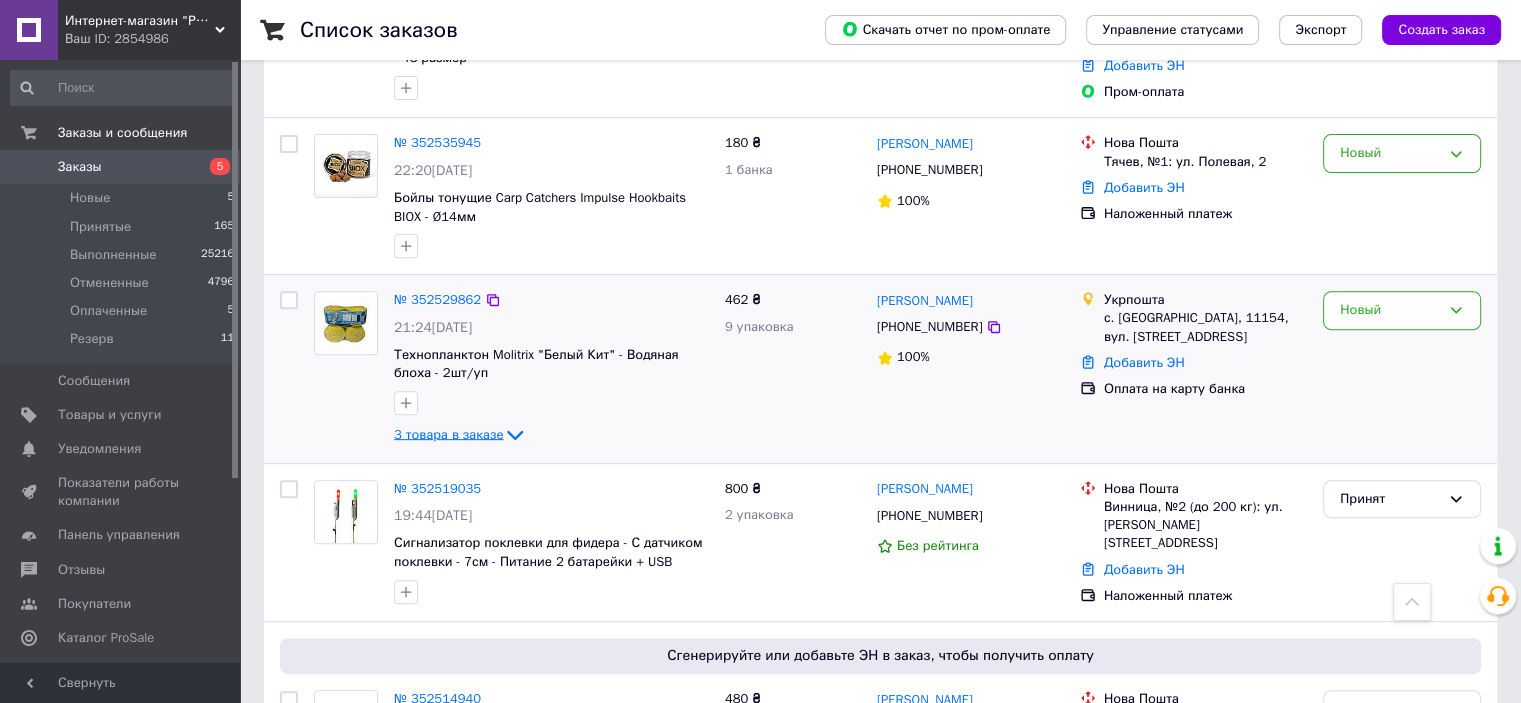 click on "3 товара в заказе" at bounding box center (448, 434) 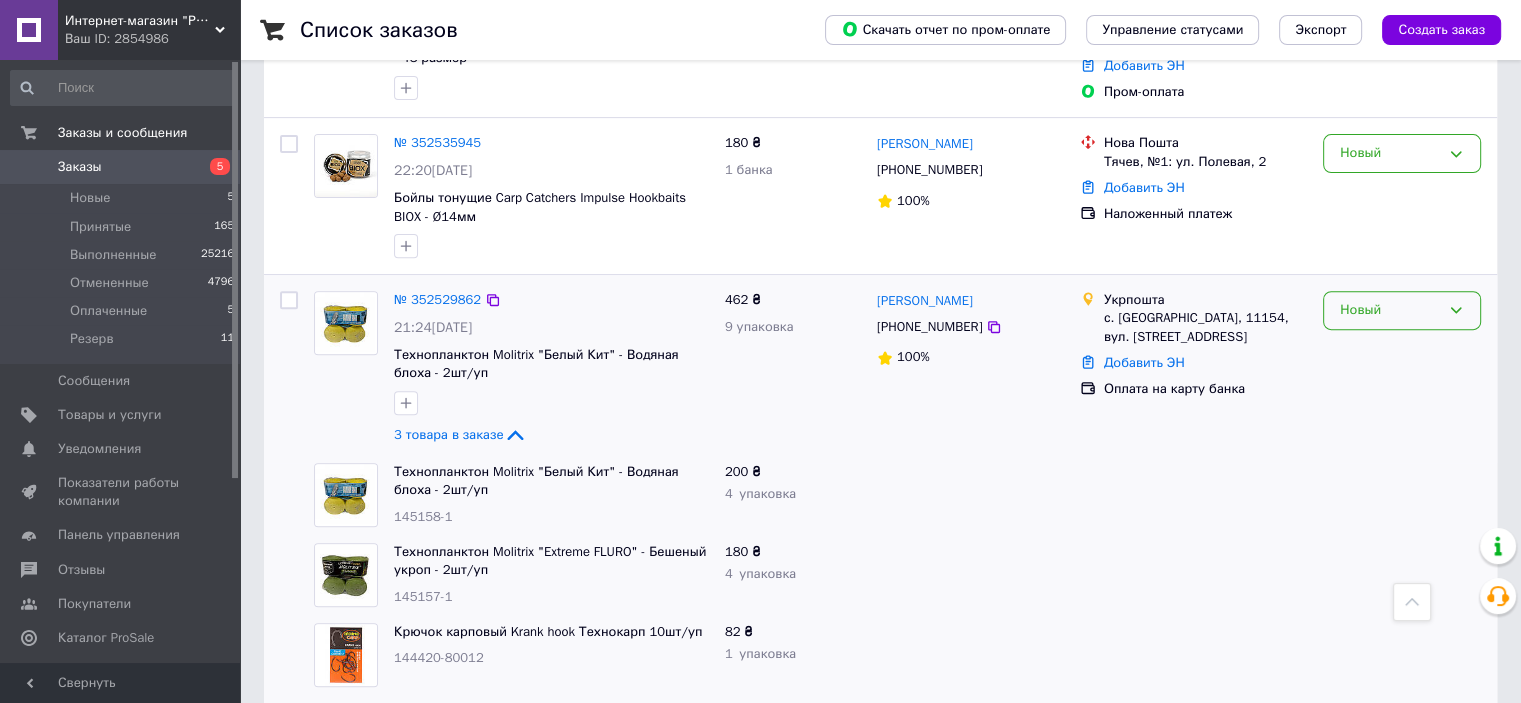click on "Новый" at bounding box center [1402, 310] 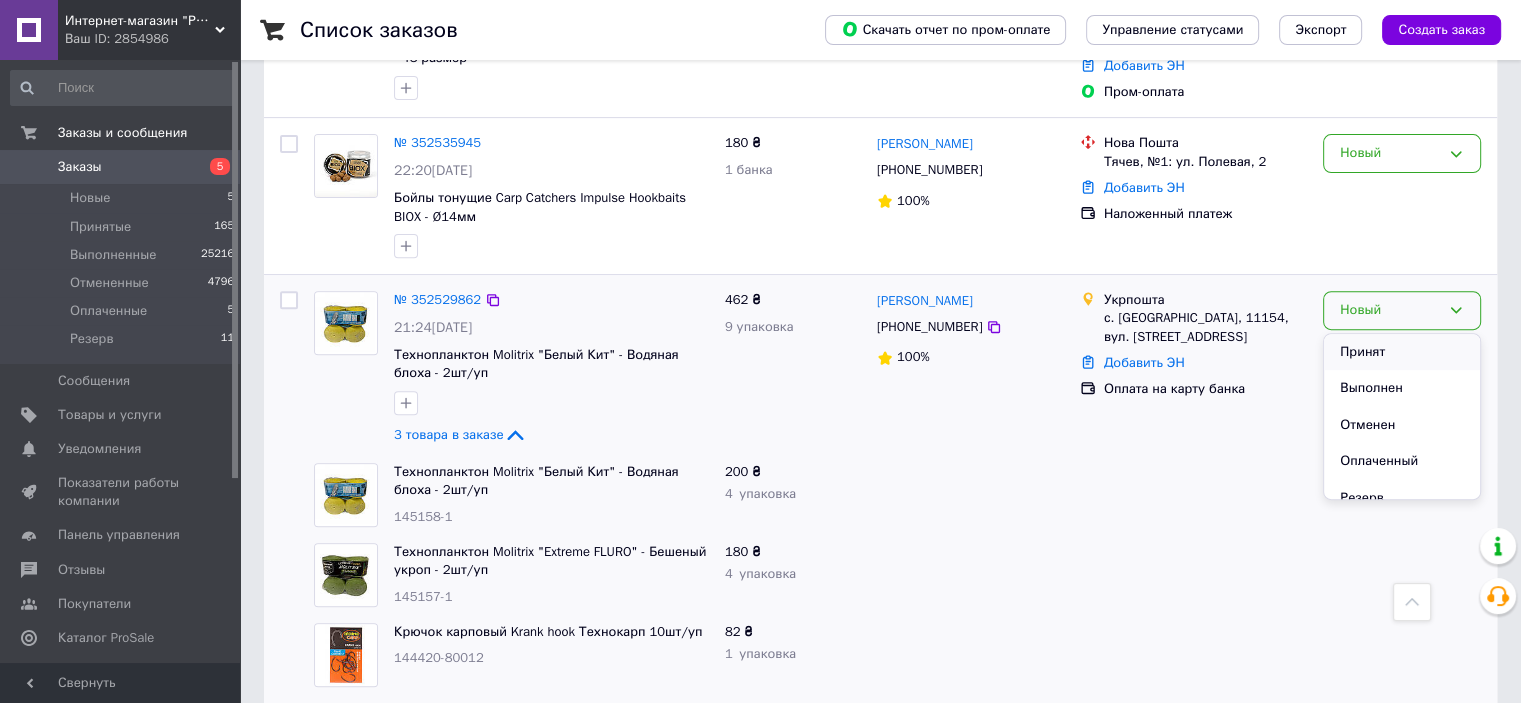click on "Принят" at bounding box center [1402, 352] 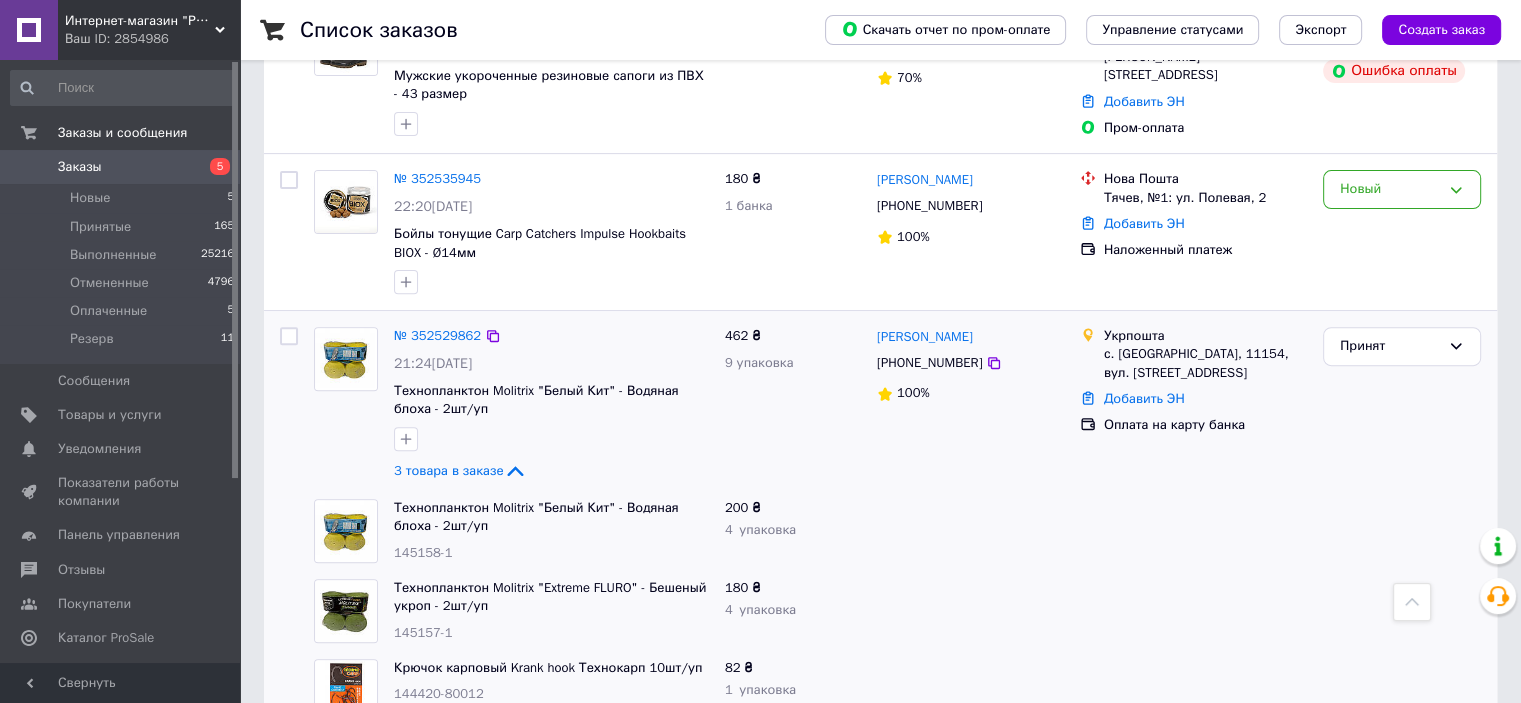 scroll, scrollTop: 700, scrollLeft: 0, axis: vertical 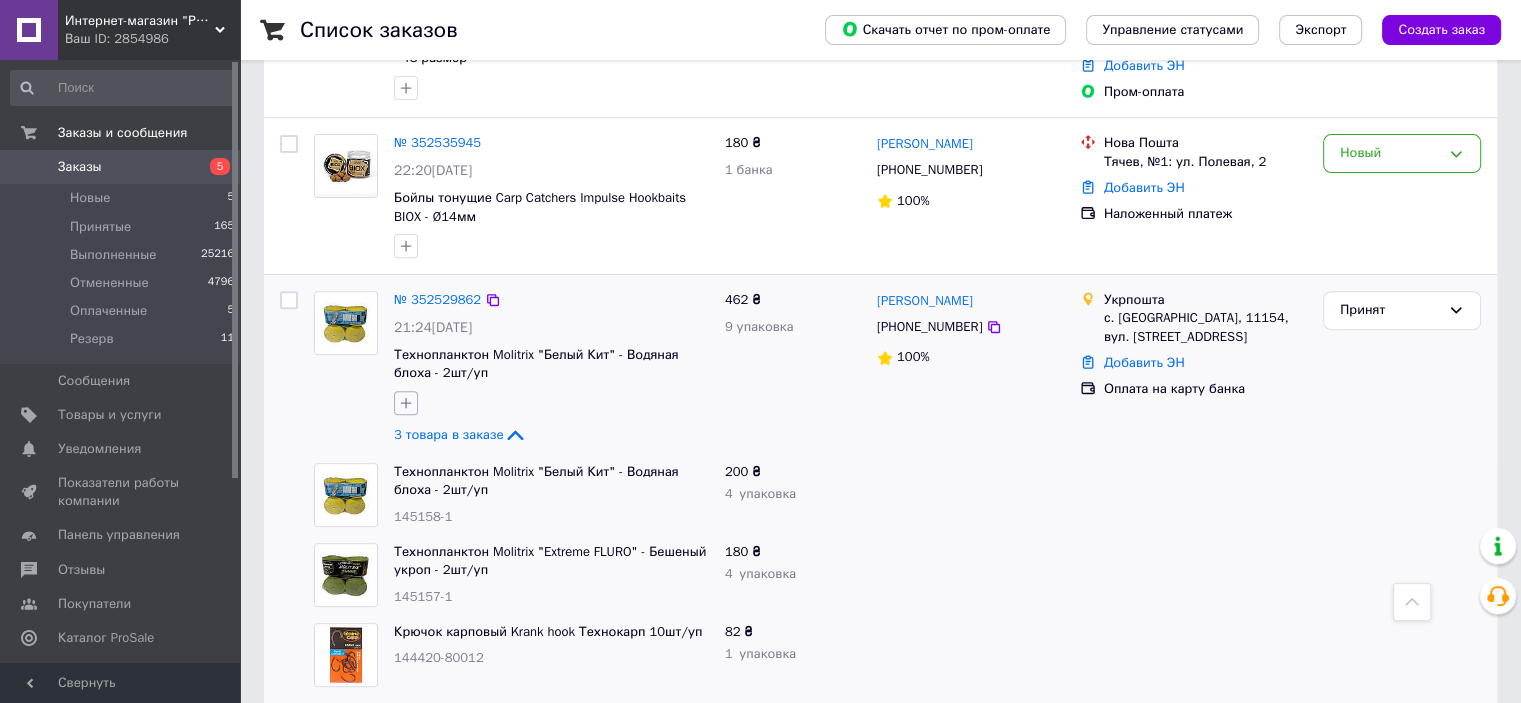 click 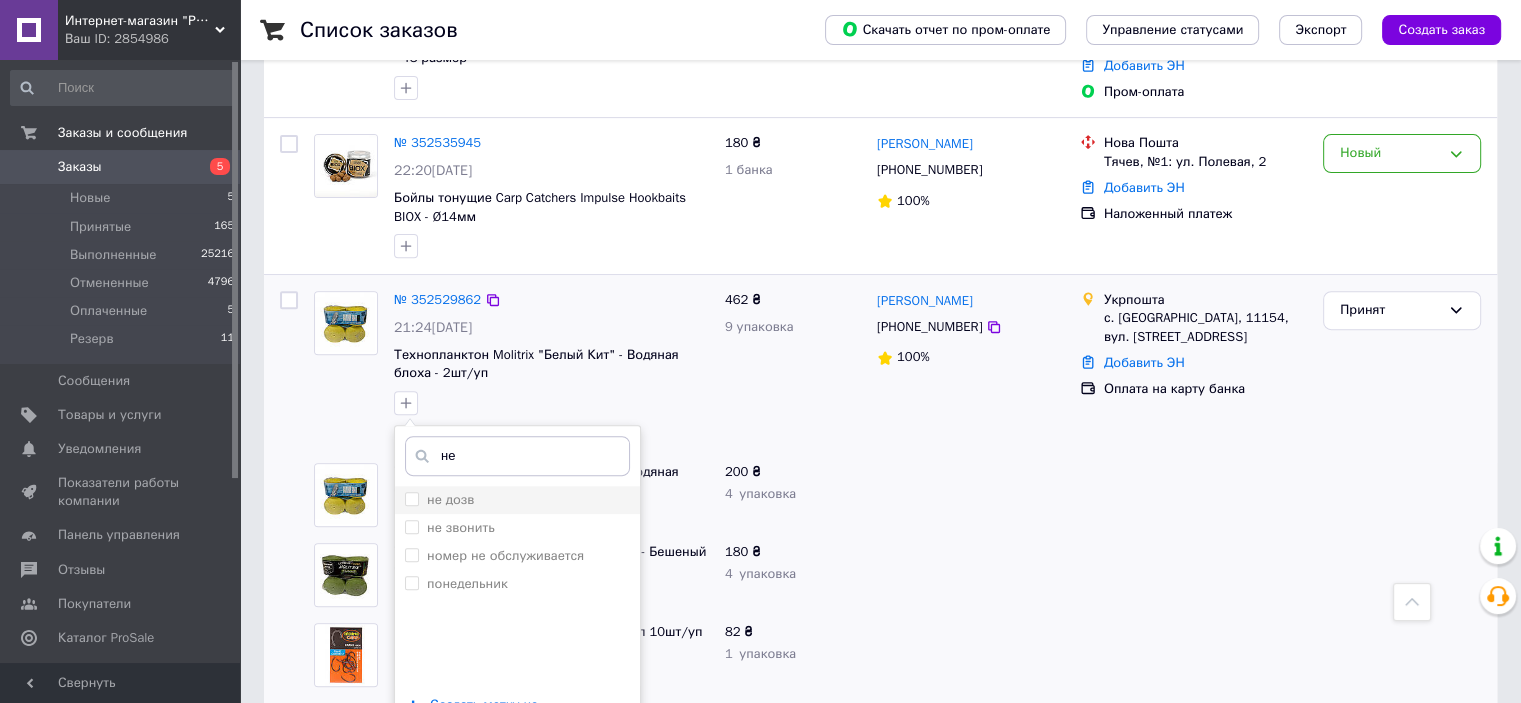 type on "не" 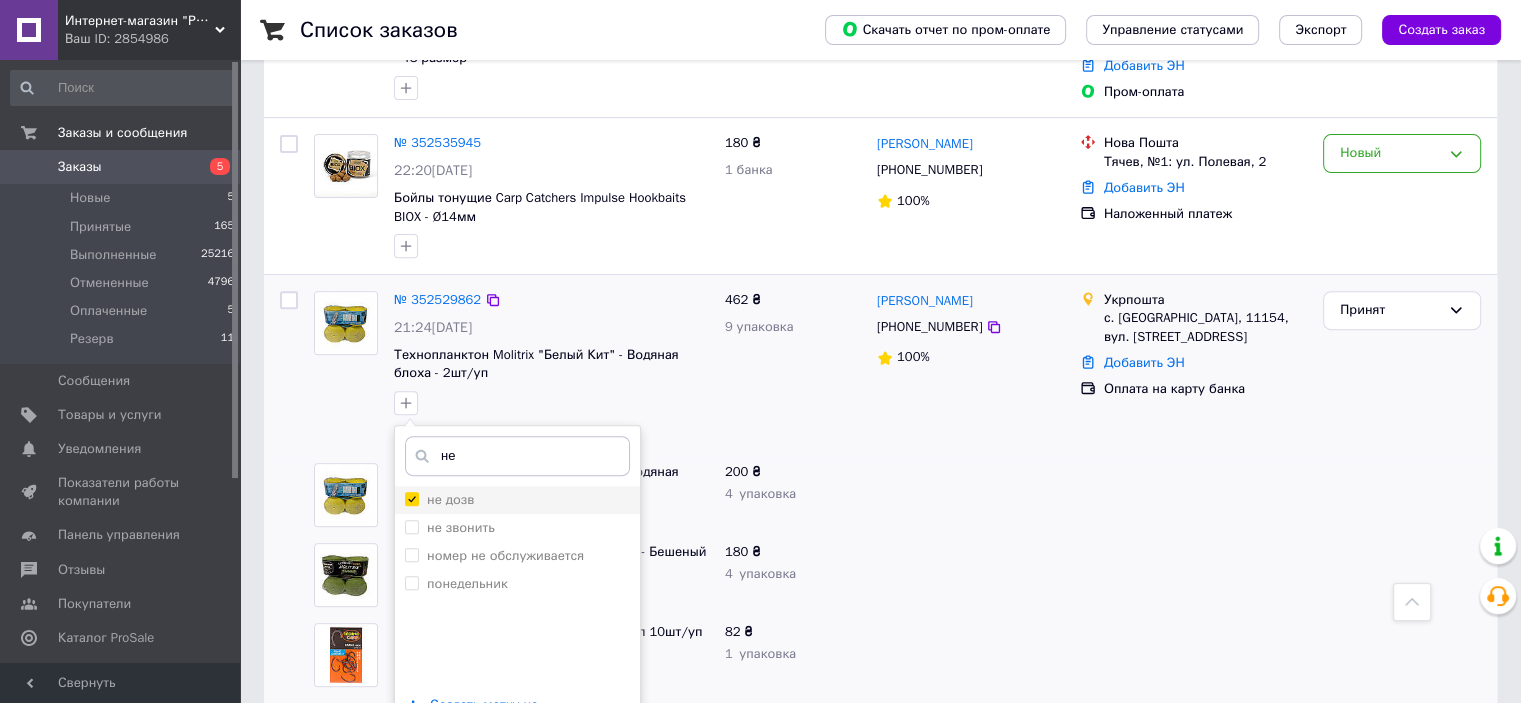 checkbox on "true" 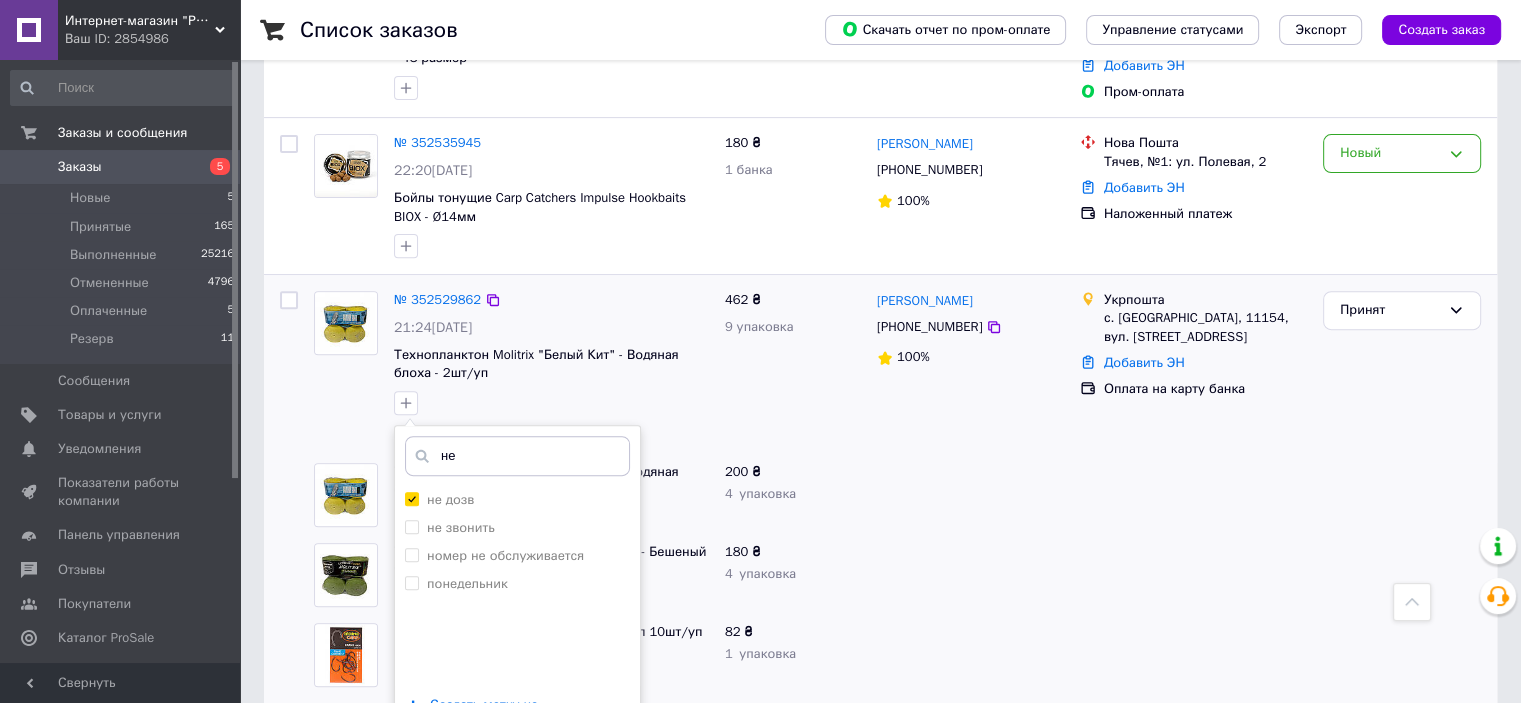 click on "Добавить метку" at bounding box center (517, 765) 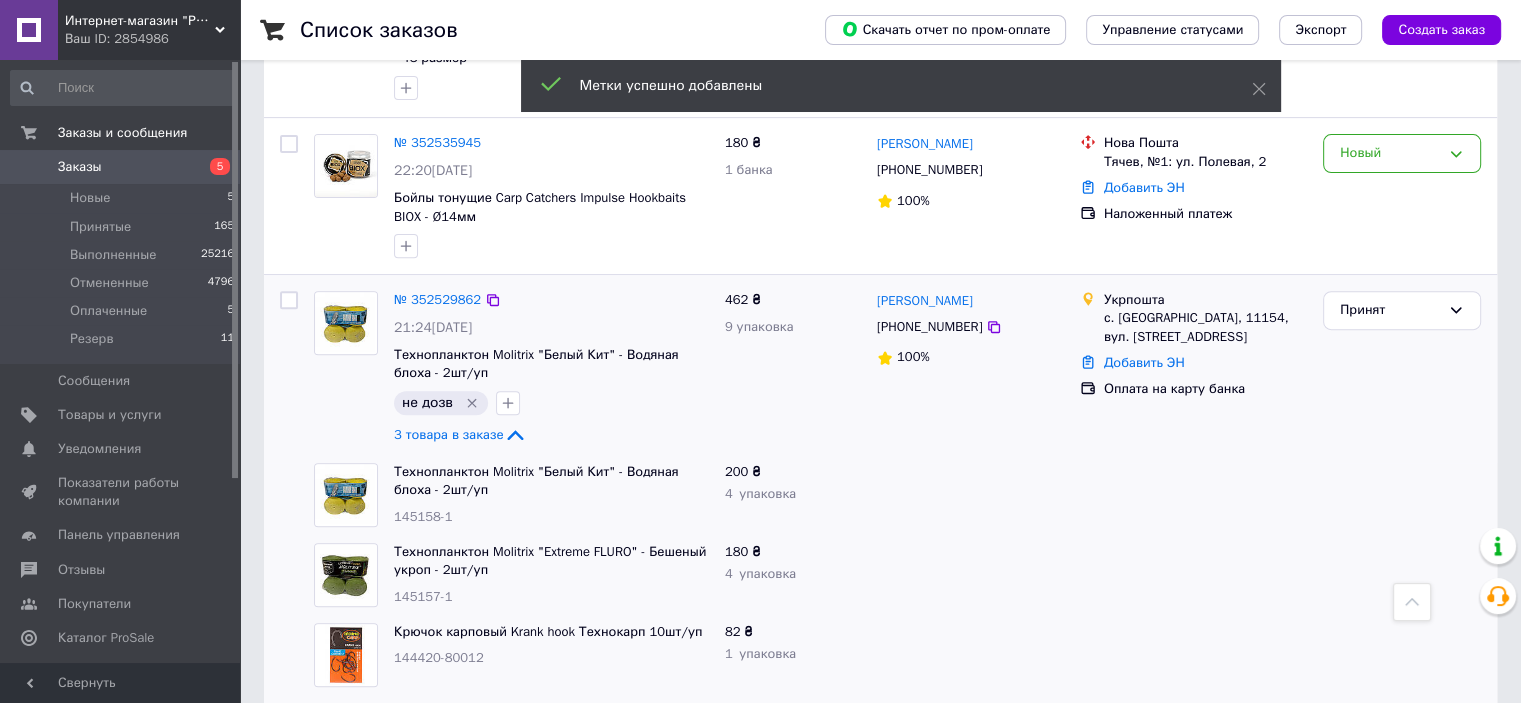 click on "3 товара в заказе" 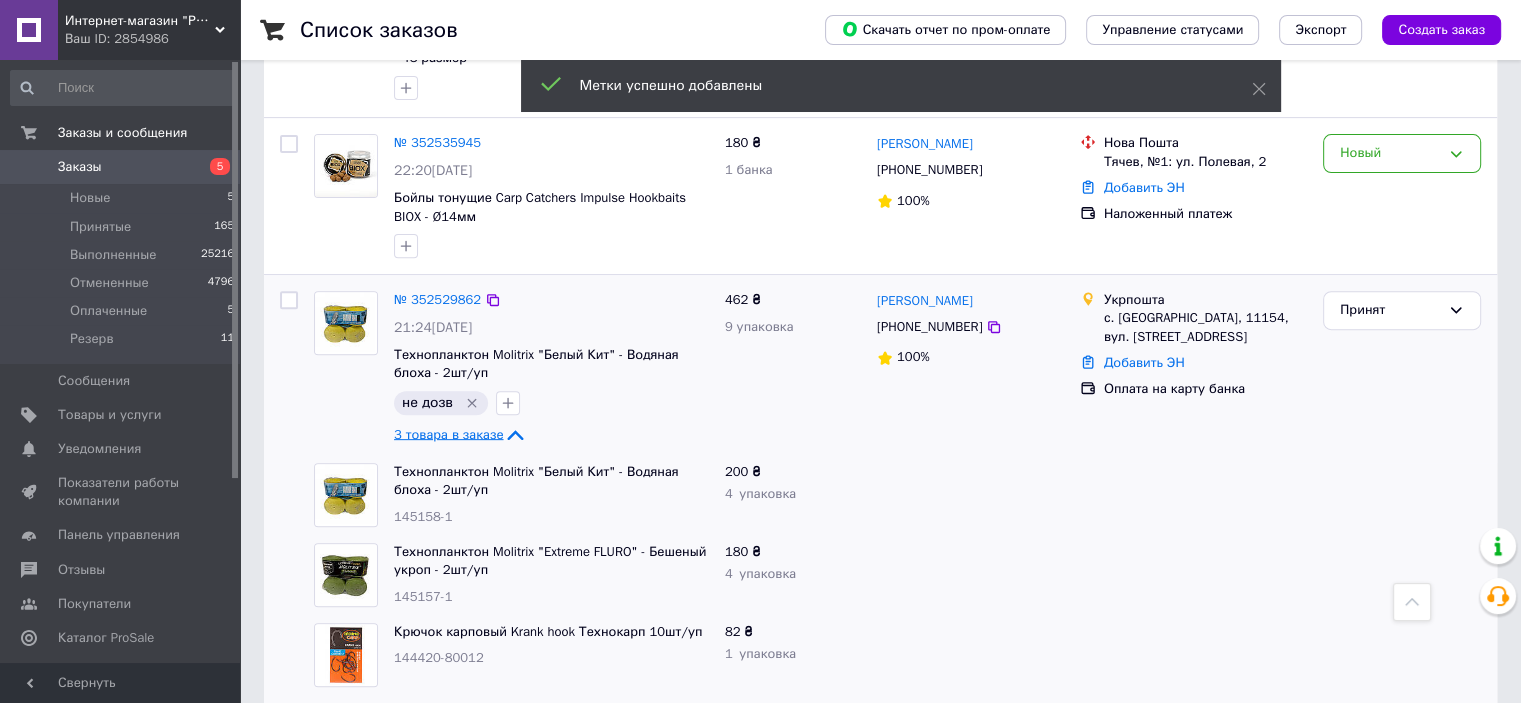 click on "3 товара в заказе" at bounding box center (448, 434) 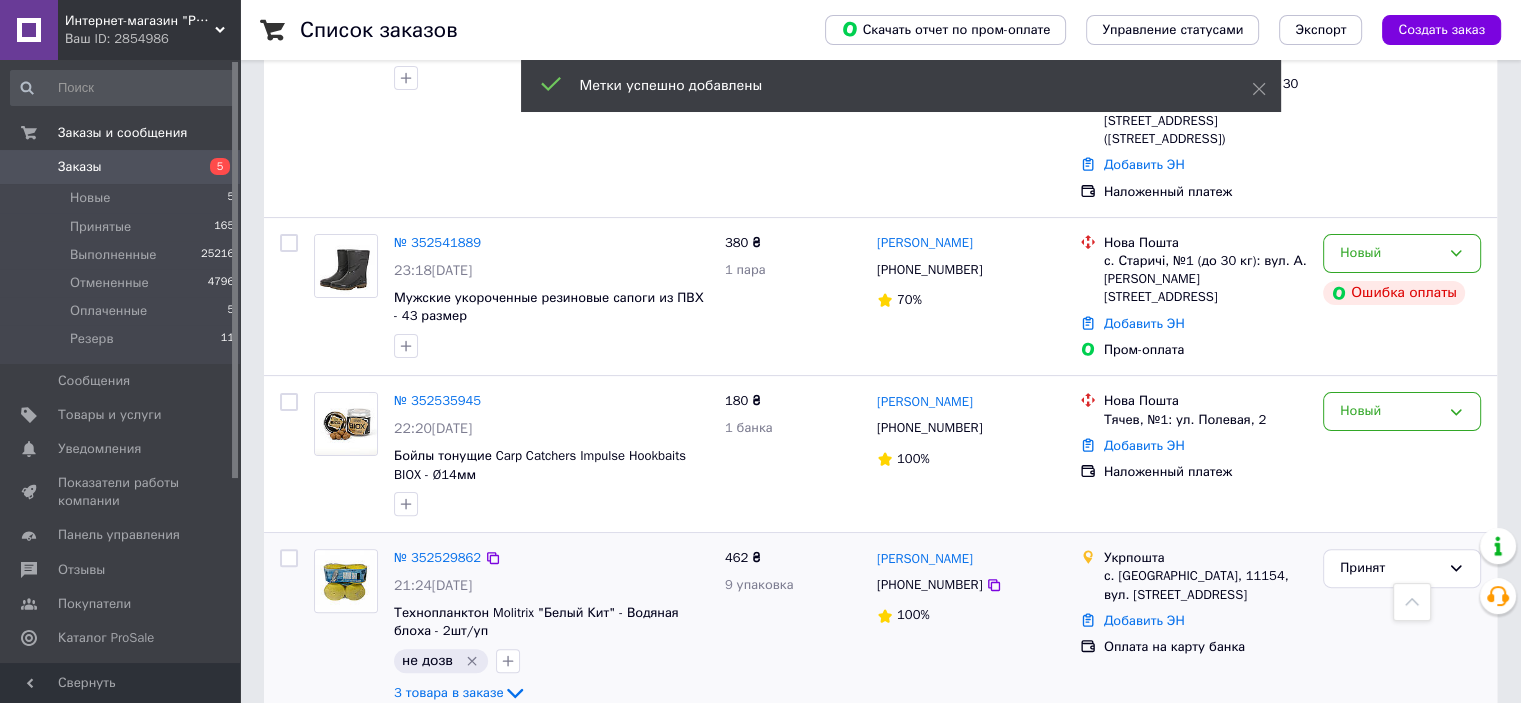 scroll, scrollTop: 400, scrollLeft: 0, axis: vertical 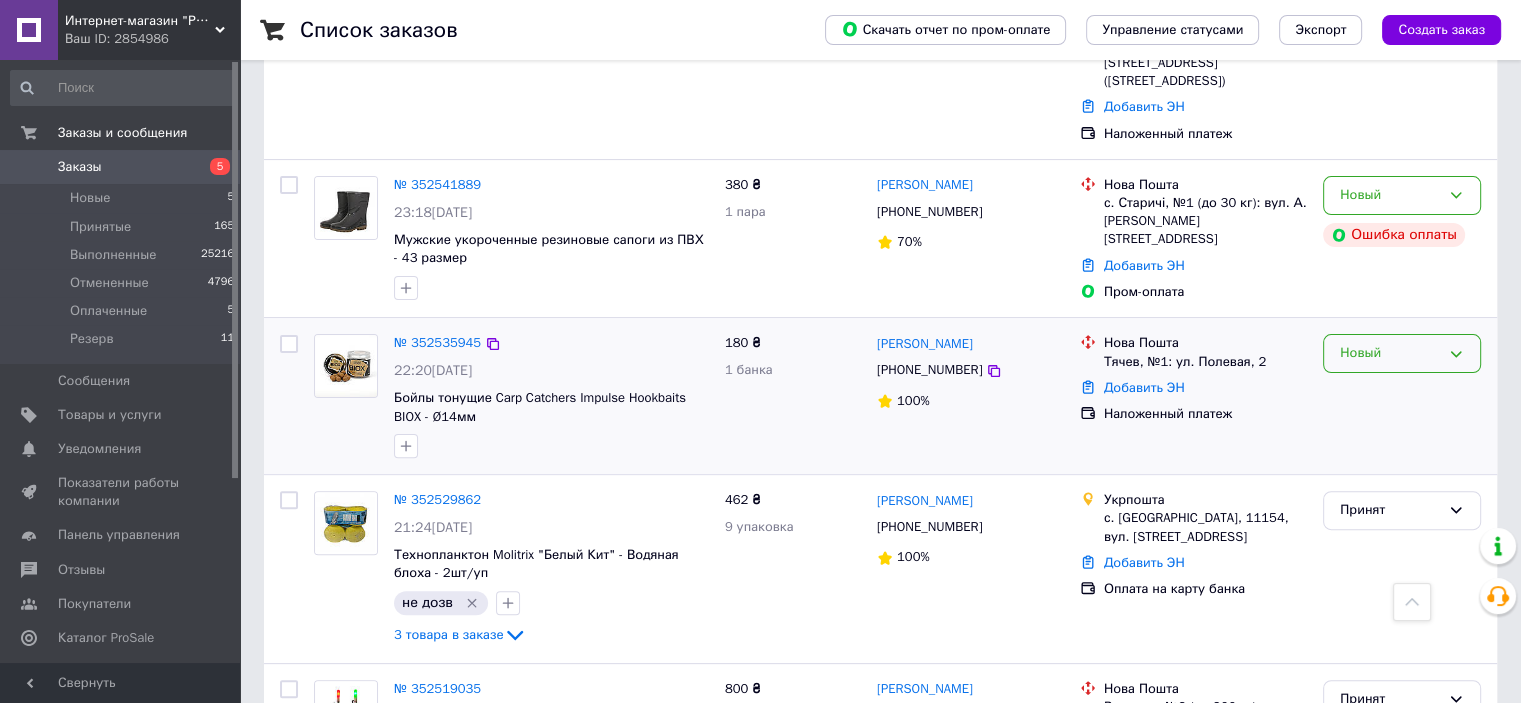 click on "Новый" at bounding box center [1390, 353] 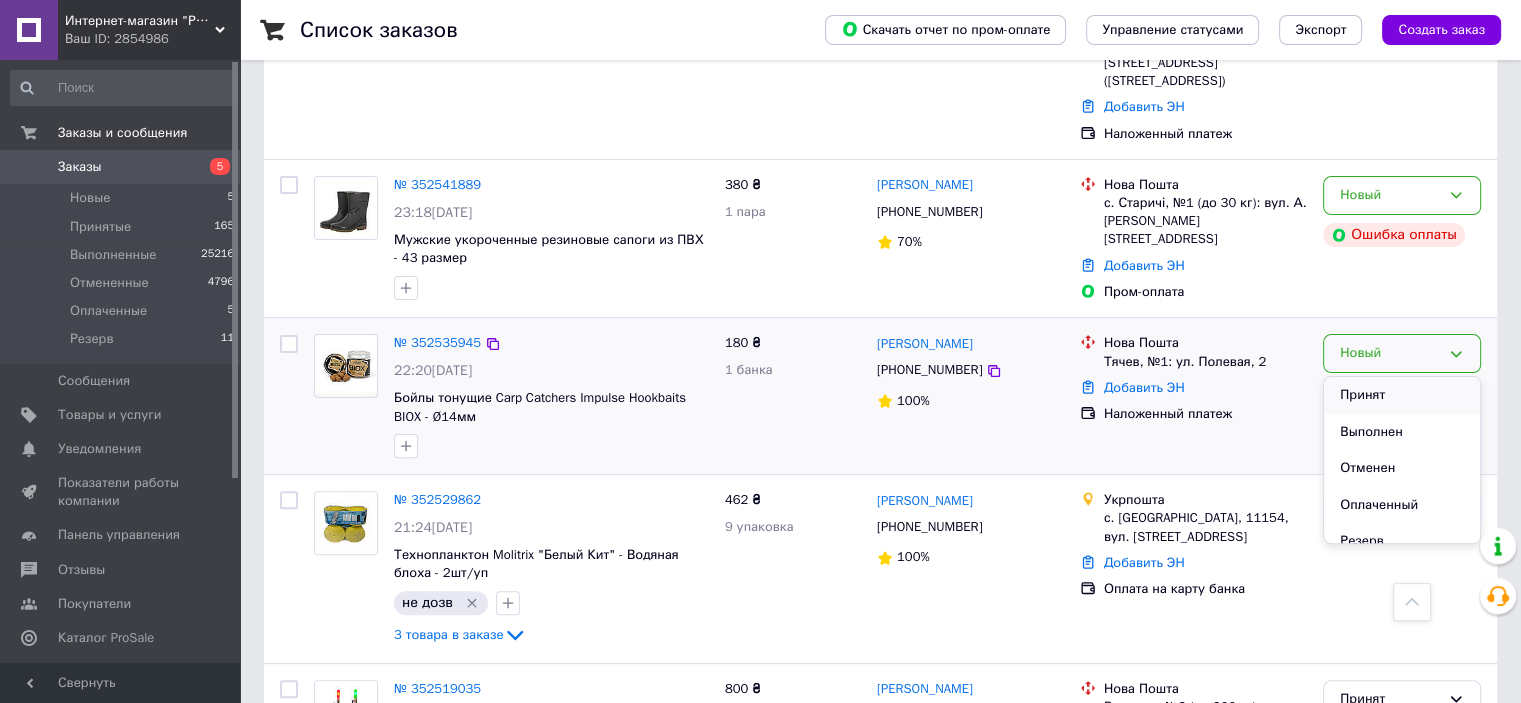 click on "Принят" at bounding box center (1402, 395) 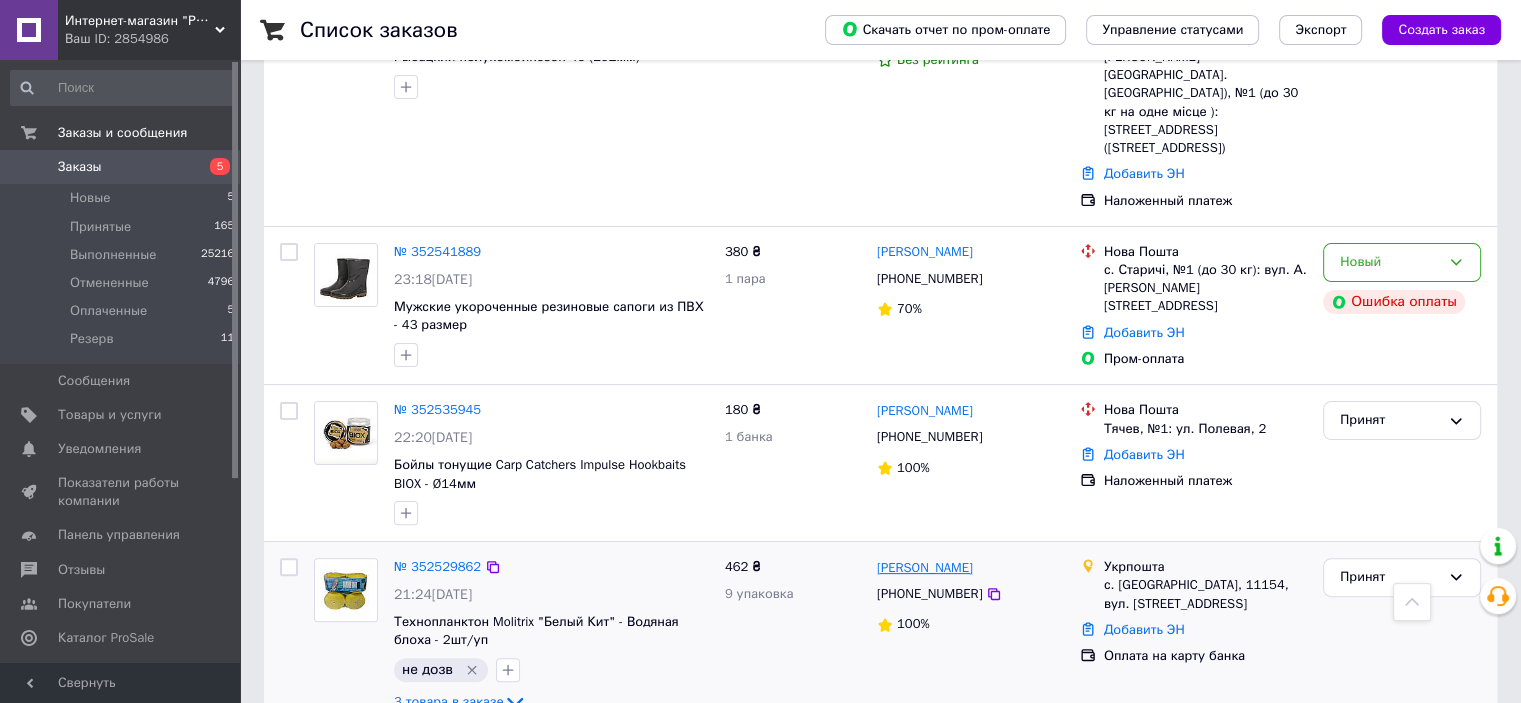 scroll, scrollTop: 400, scrollLeft: 0, axis: vertical 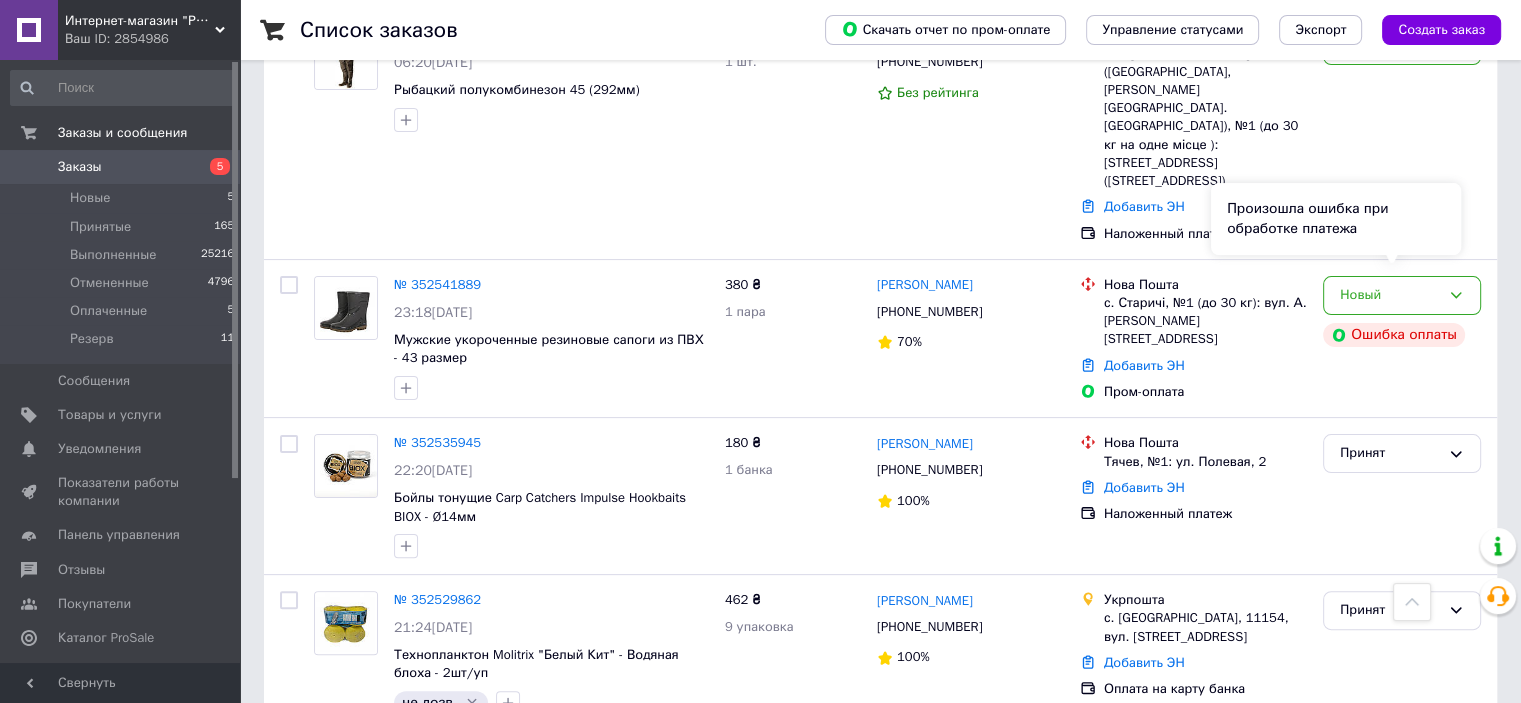 click on "Произошла ошибка при обработке платежа" at bounding box center [1336, 219] 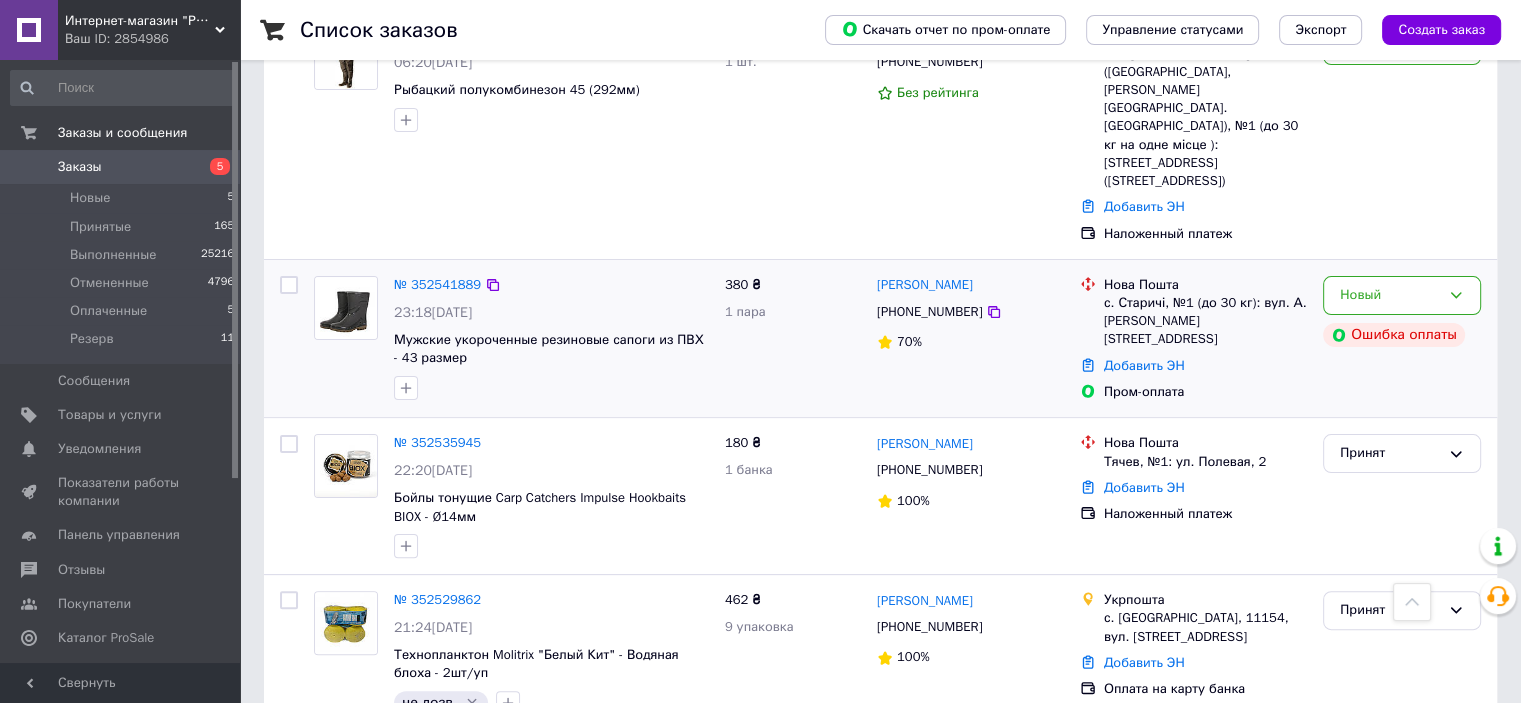 click on "Новый Ошибка оплаты" at bounding box center [1402, 339] 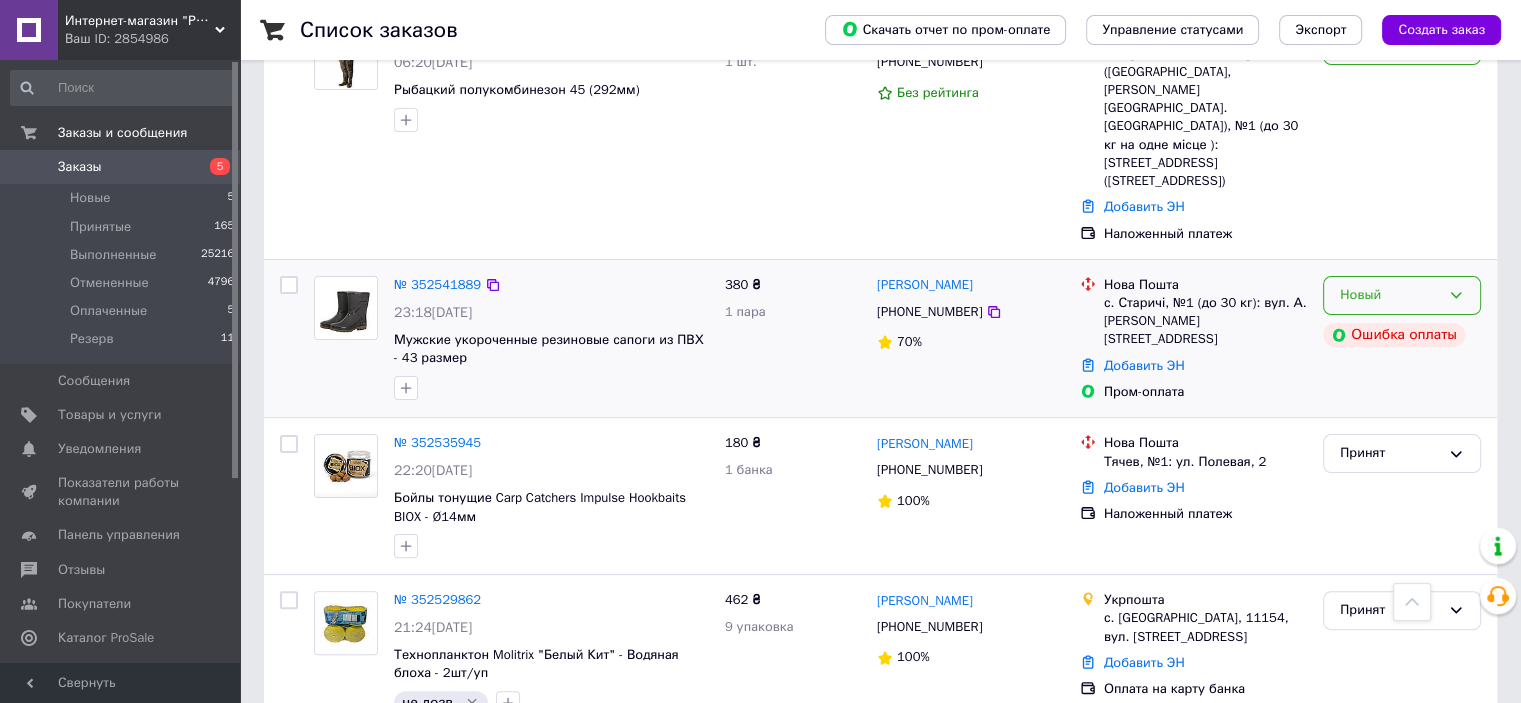 click on "Новый" at bounding box center [1402, 295] 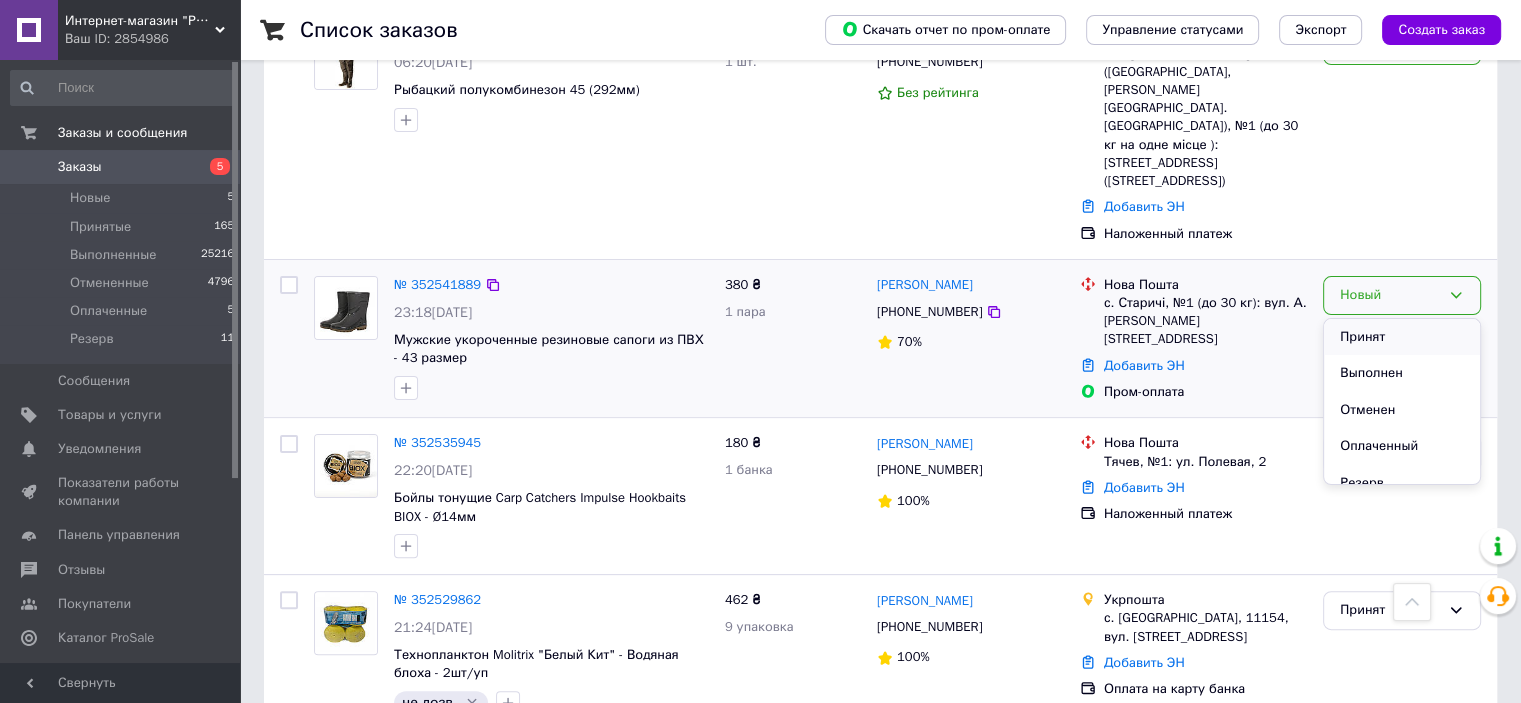 click on "Принят" at bounding box center (1402, 337) 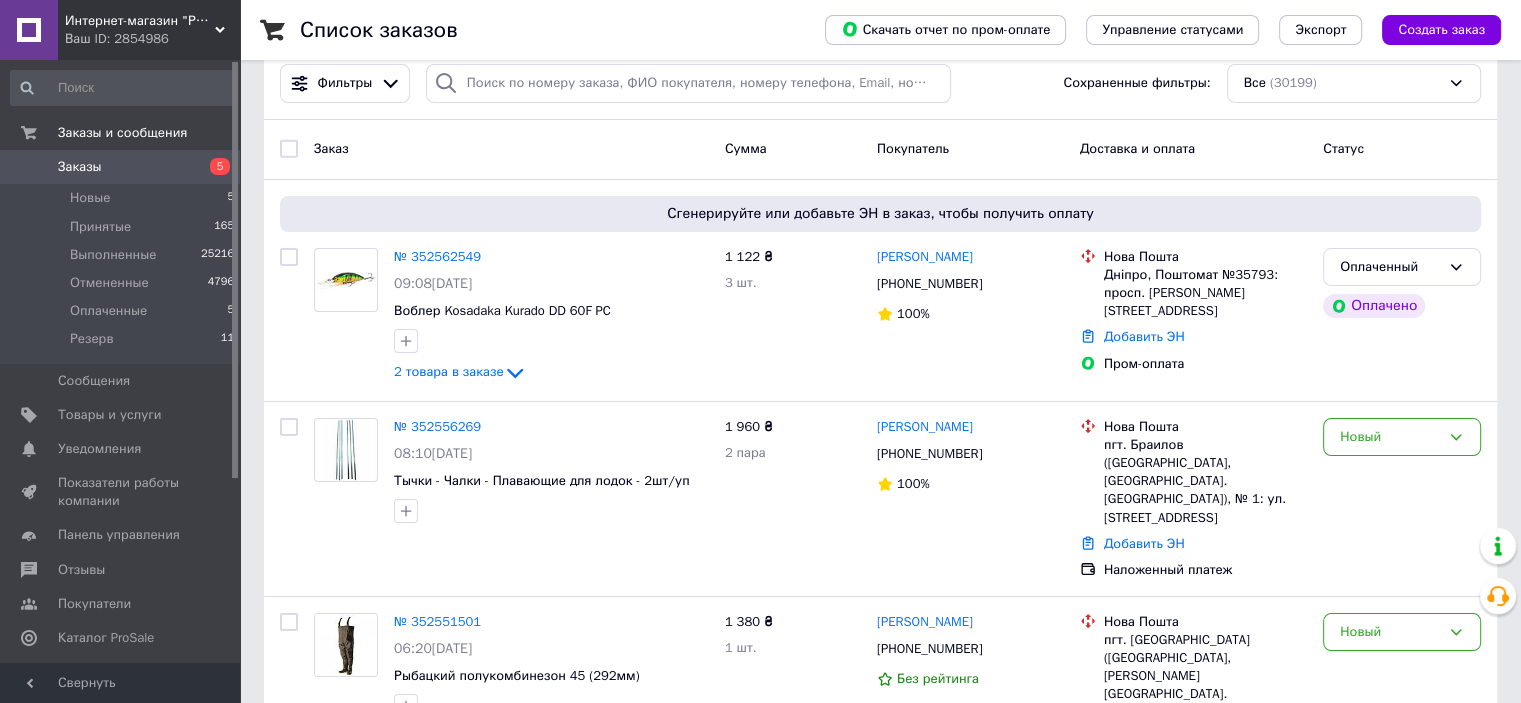 scroll, scrollTop: 0, scrollLeft: 0, axis: both 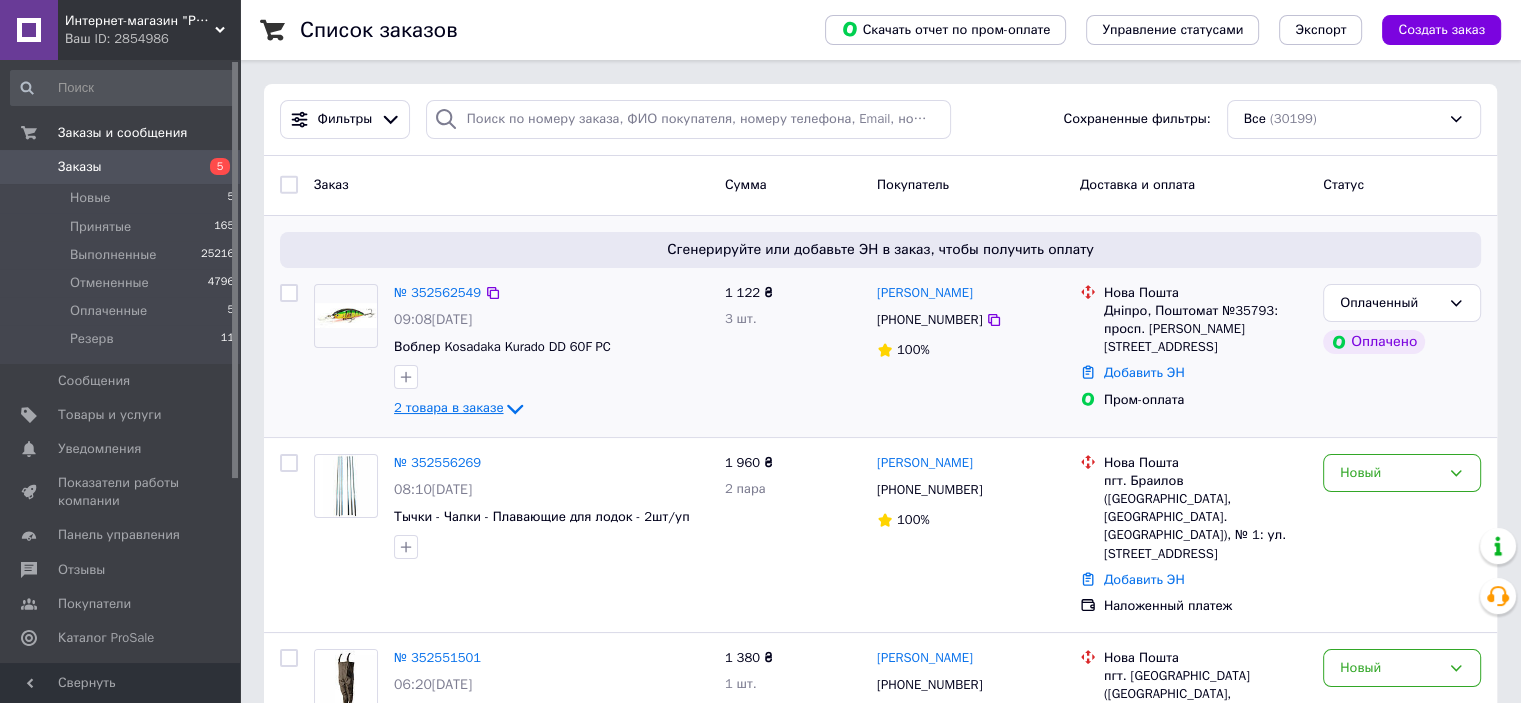click on "2 товара в заказе" at bounding box center [448, 407] 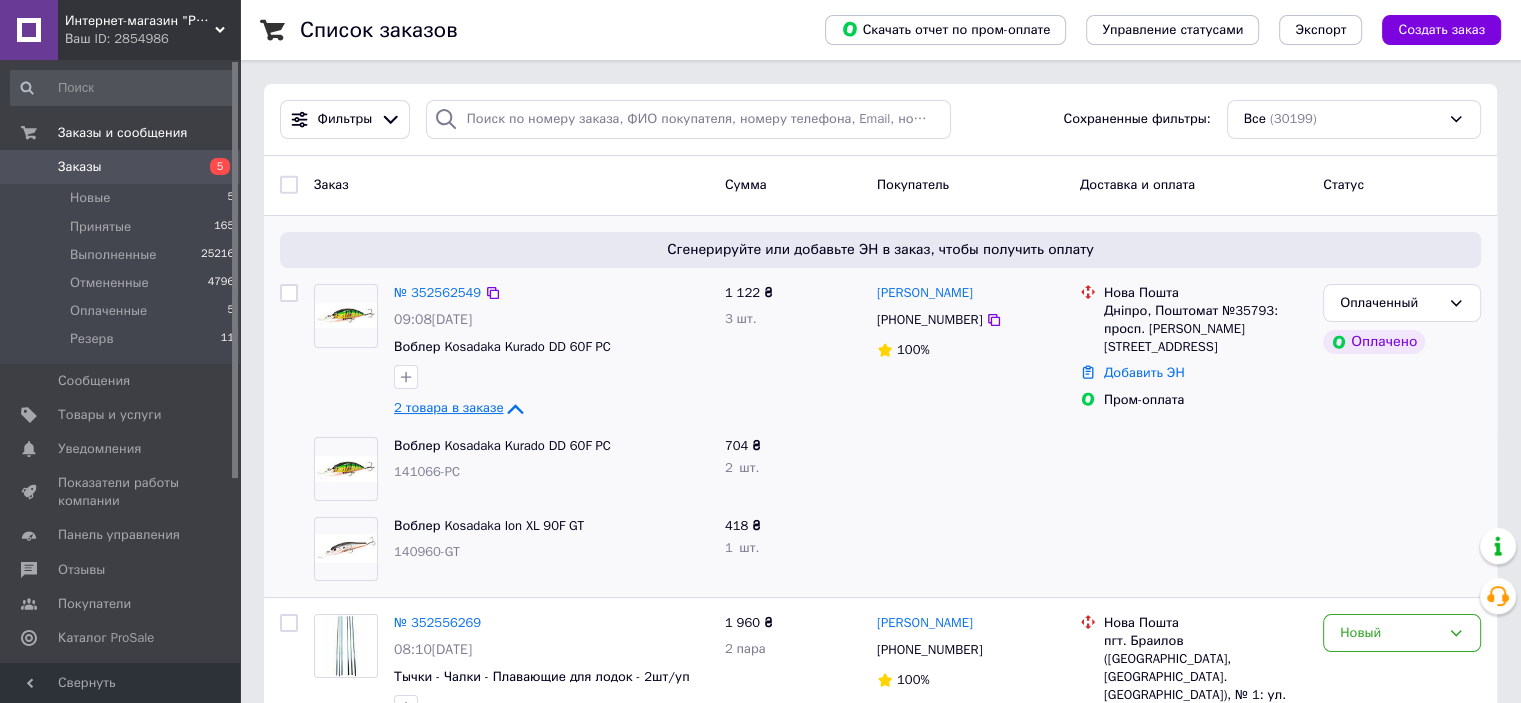 click on "2 товара в заказе" at bounding box center [448, 407] 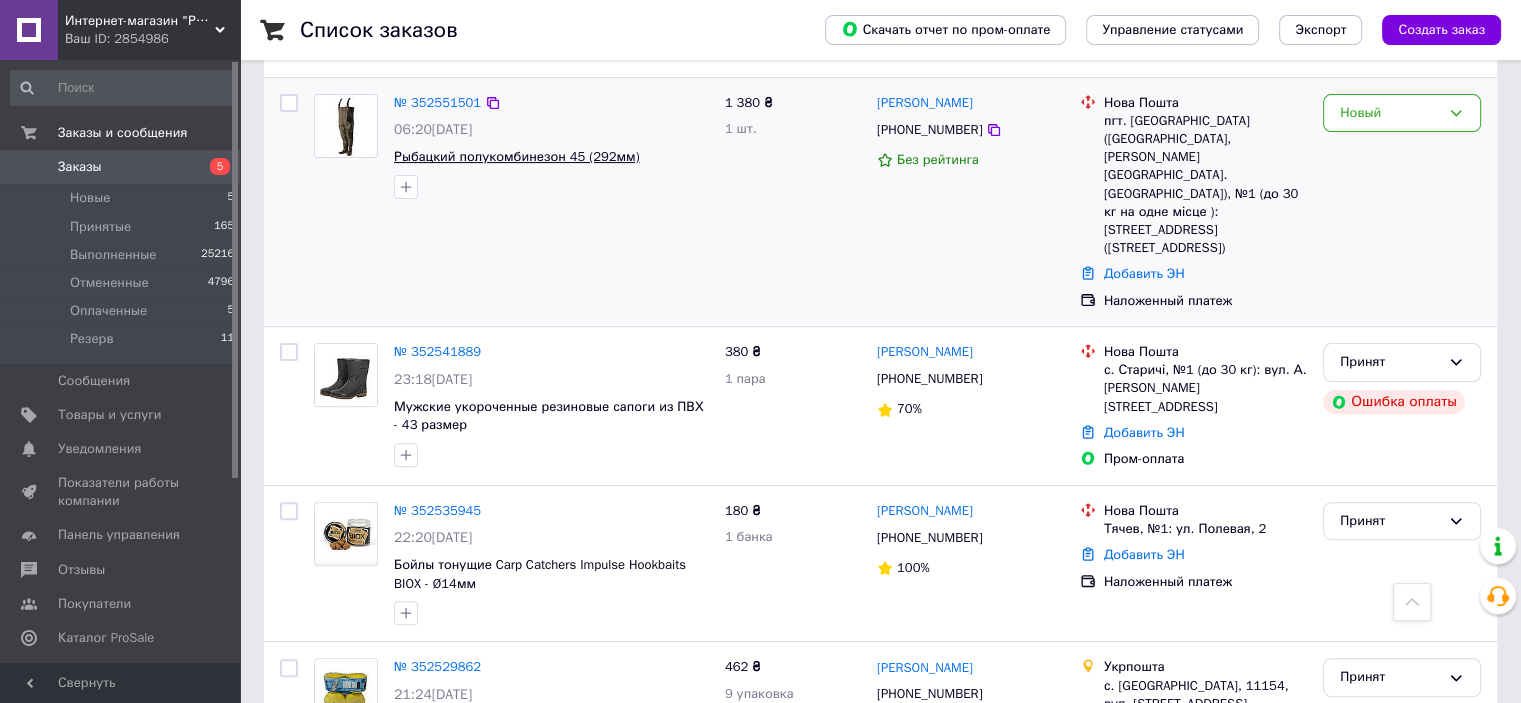 scroll, scrollTop: 600, scrollLeft: 0, axis: vertical 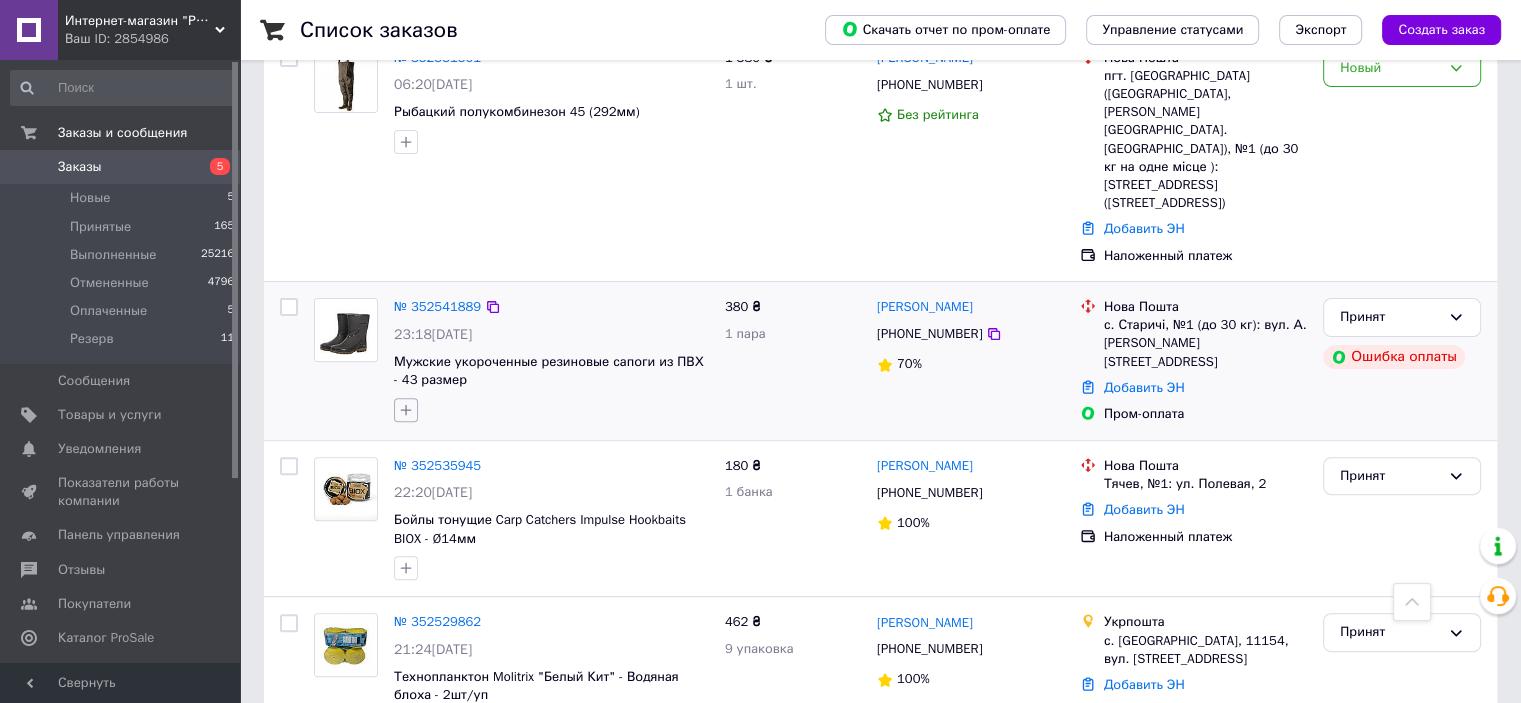 click 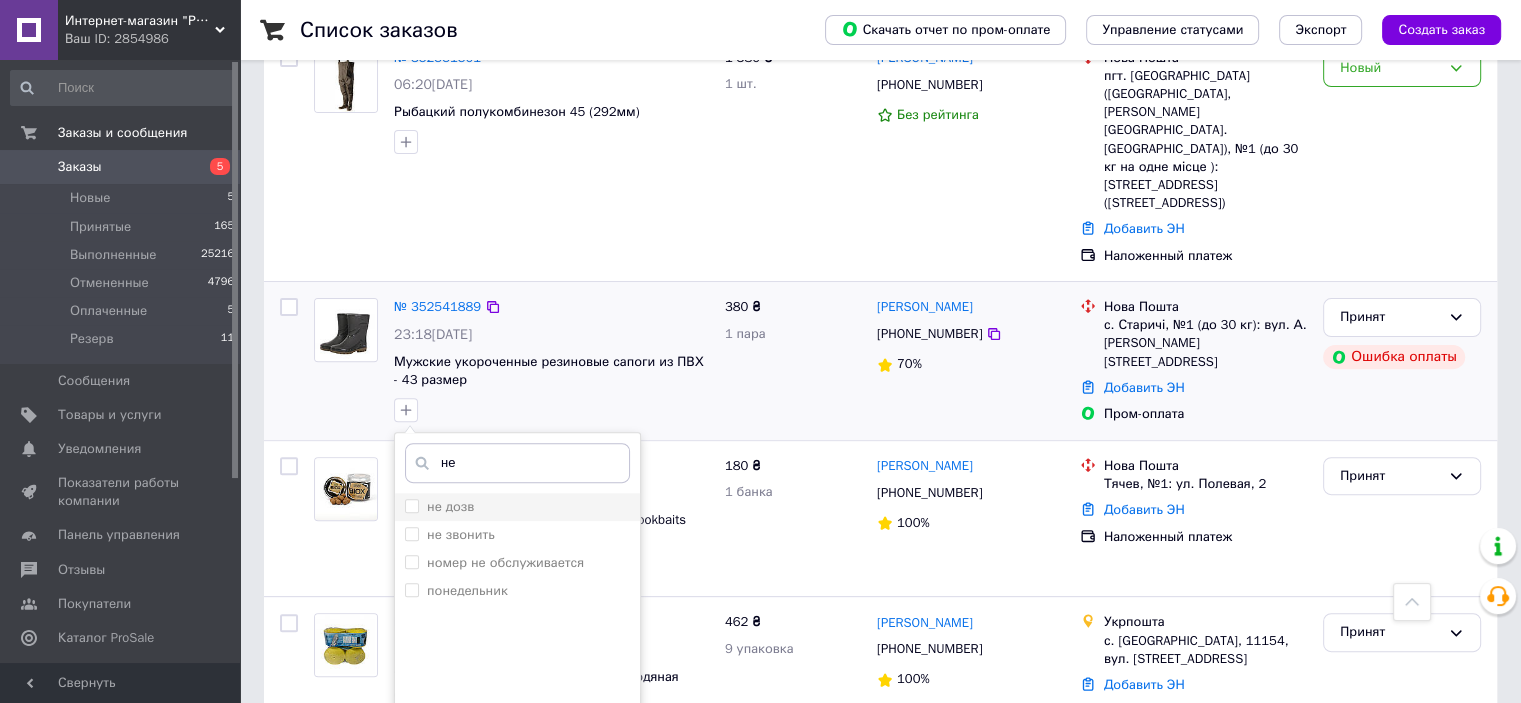 type on "не" 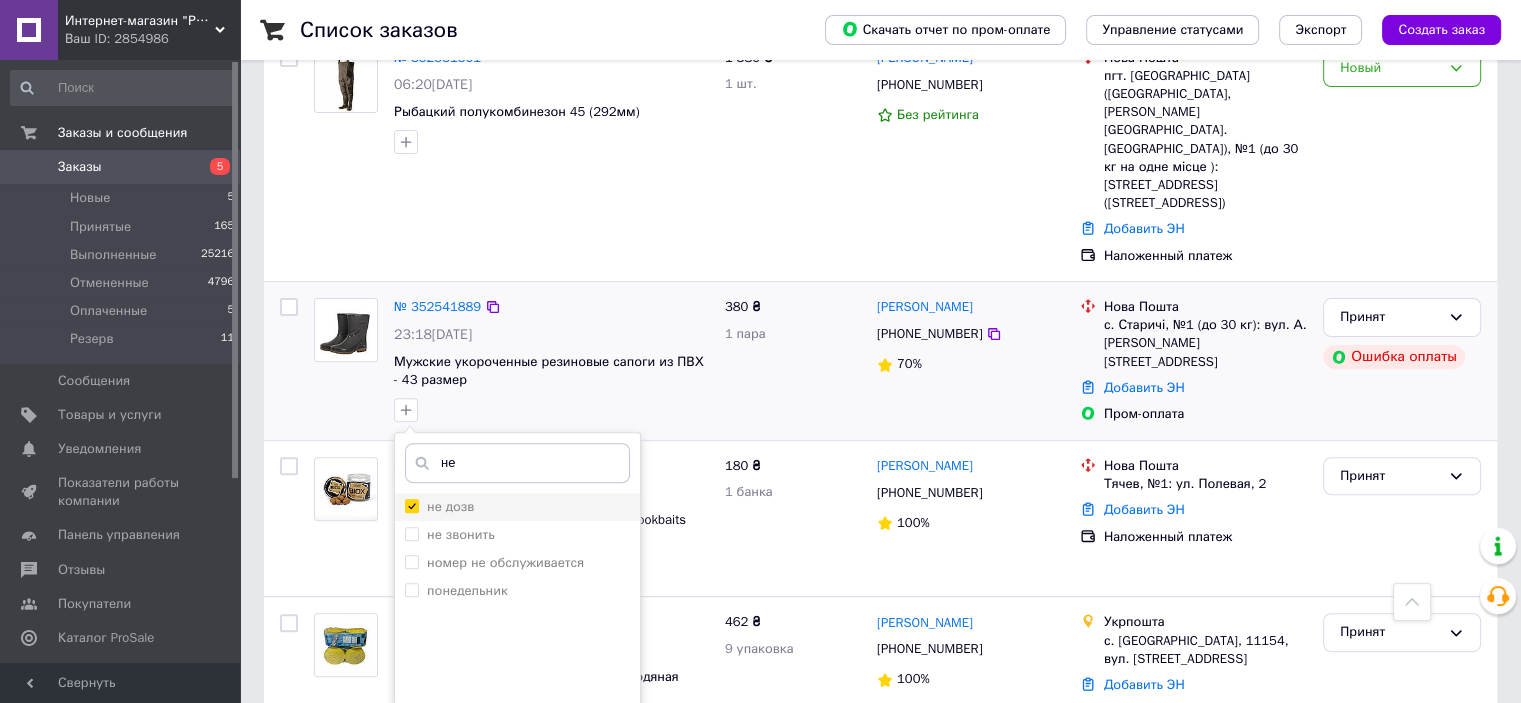 checkbox on "true" 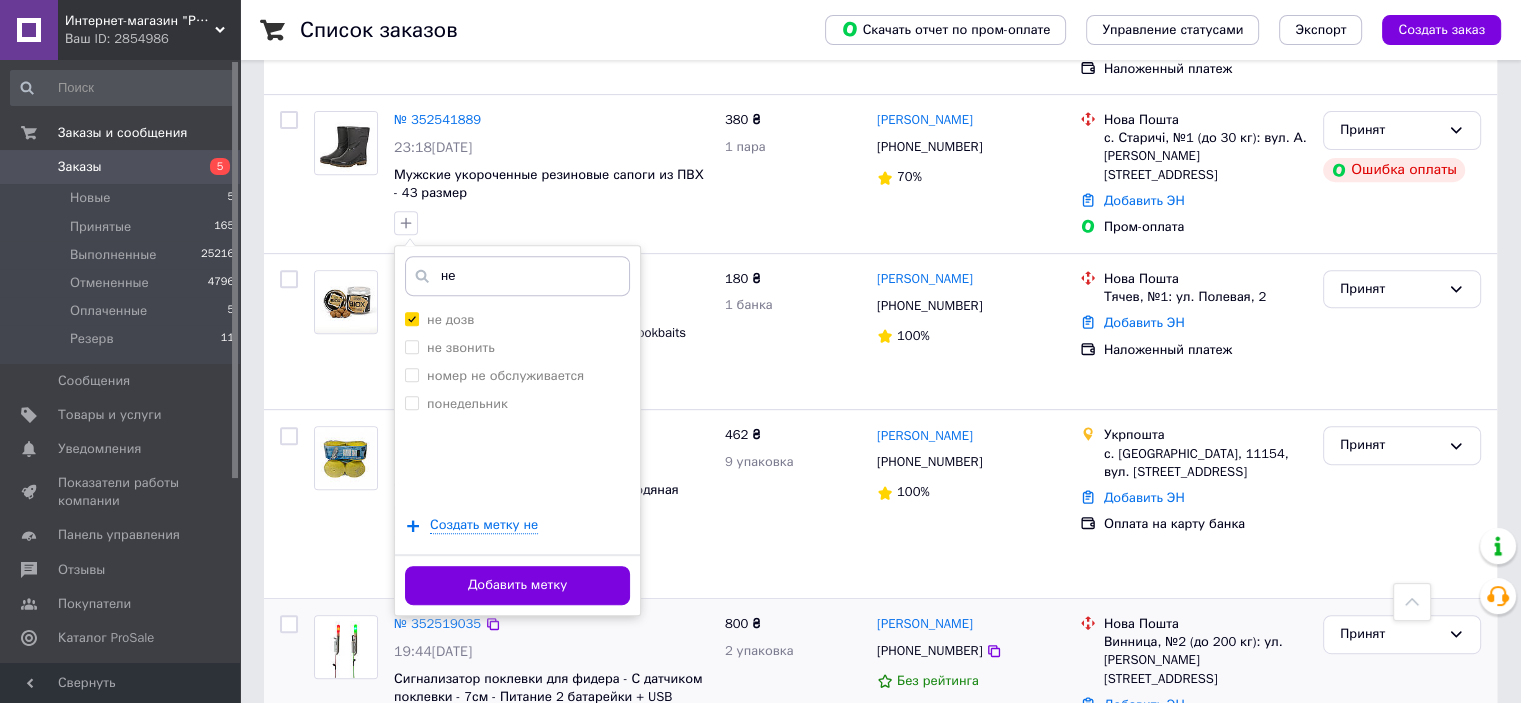 scroll, scrollTop: 800, scrollLeft: 0, axis: vertical 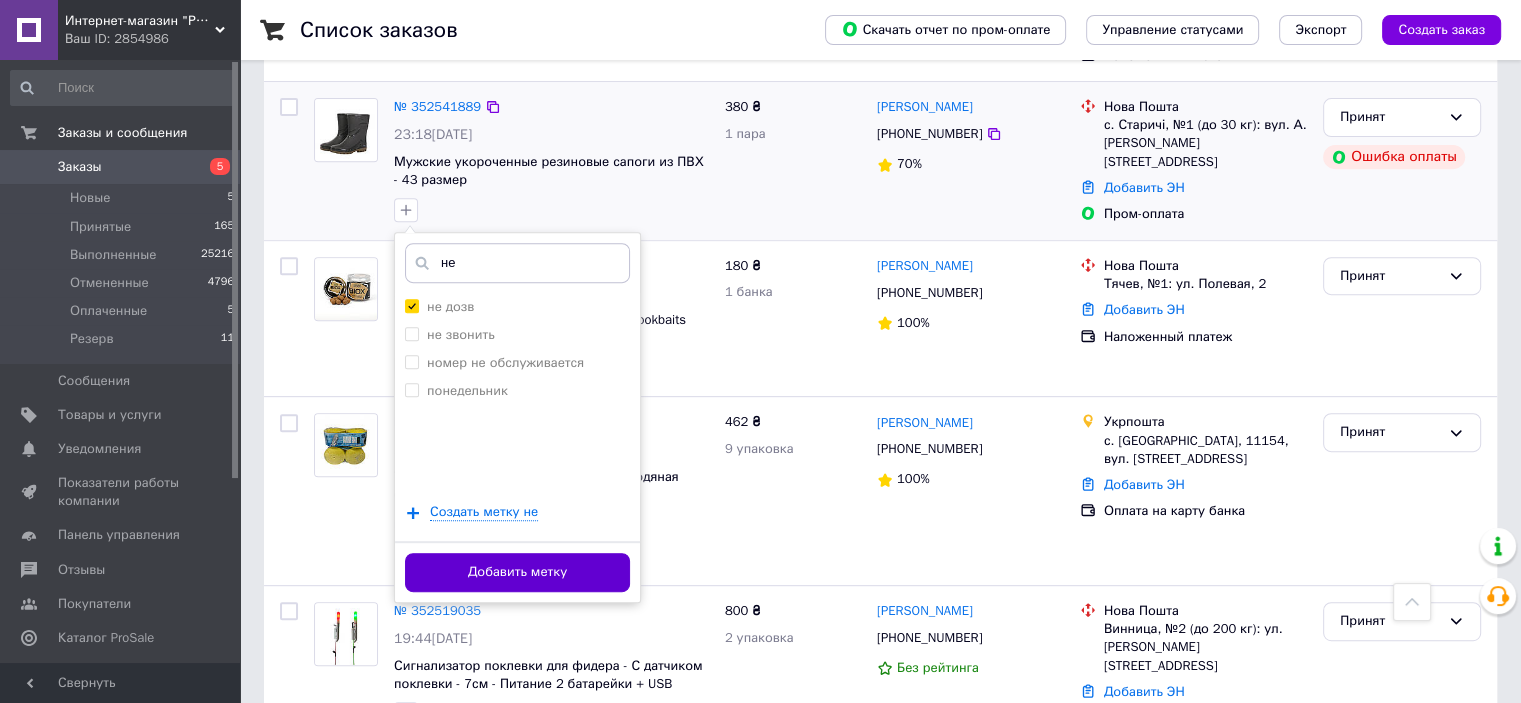 click on "Добавить метку" at bounding box center [517, 572] 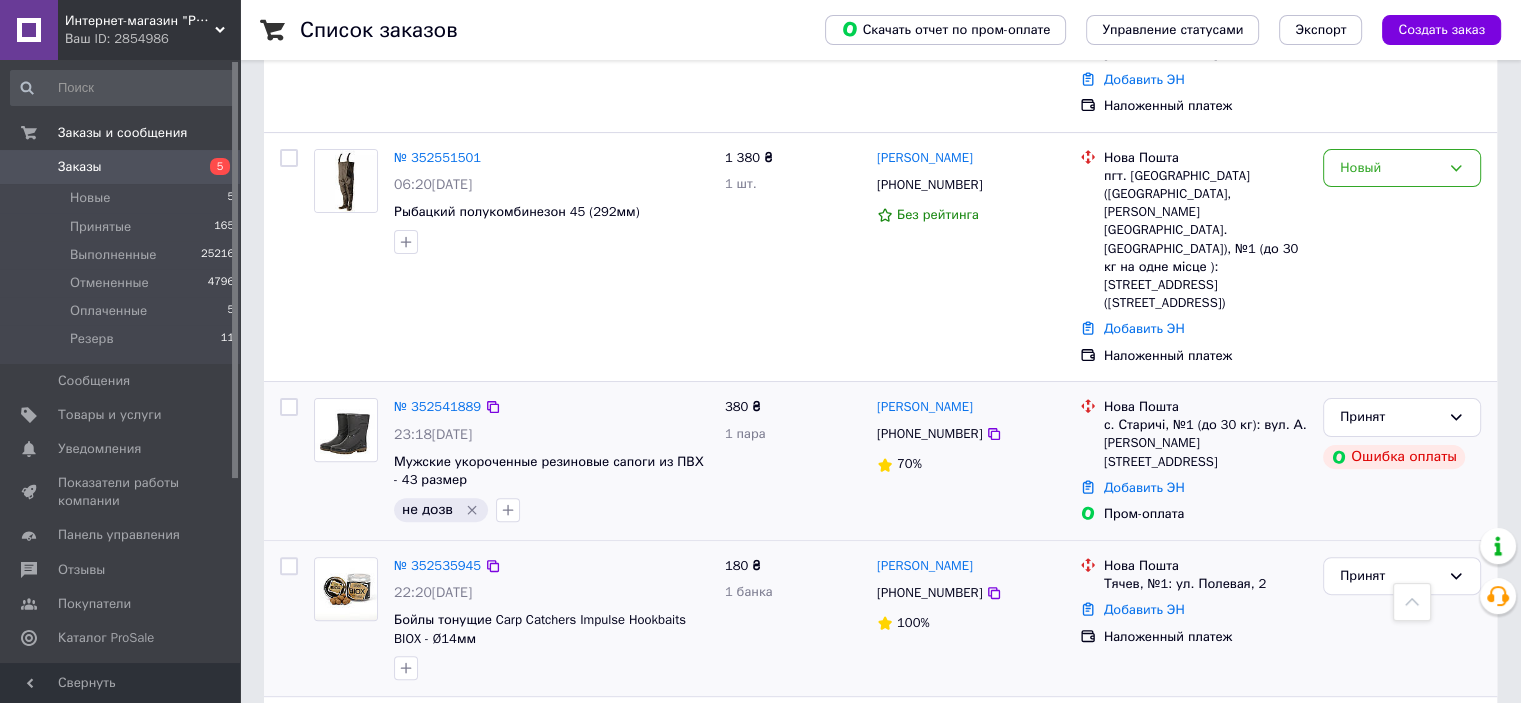 scroll, scrollTop: 400, scrollLeft: 0, axis: vertical 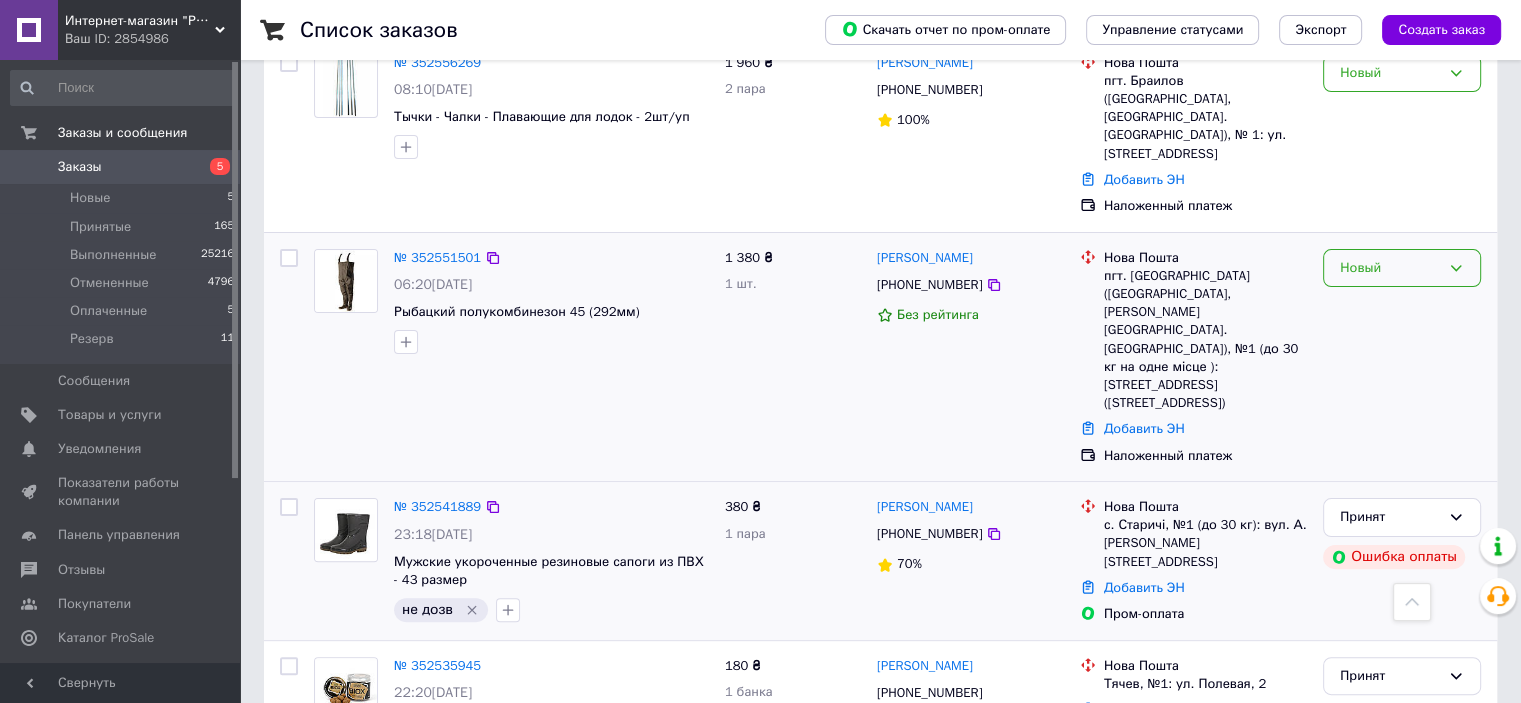 click on "Новый" at bounding box center (1390, 268) 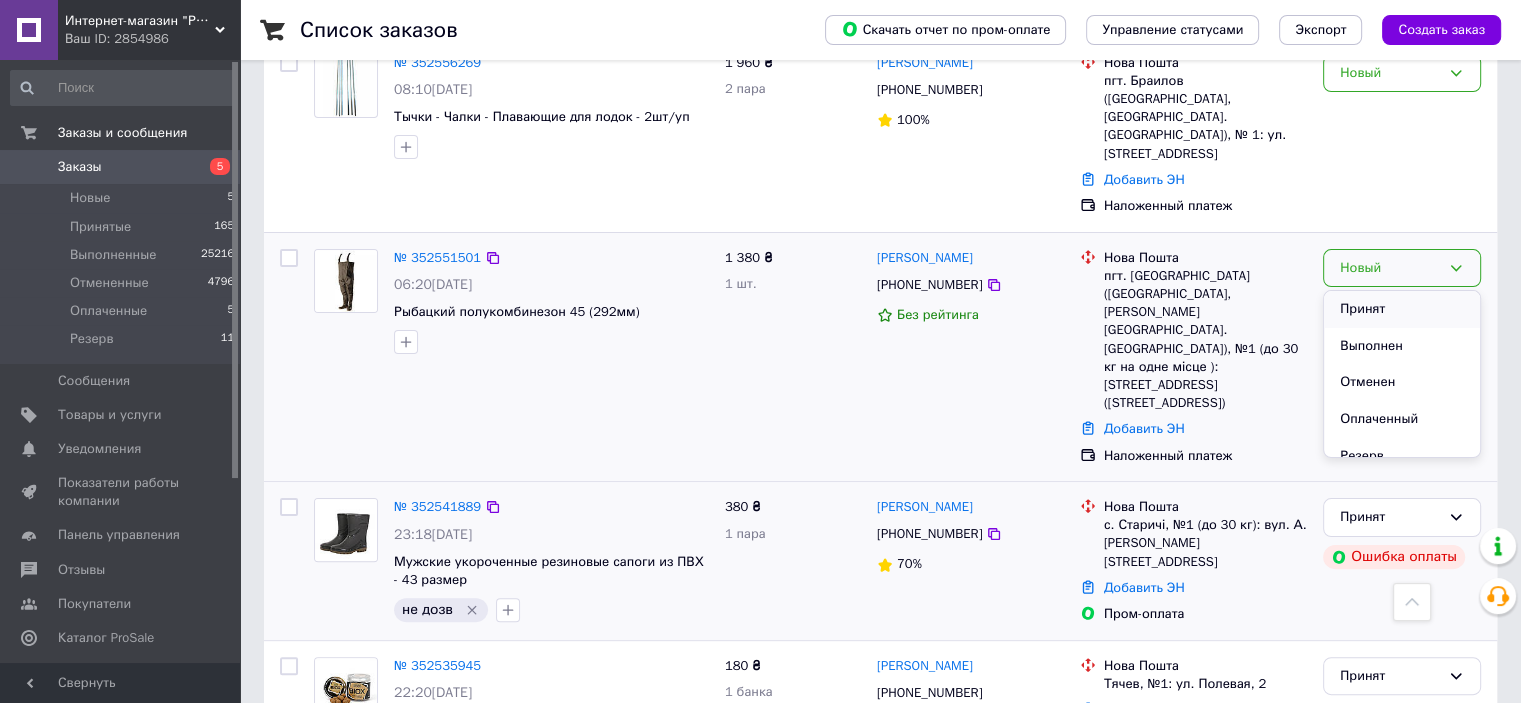 click on "Принят" at bounding box center [1402, 309] 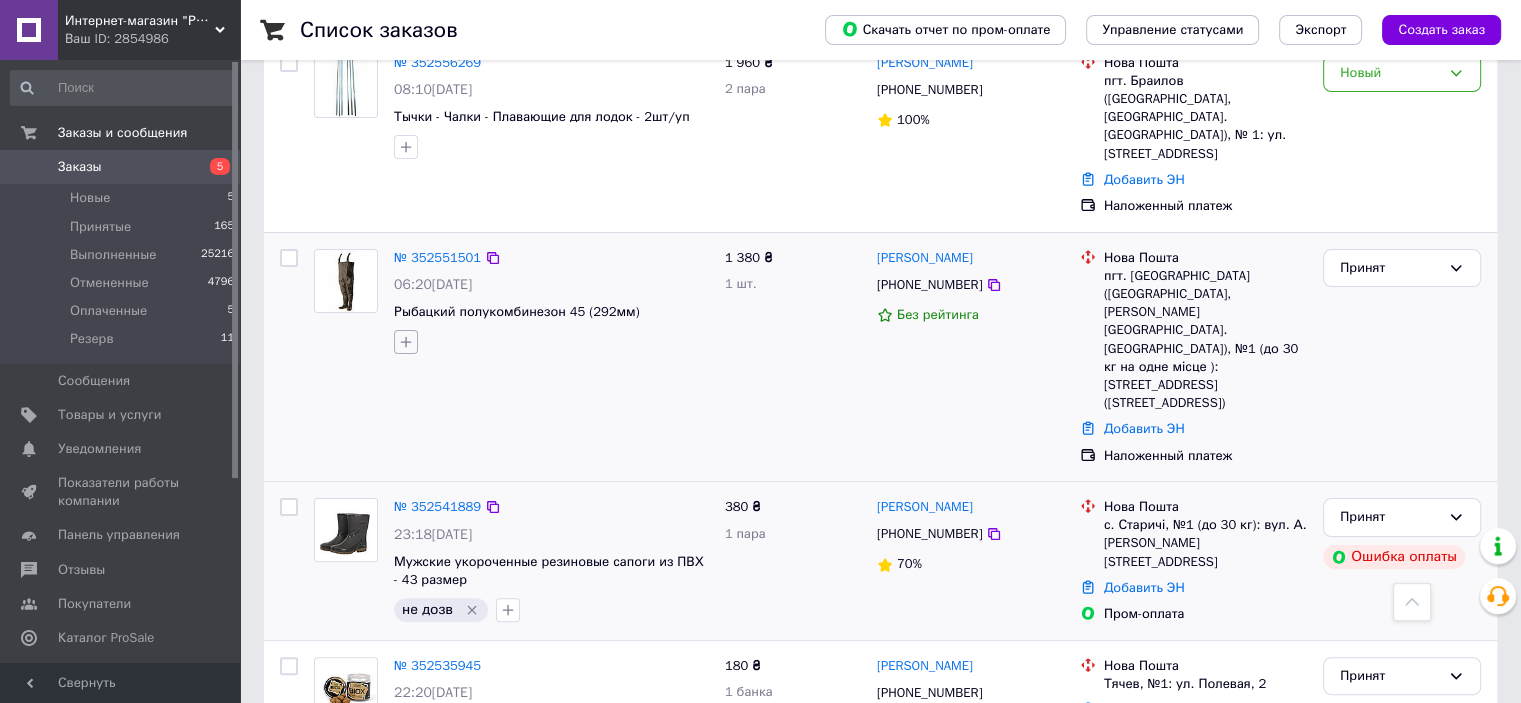 click 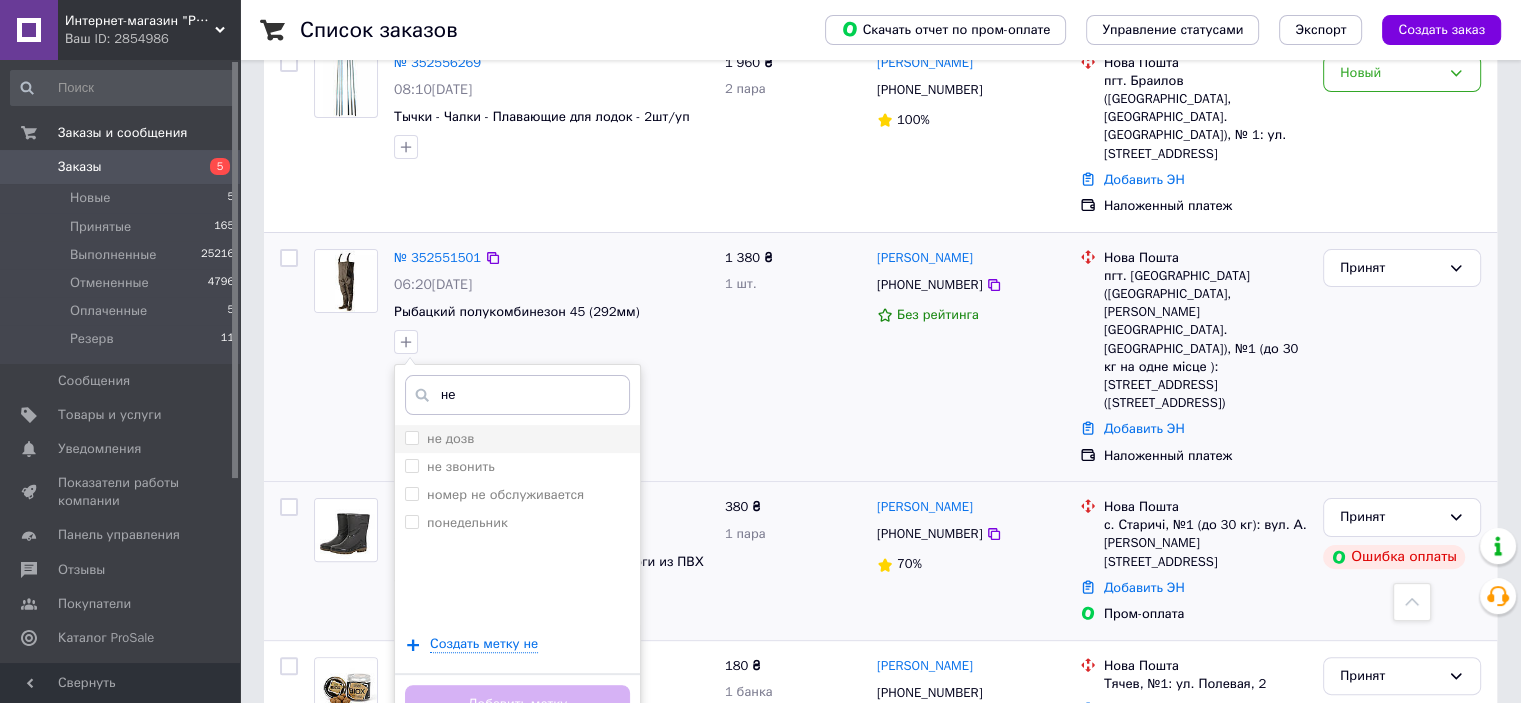 type on "не" 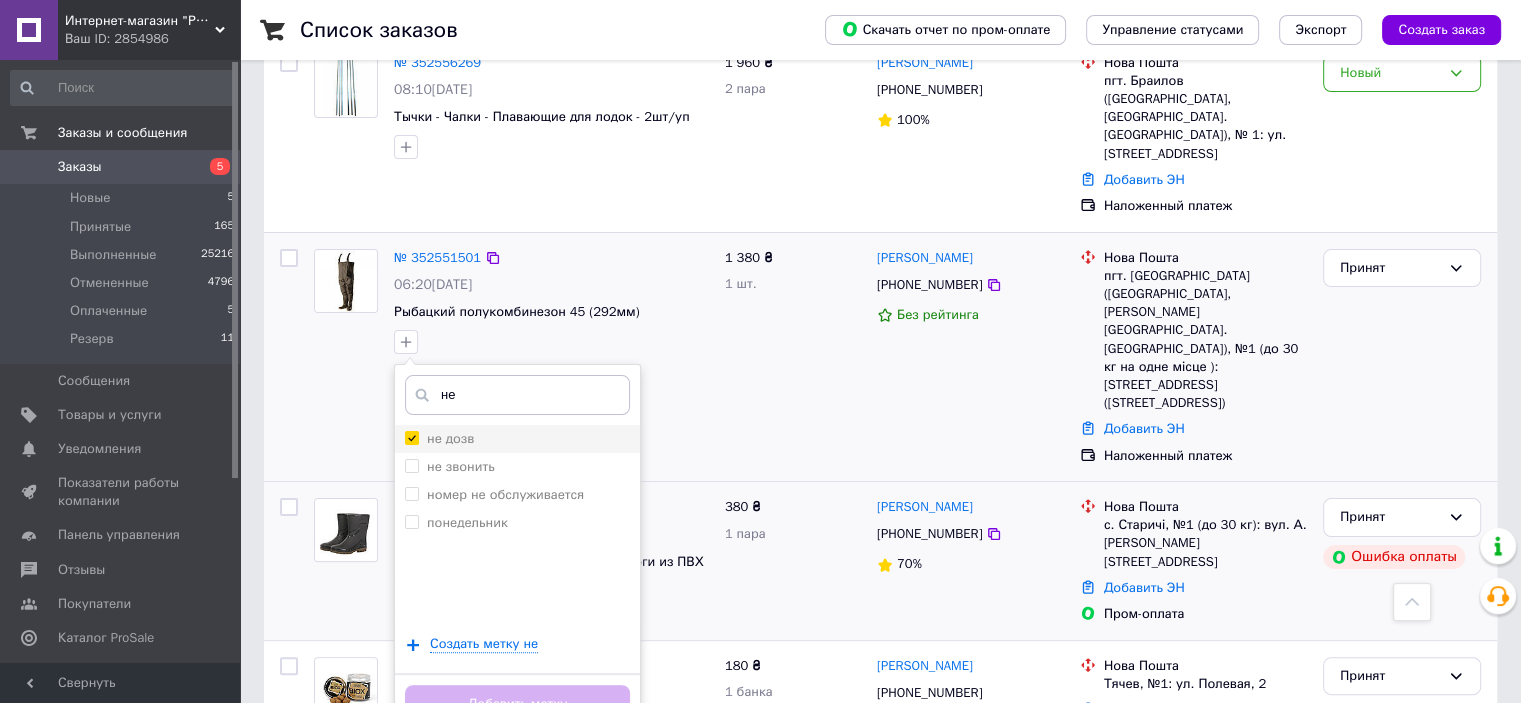 checkbox on "true" 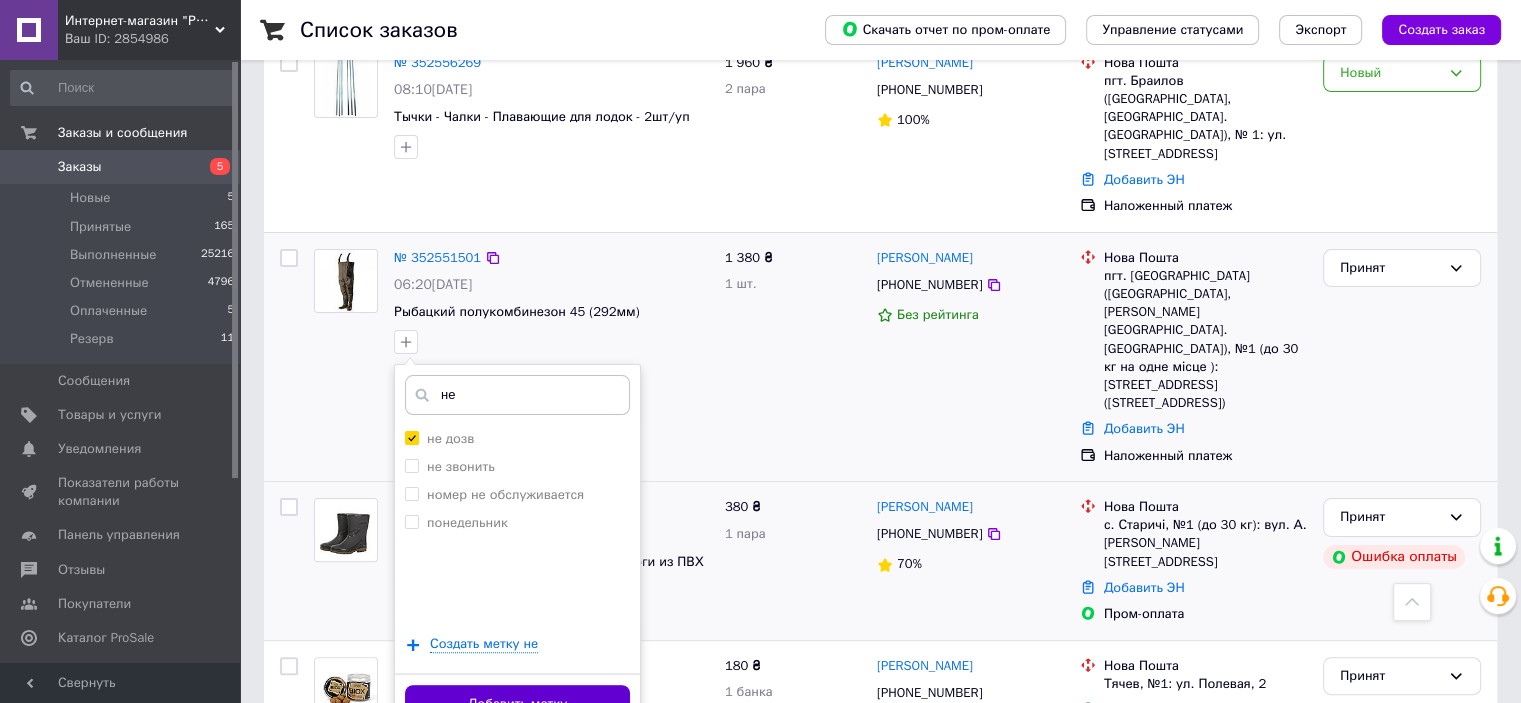 click on "Добавить метку" at bounding box center (517, 704) 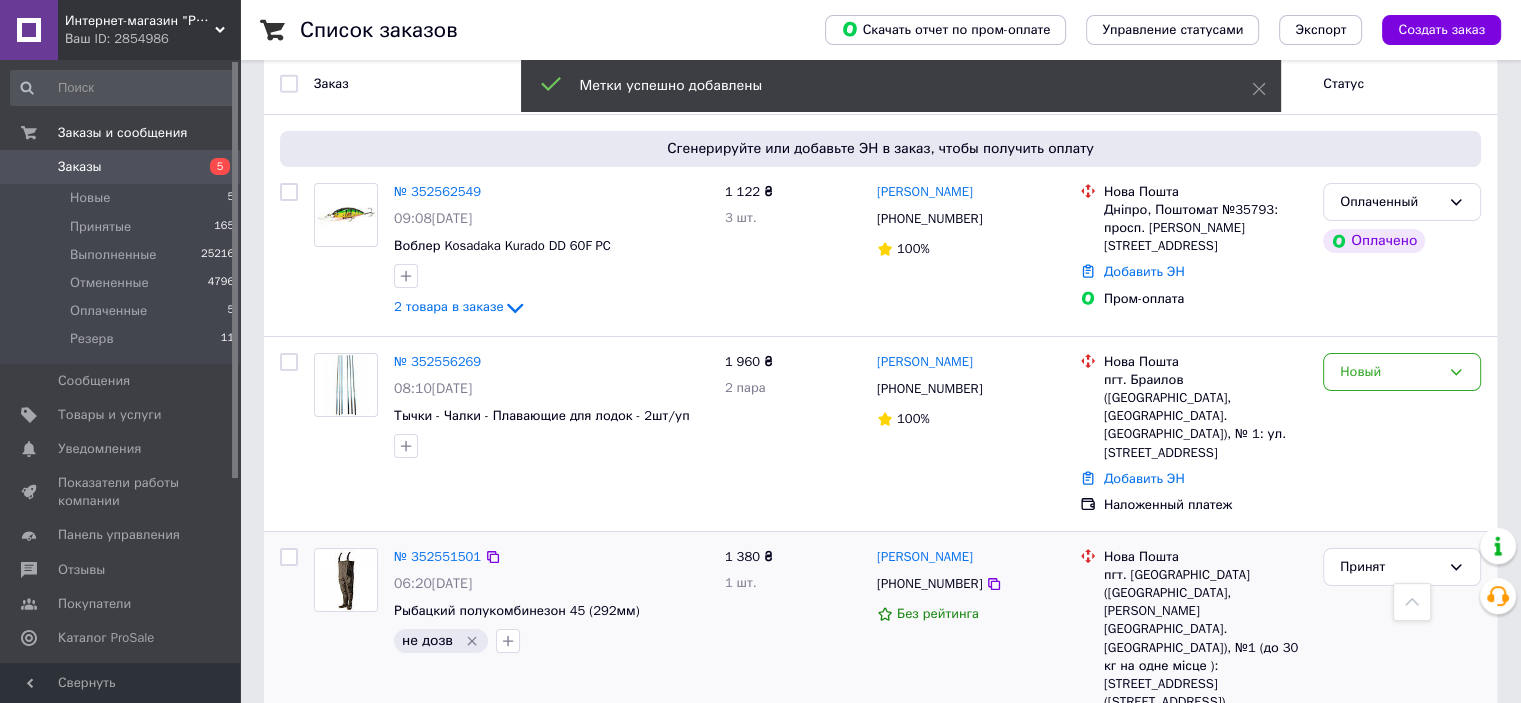 scroll, scrollTop: 100, scrollLeft: 0, axis: vertical 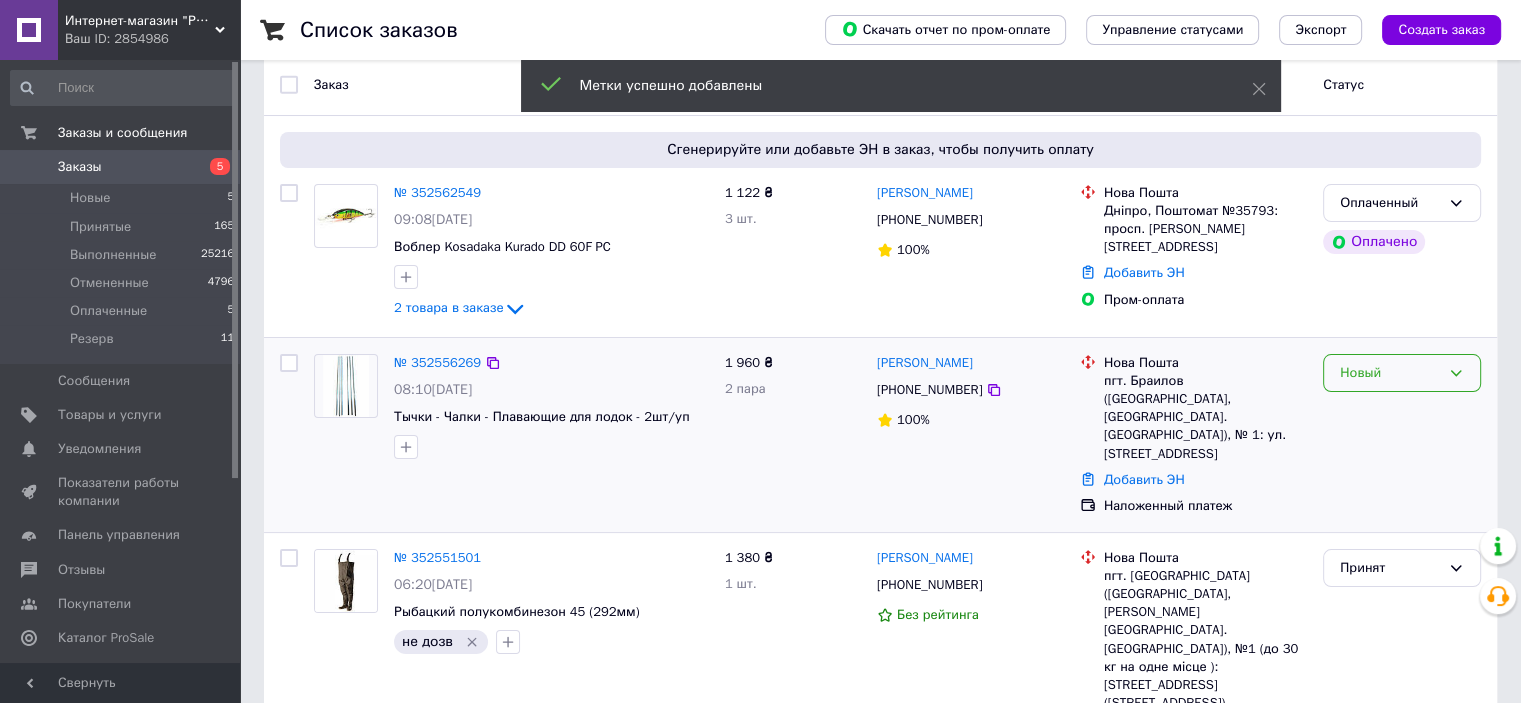 click on "Новый" at bounding box center (1390, 373) 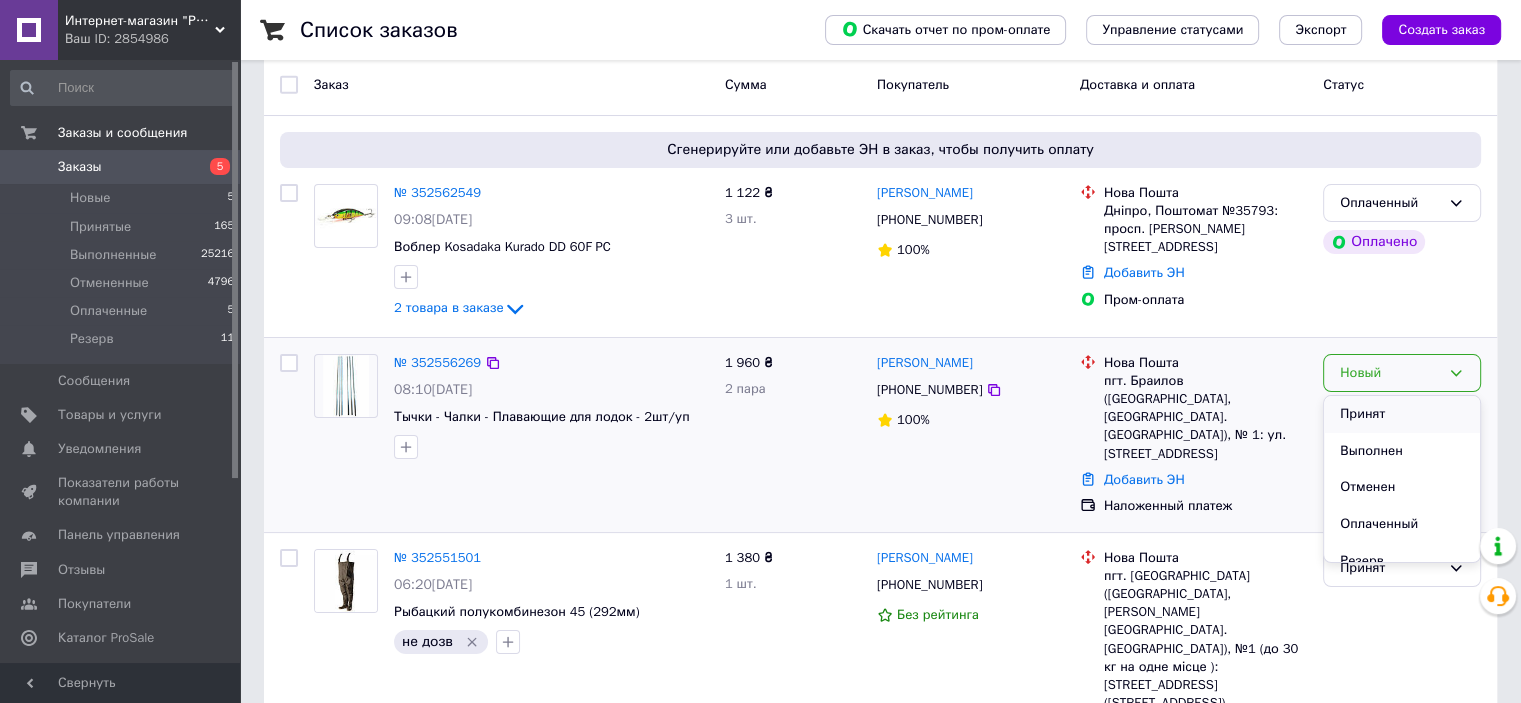 click on "Принят" at bounding box center (1402, 414) 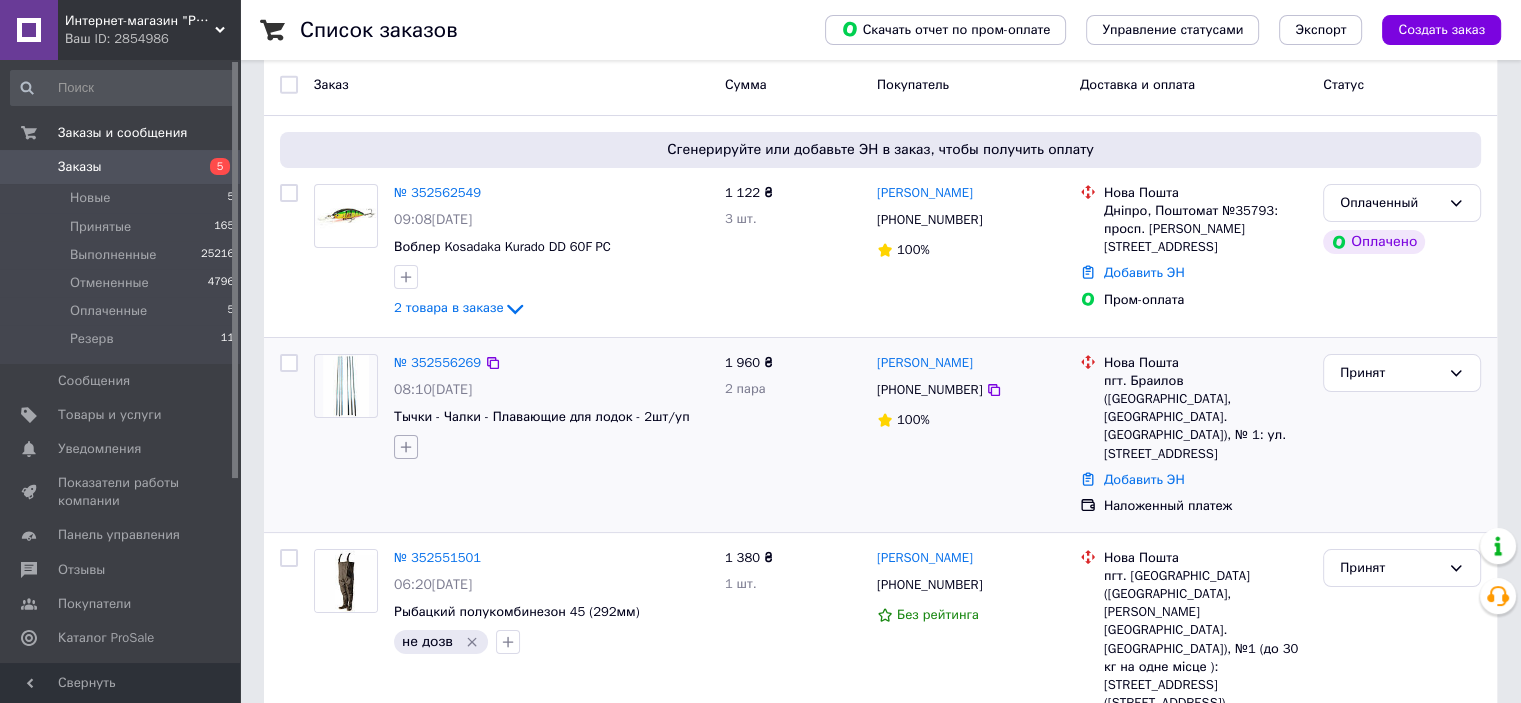 click at bounding box center (406, 447) 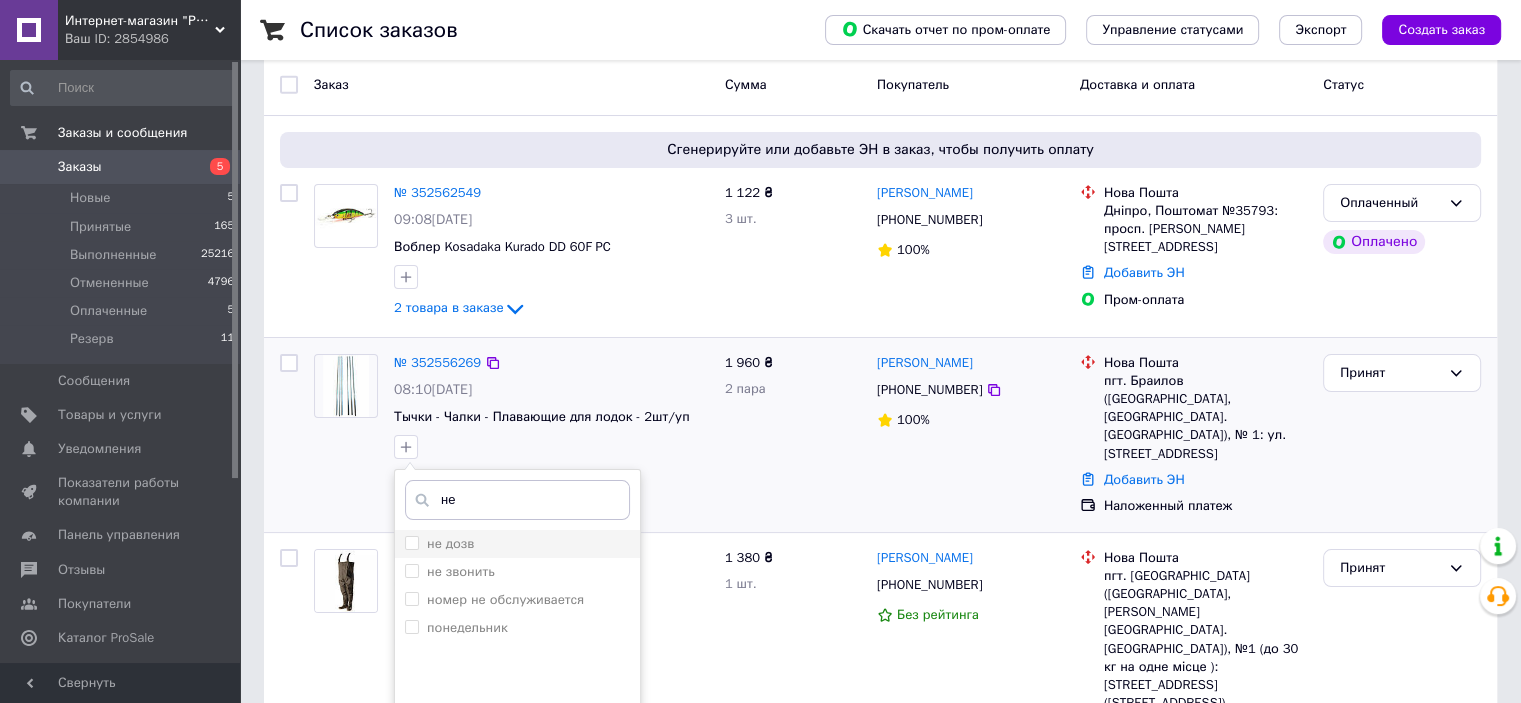 type on "не" 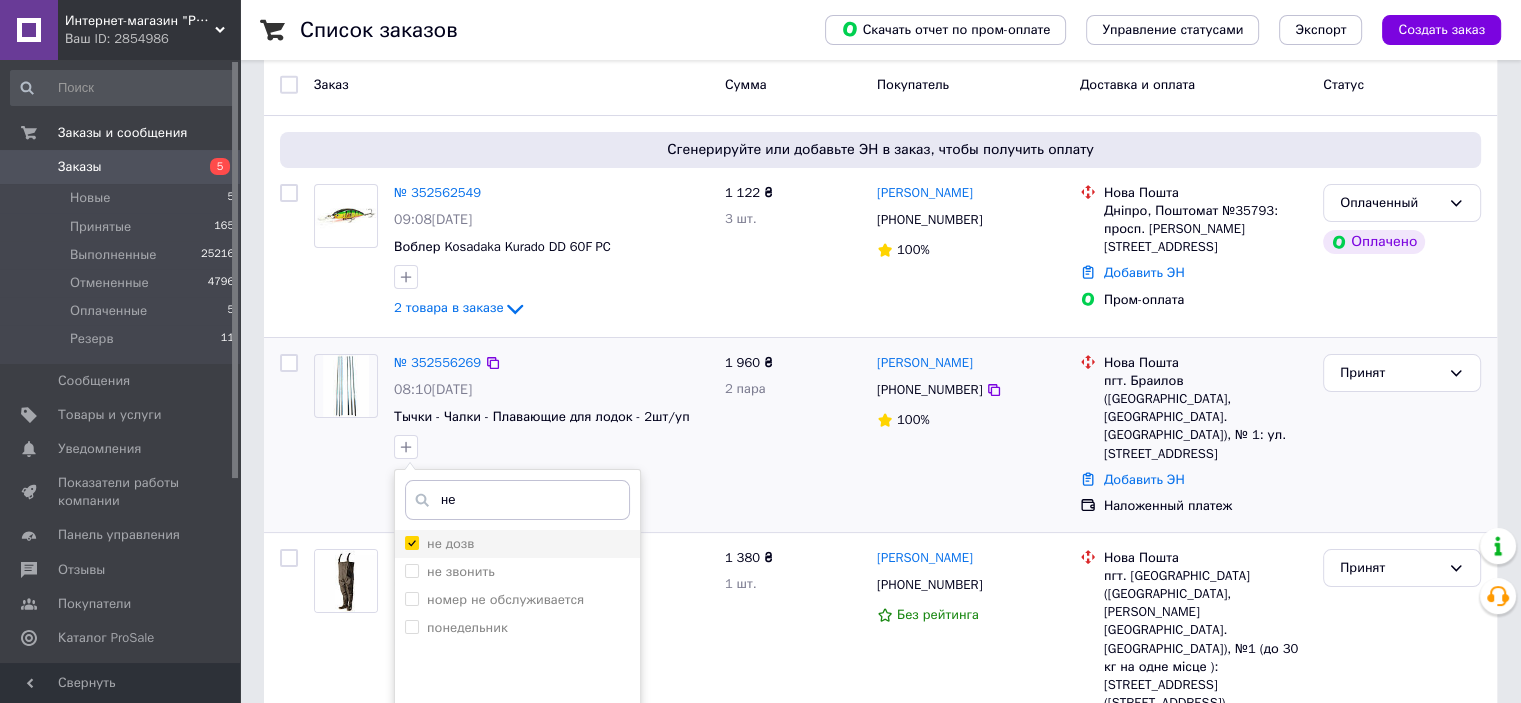 checkbox on "true" 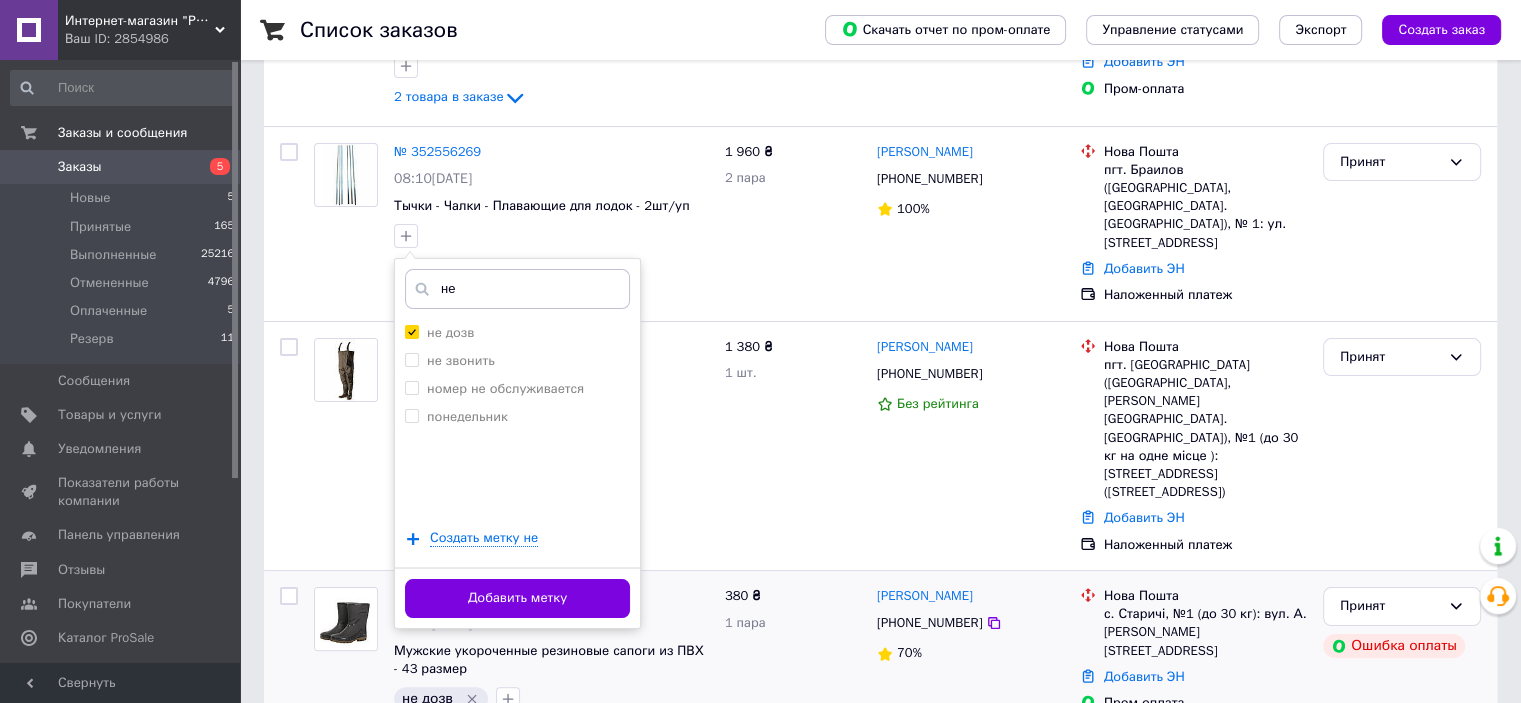 scroll, scrollTop: 400, scrollLeft: 0, axis: vertical 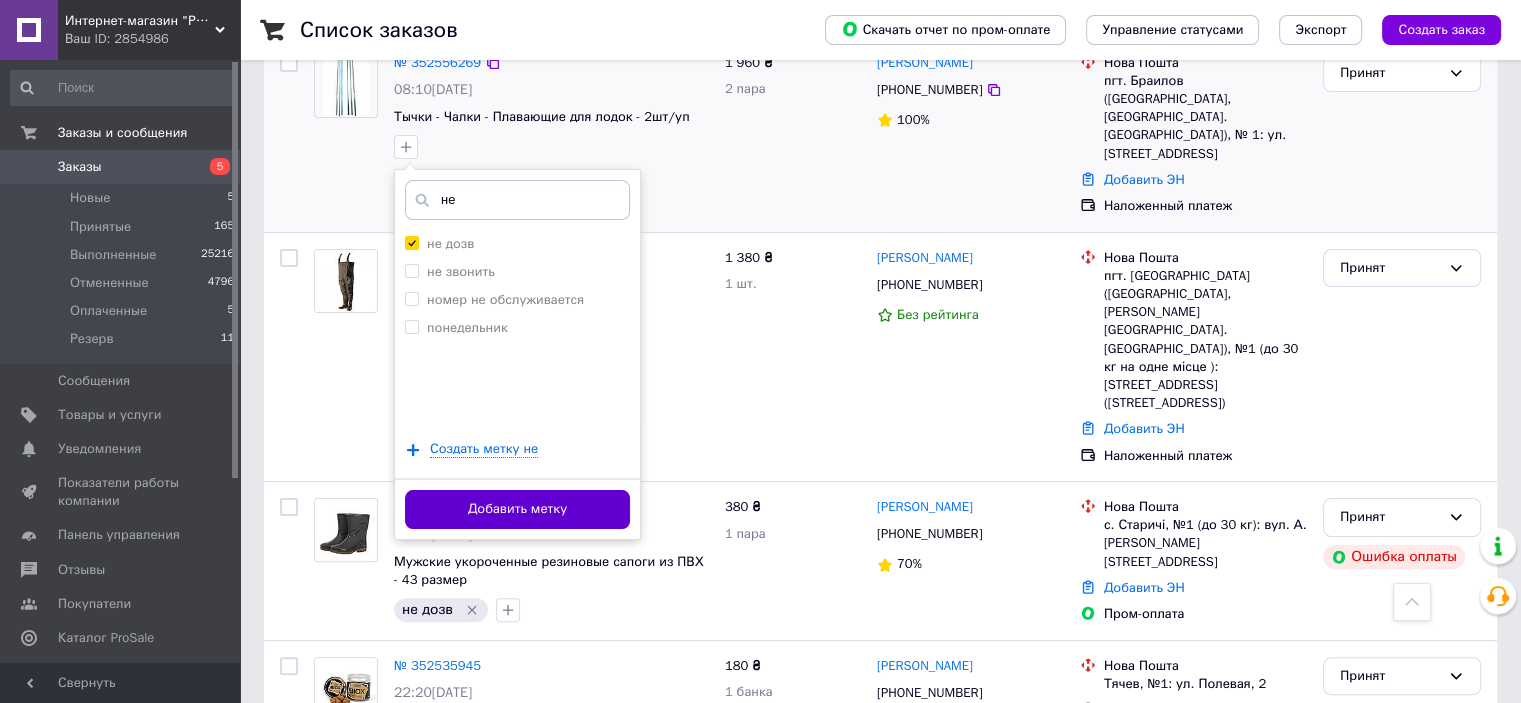 click on "Добавить метку" at bounding box center (517, 509) 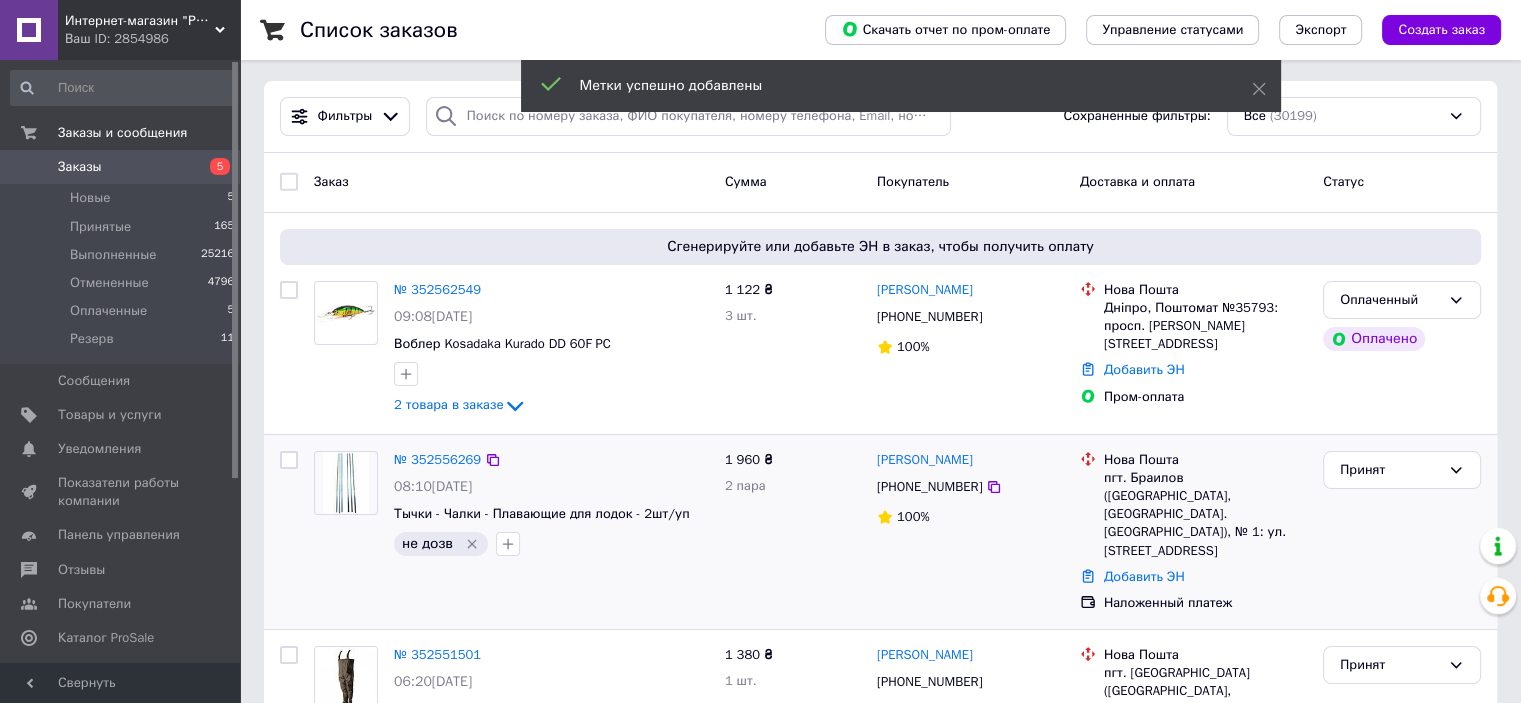 scroll, scrollTop: 0, scrollLeft: 0, axis: both 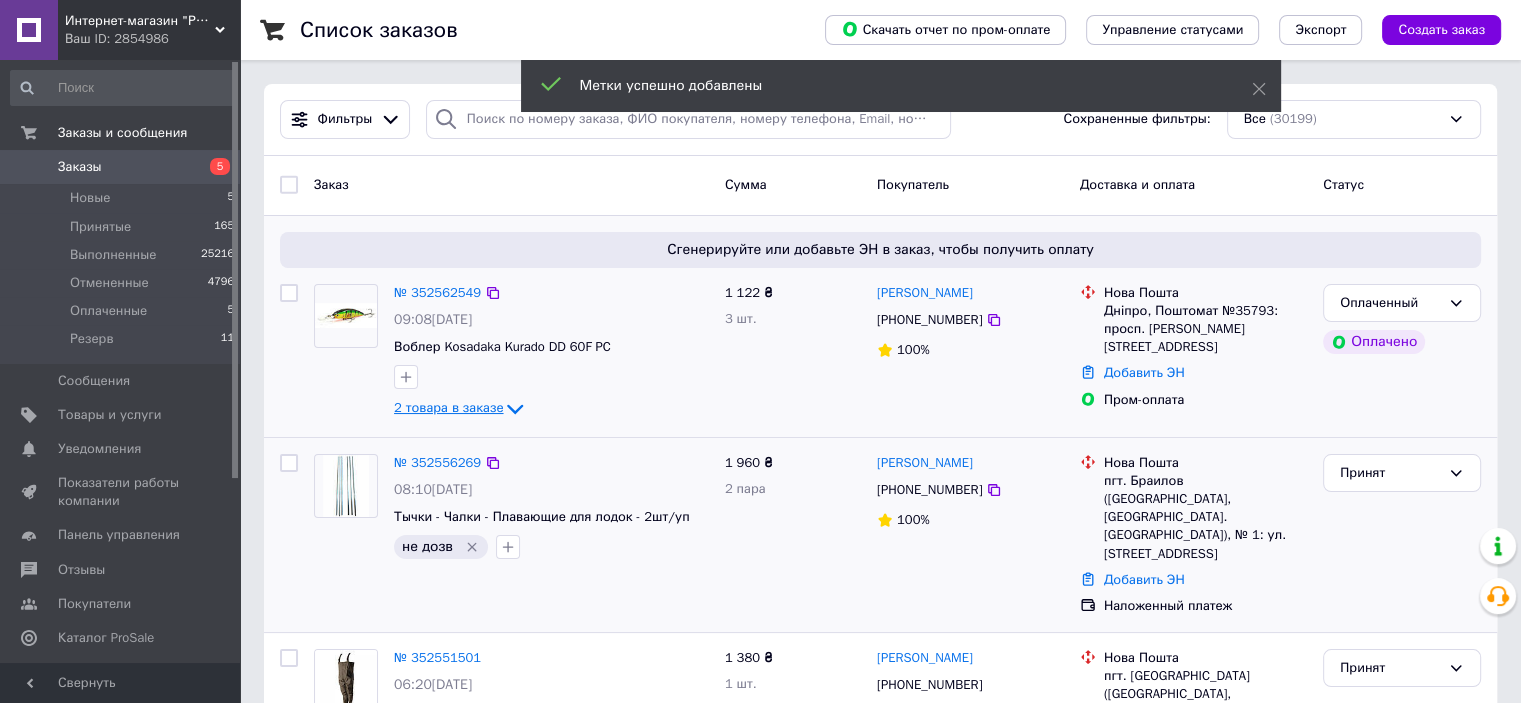 click on "2 товара в заказе" at bounding box center (448, 407) 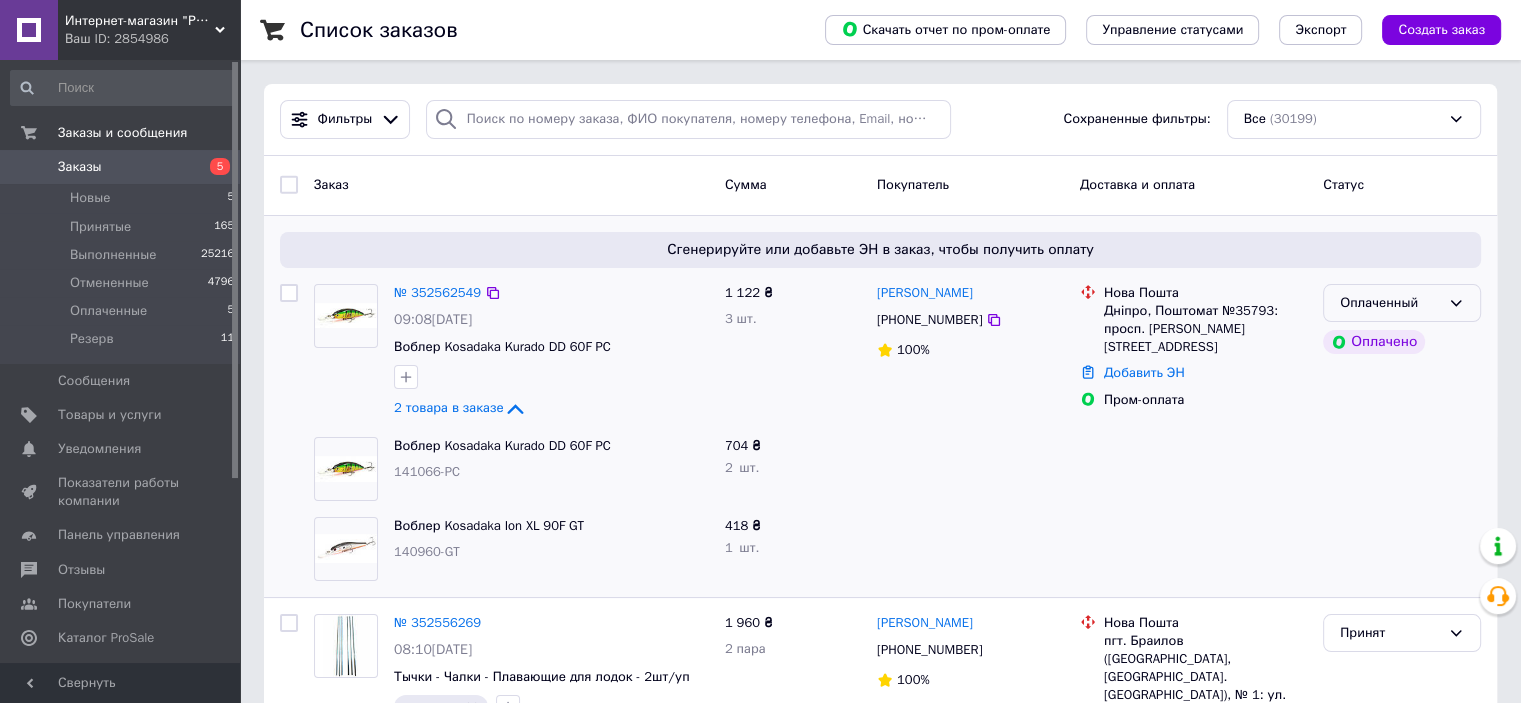 click on "Оплаченный" at bounding box center [1402, 303] 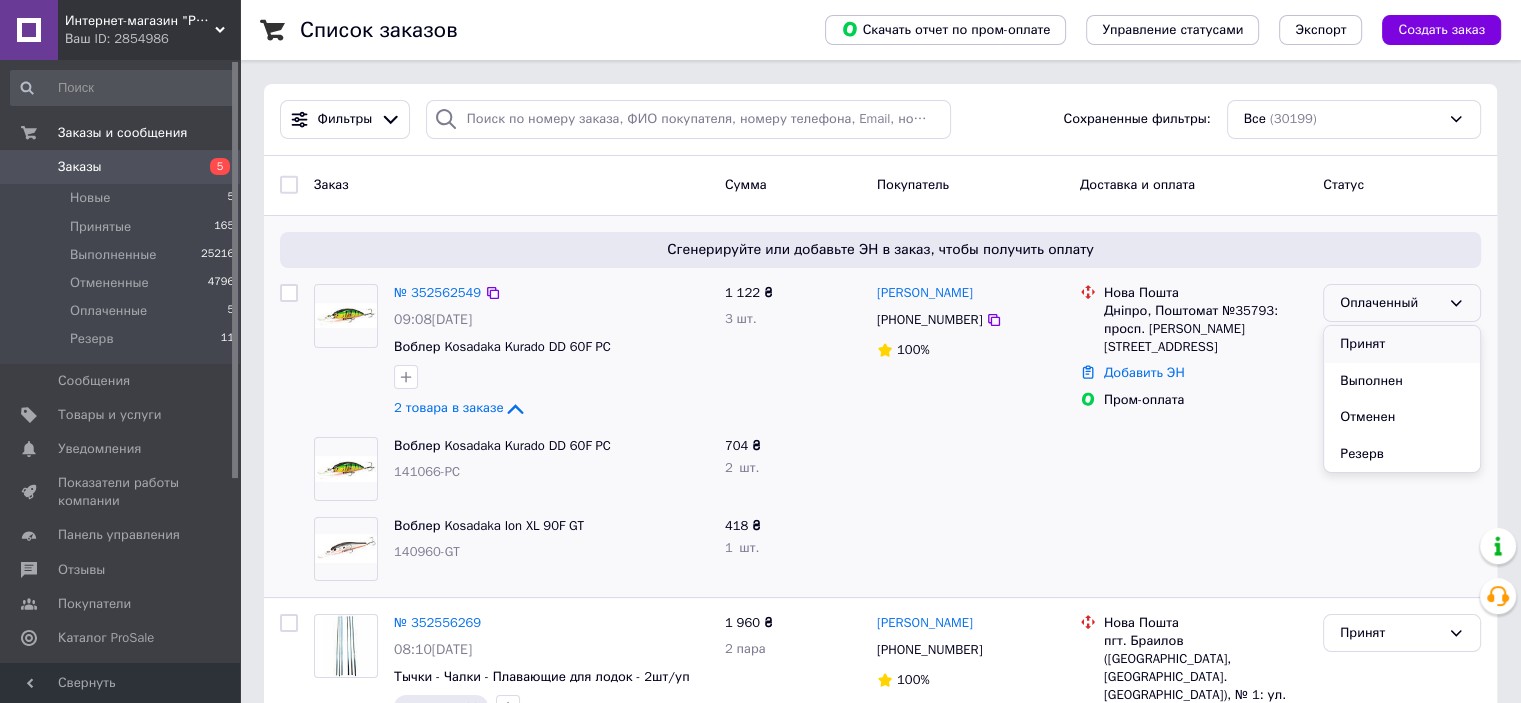 click on "Принят" at bounding box center (1402, 344) 